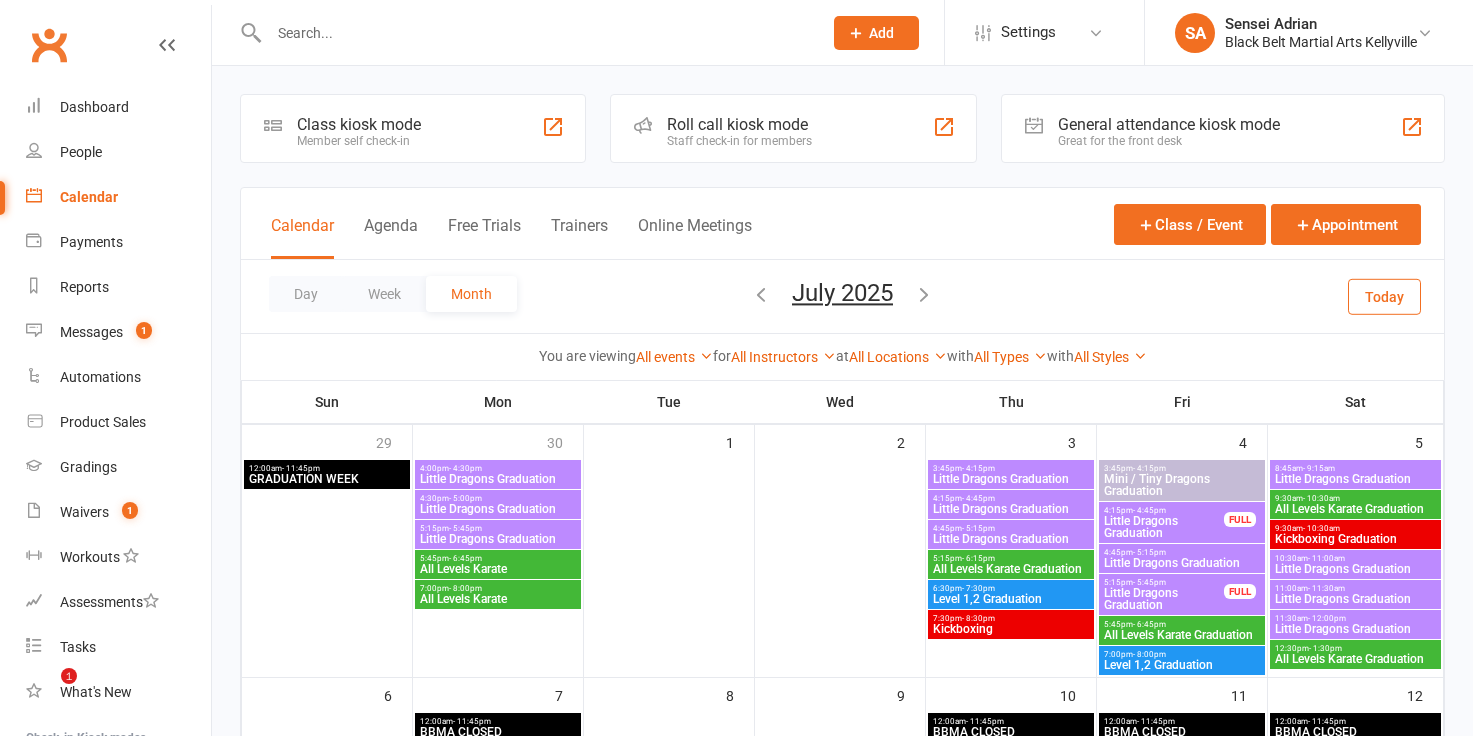 scroll, scrollTop: 1084, scrollLeft: 0, axis: vertical 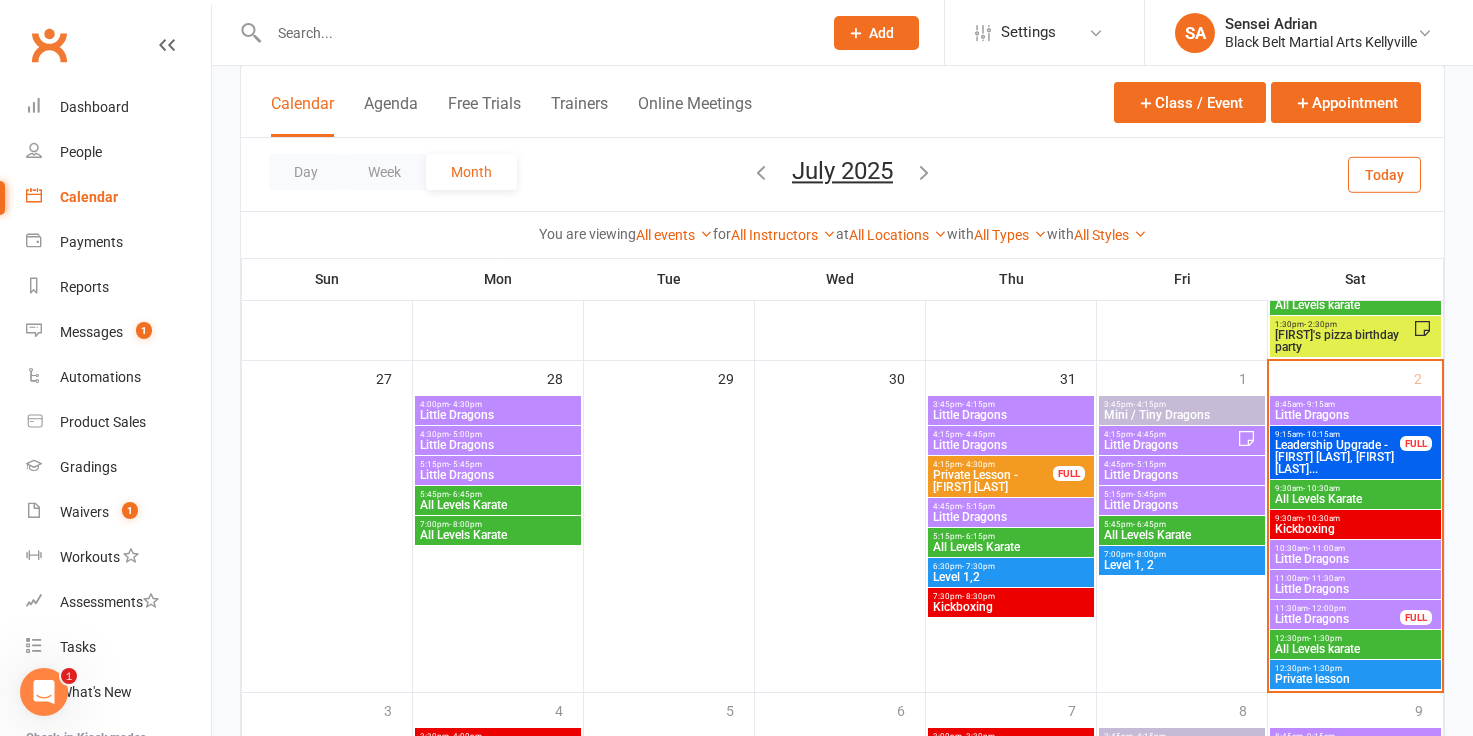 click on "Little Dragons" at bounding box center [1355, 589] 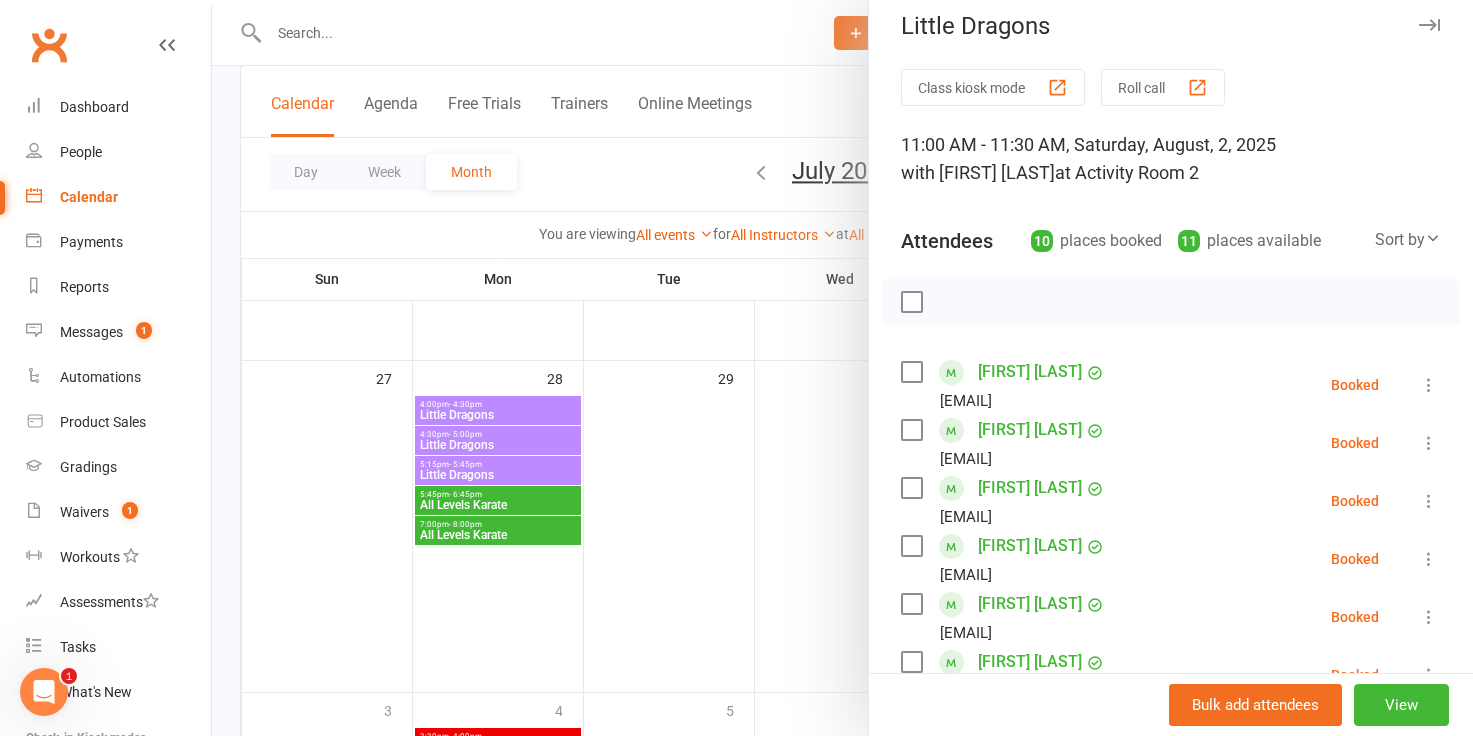 scroll, scrollTop: 0, scrollLeft: 0, axis: both 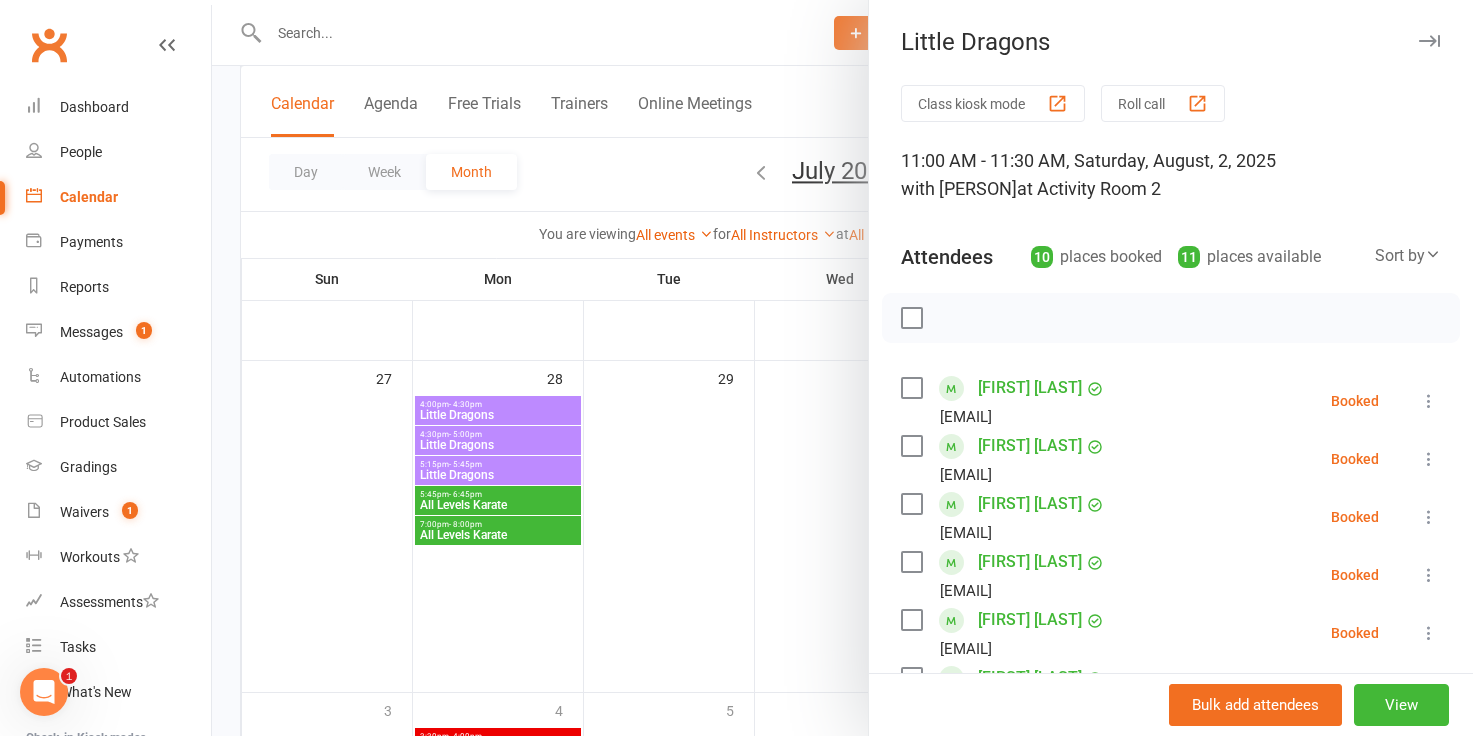 click at bounding box center (911, 388) 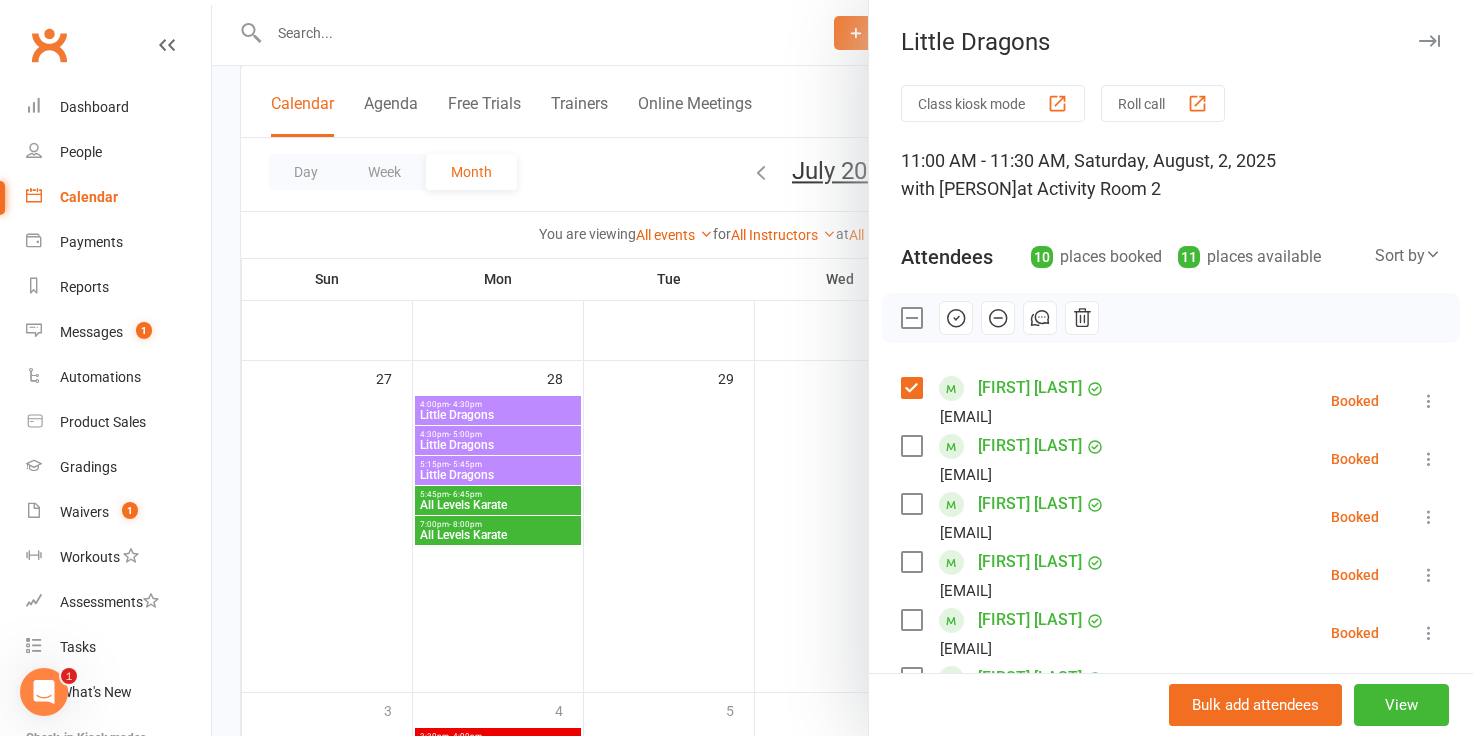 click at bounding box center [911, 446] 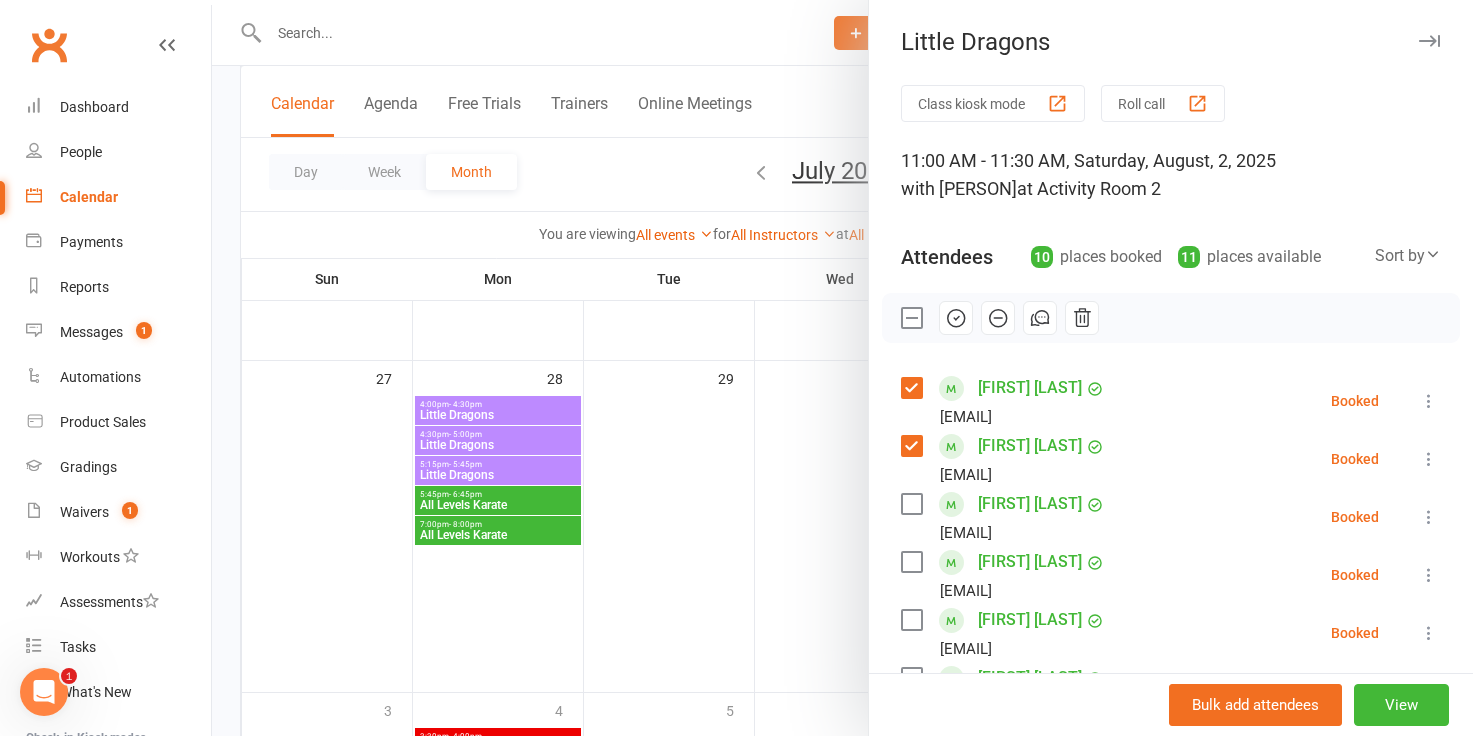 click at bounding box center [911, 446] 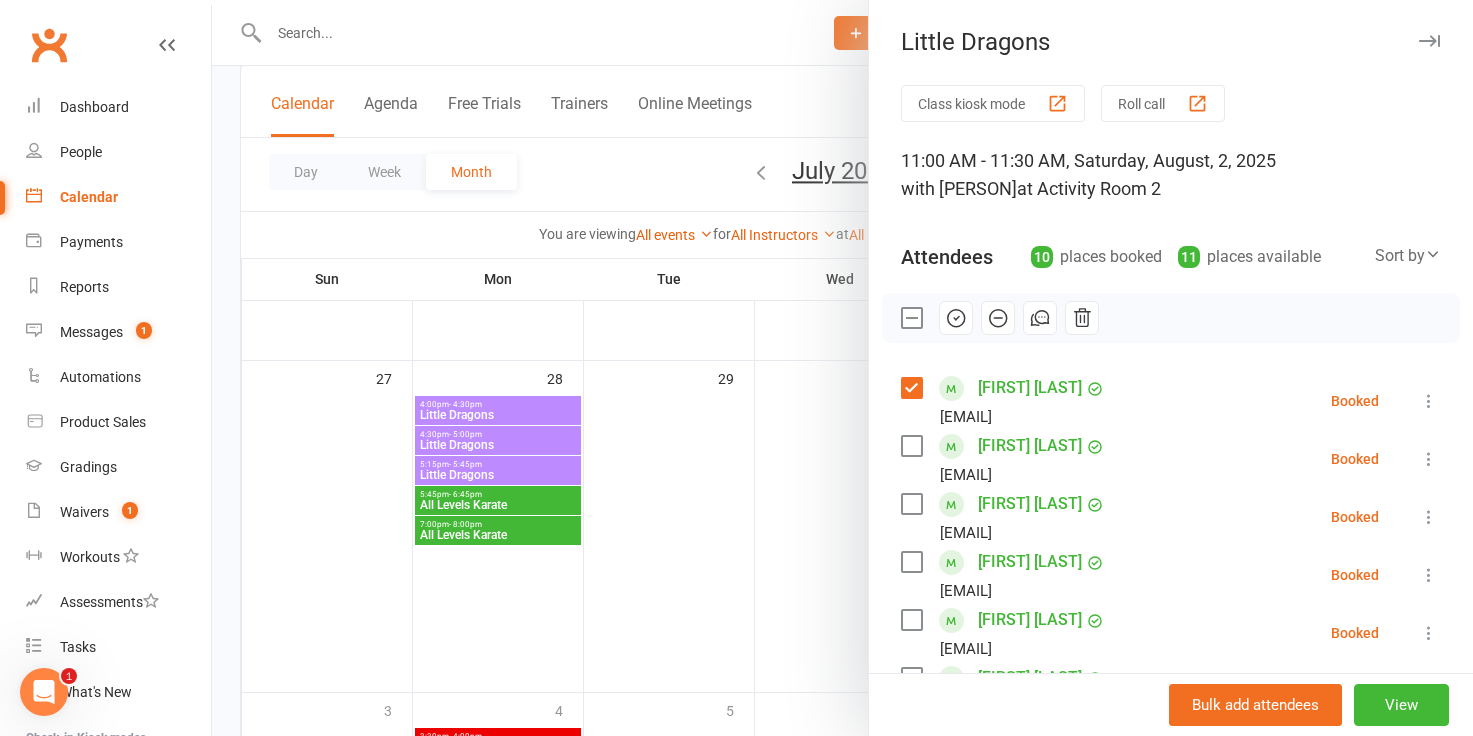 click at bounding box center (911, 388) 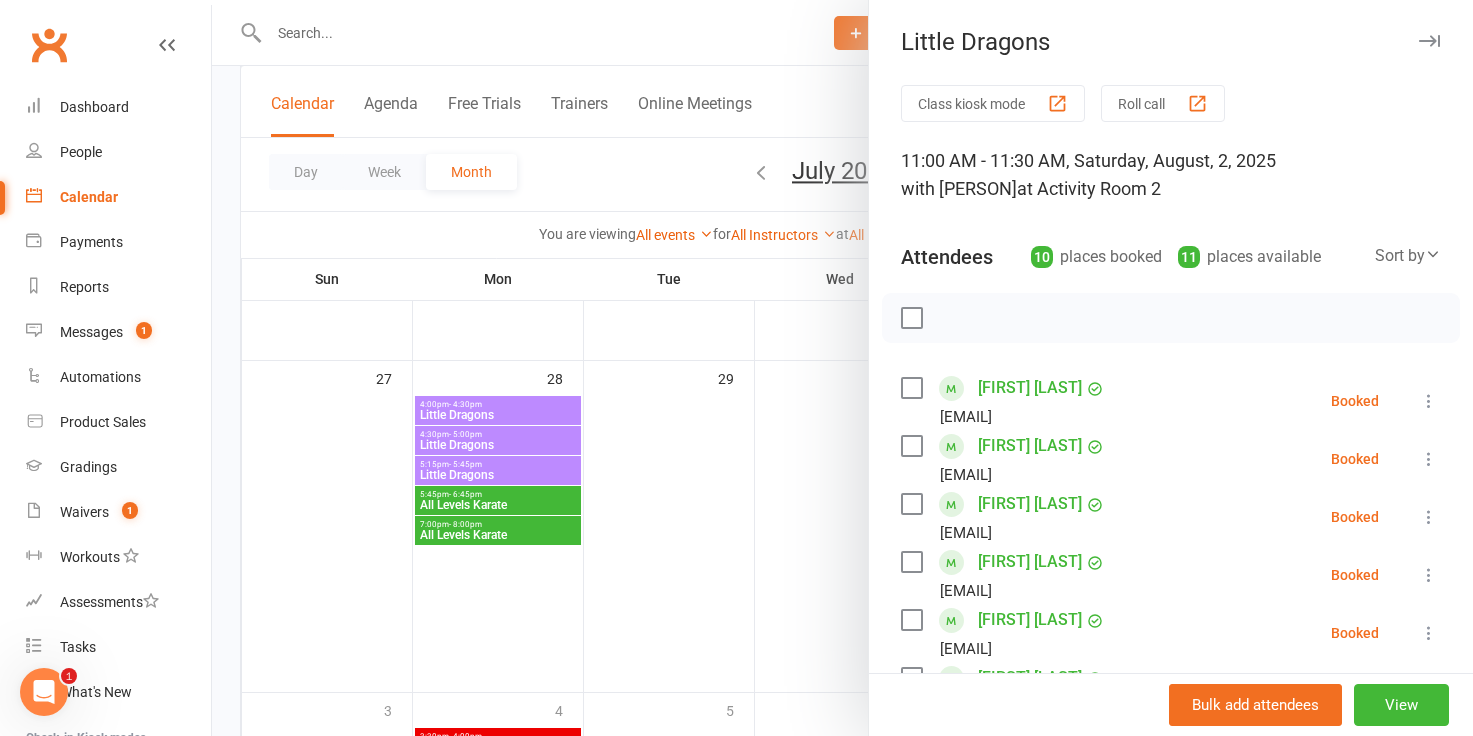 click at bounding box center [911, 446] 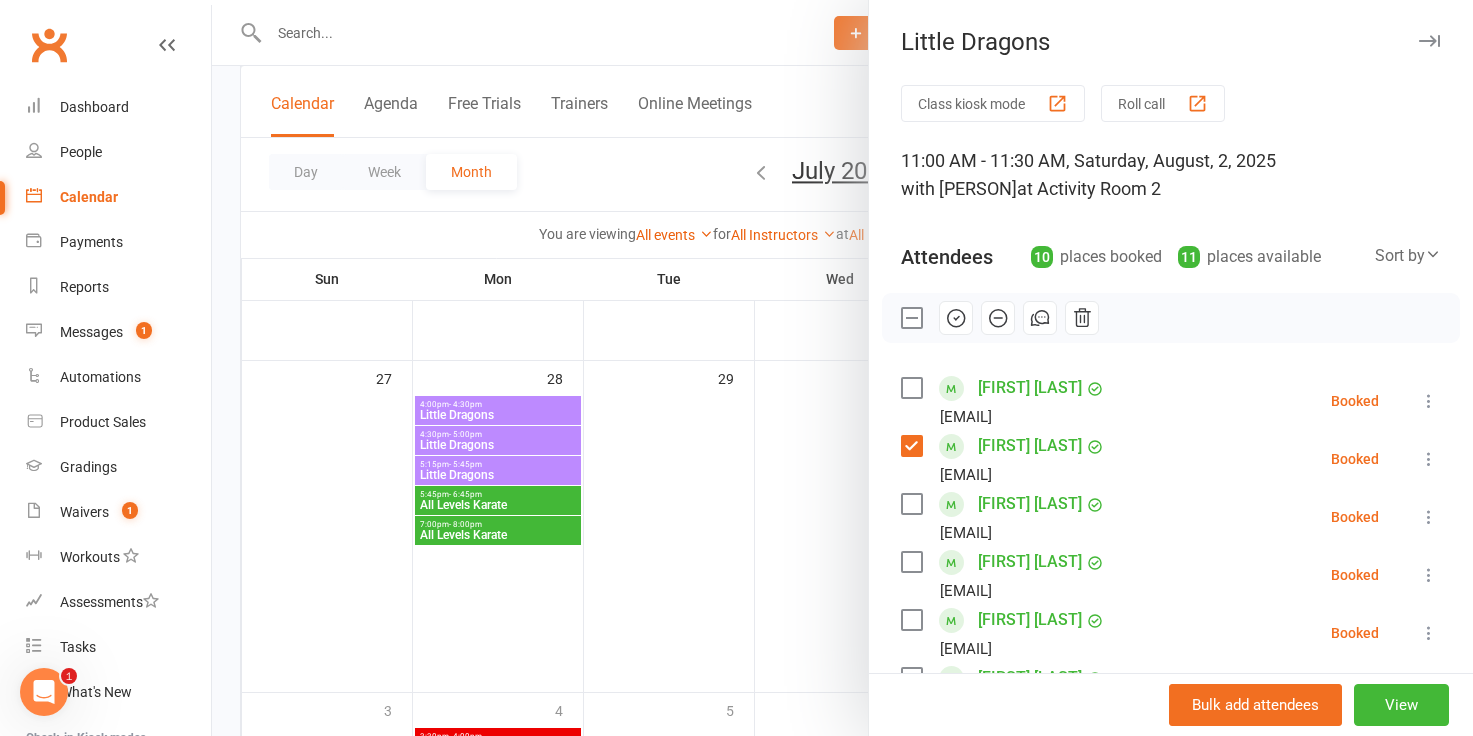 click at bounding box center [911, 504] 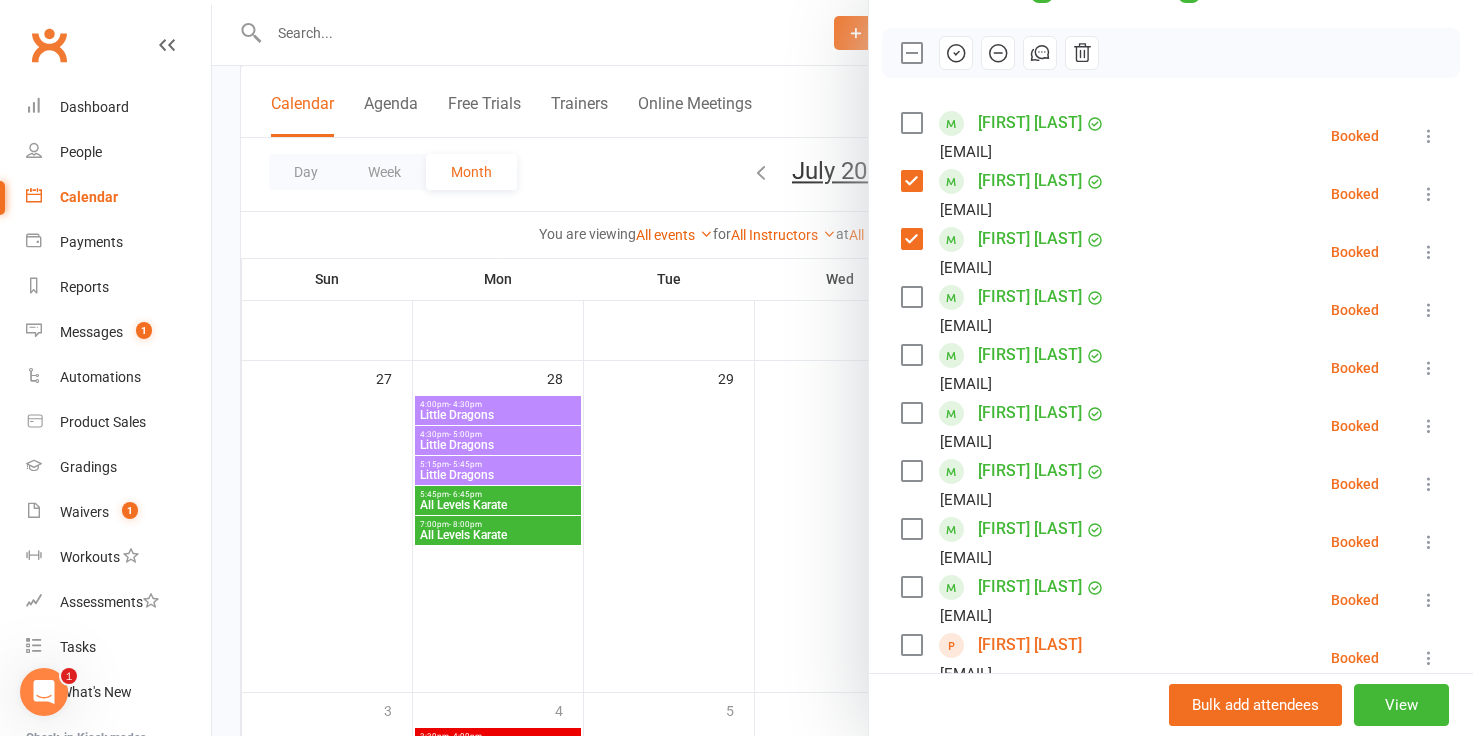 scroll, scrollTop: 304, scrollLeft: 0, axis: vertical 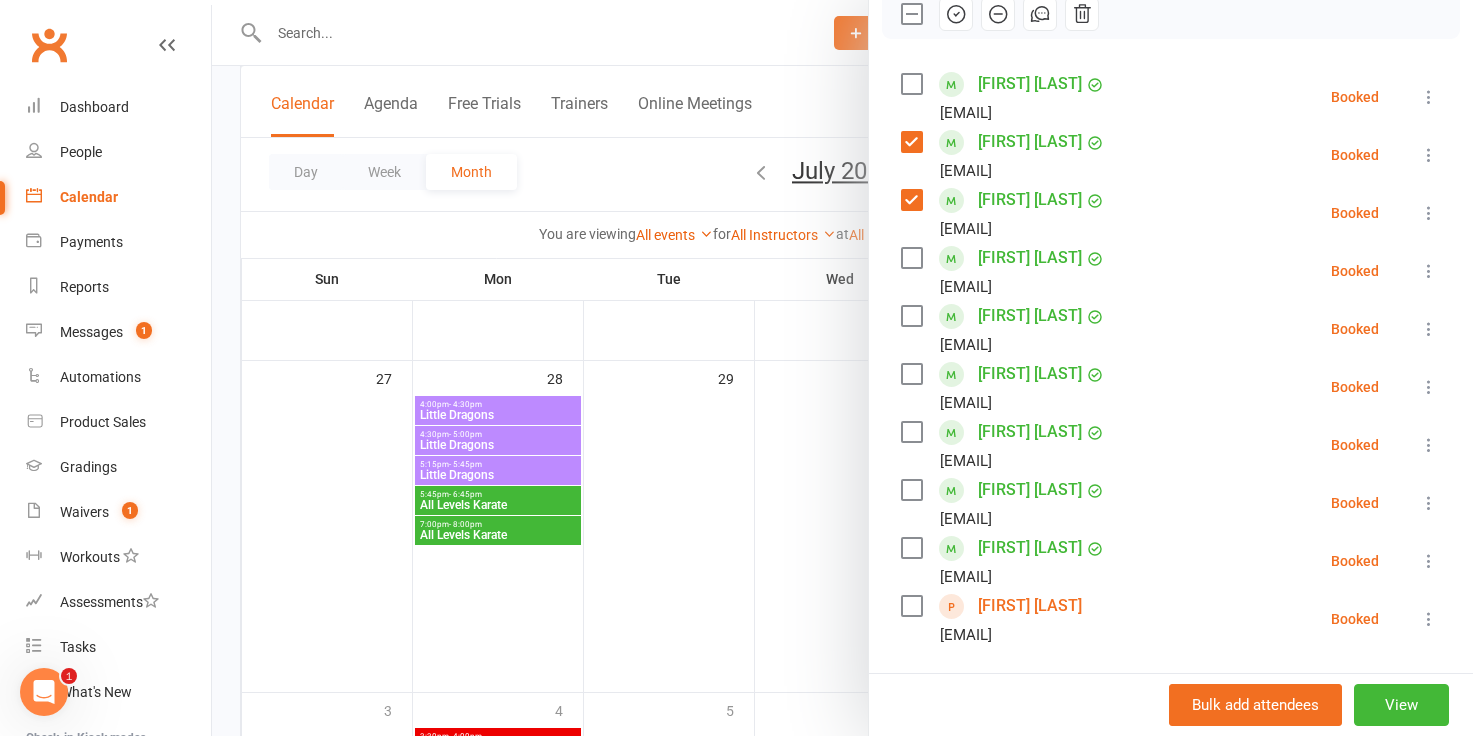 click at bounding box center (911, 316) 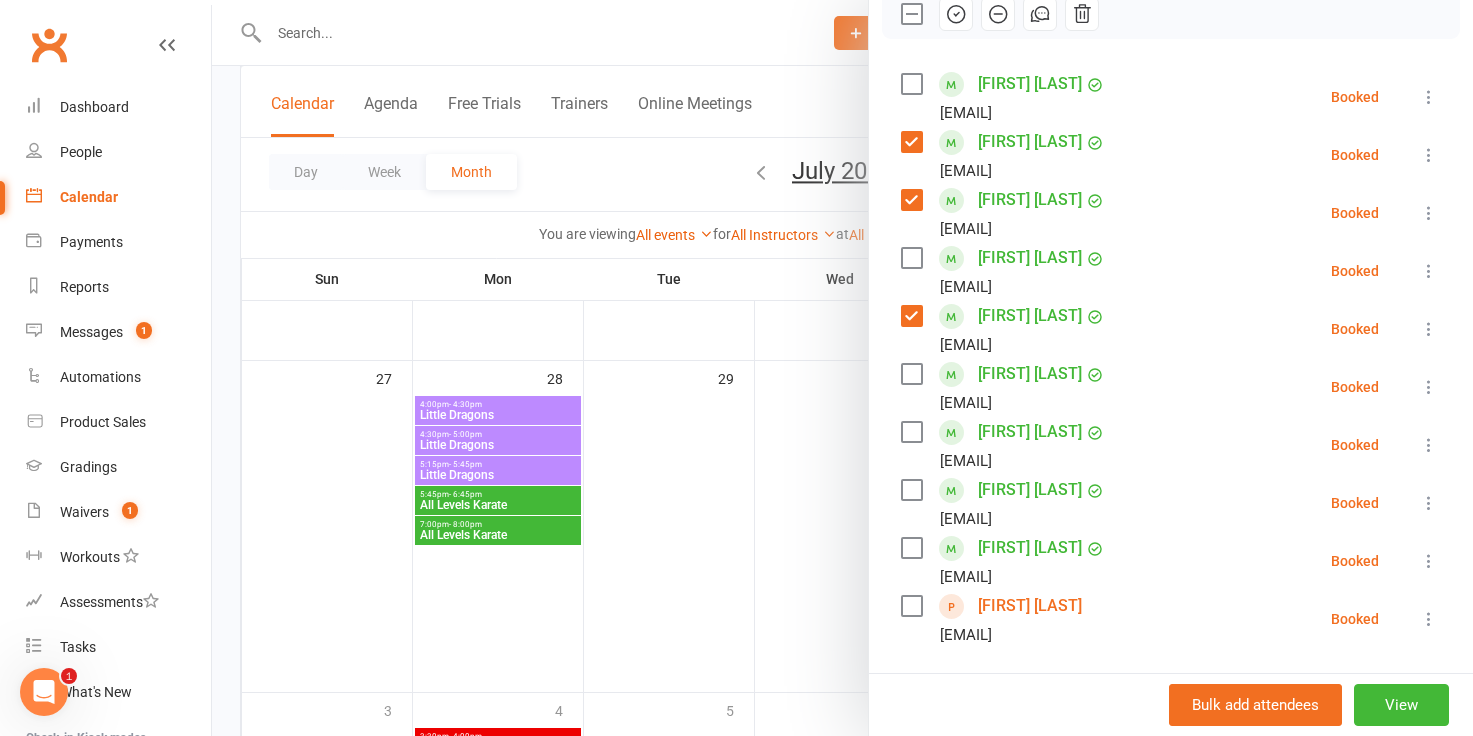 click at bounding box center [911, 548] 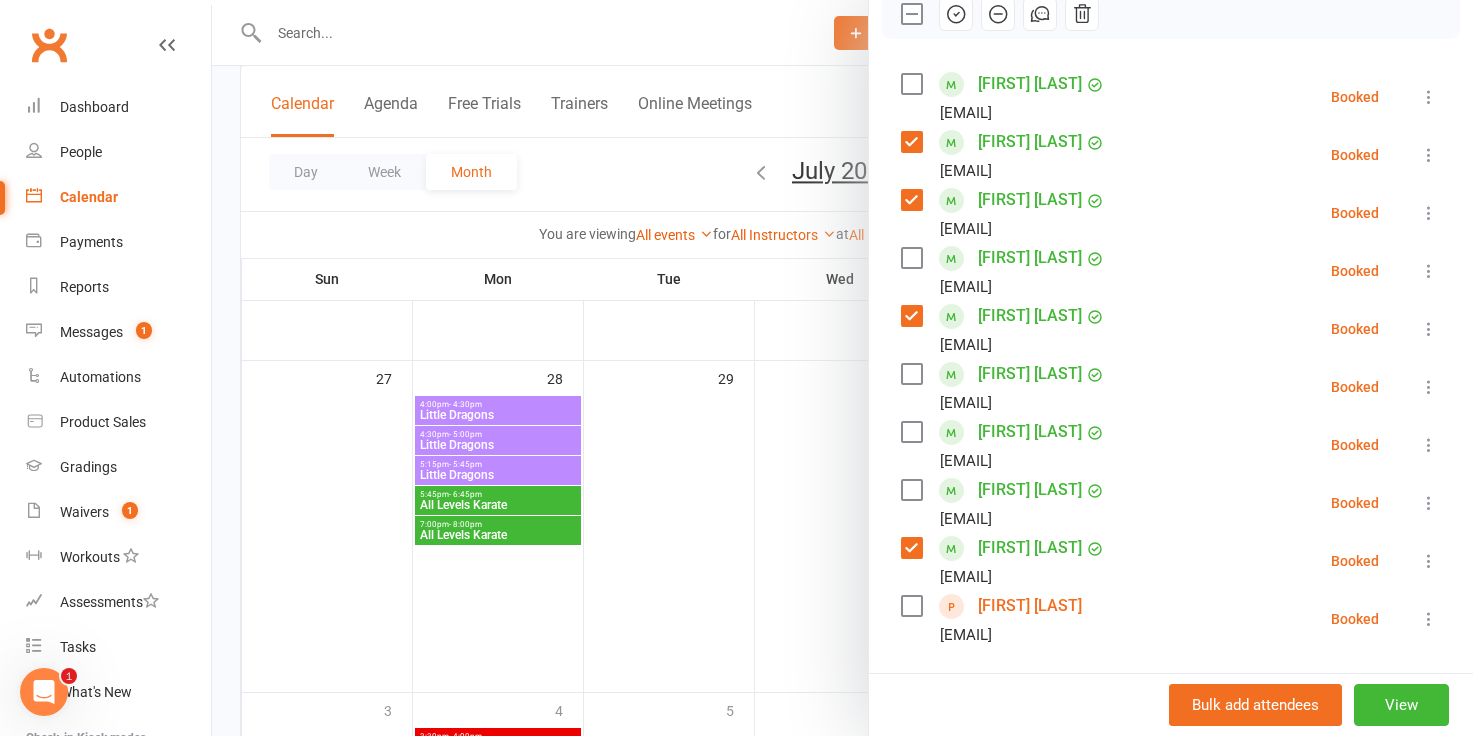 click at bounding box center [911, 548] 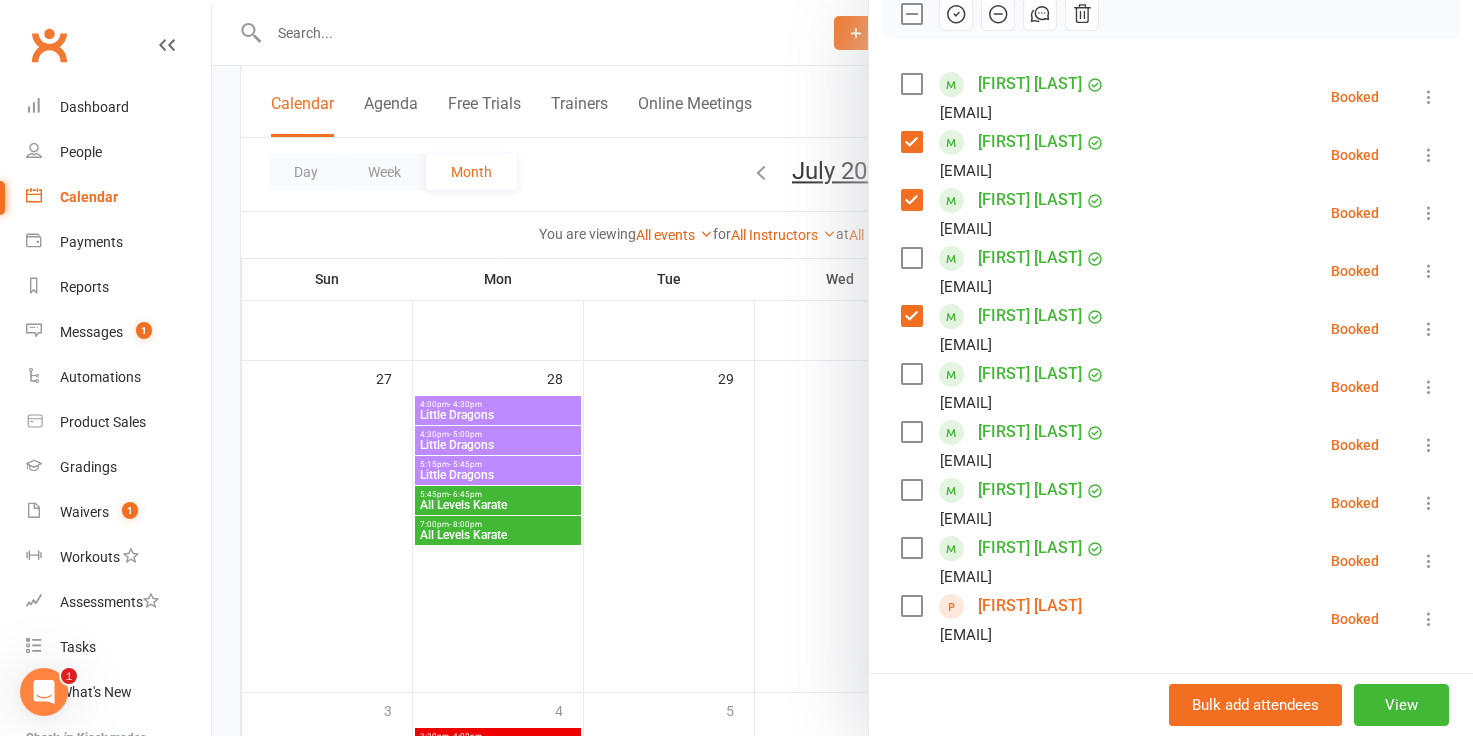 click at bounding box center [911, 316] 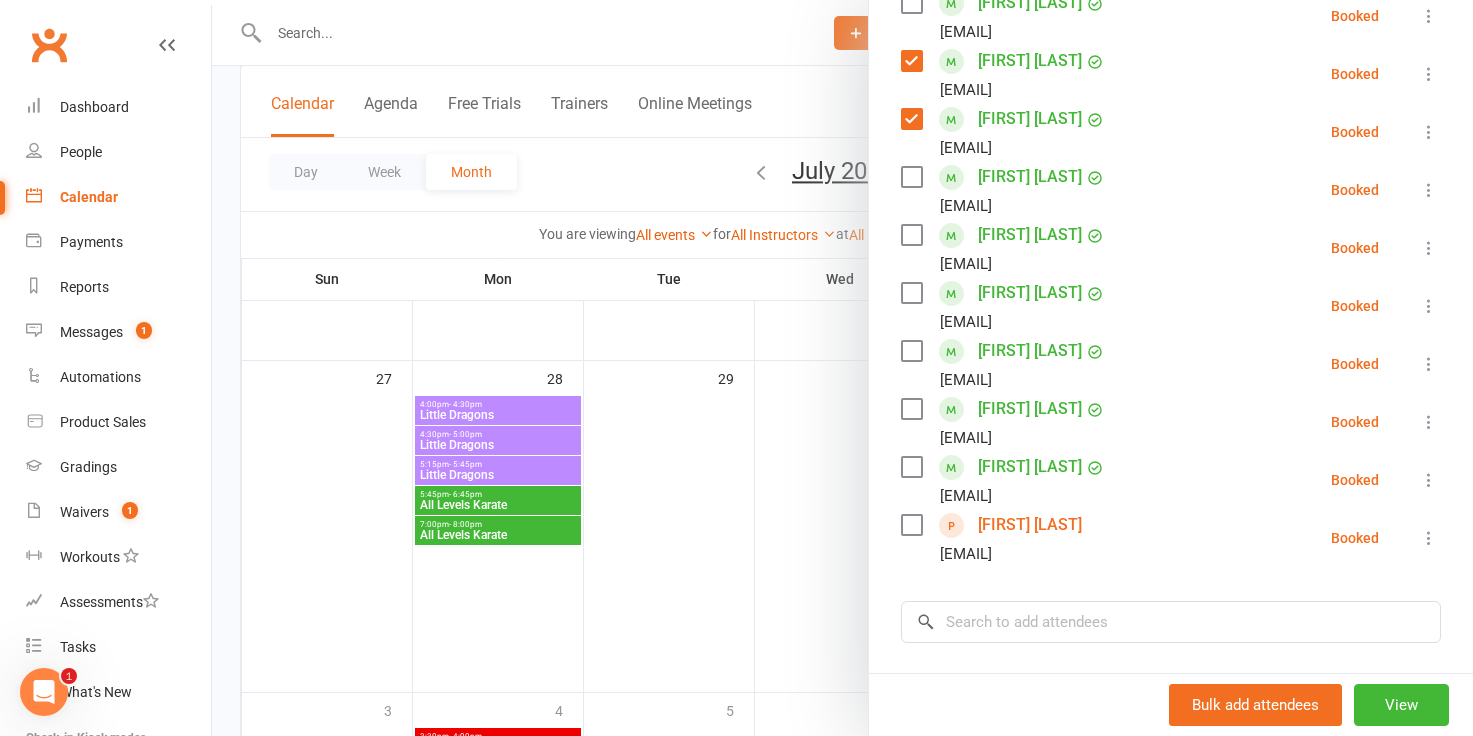 scroll, scrollTop: 379, scrollLeft: 0, axis: vertical 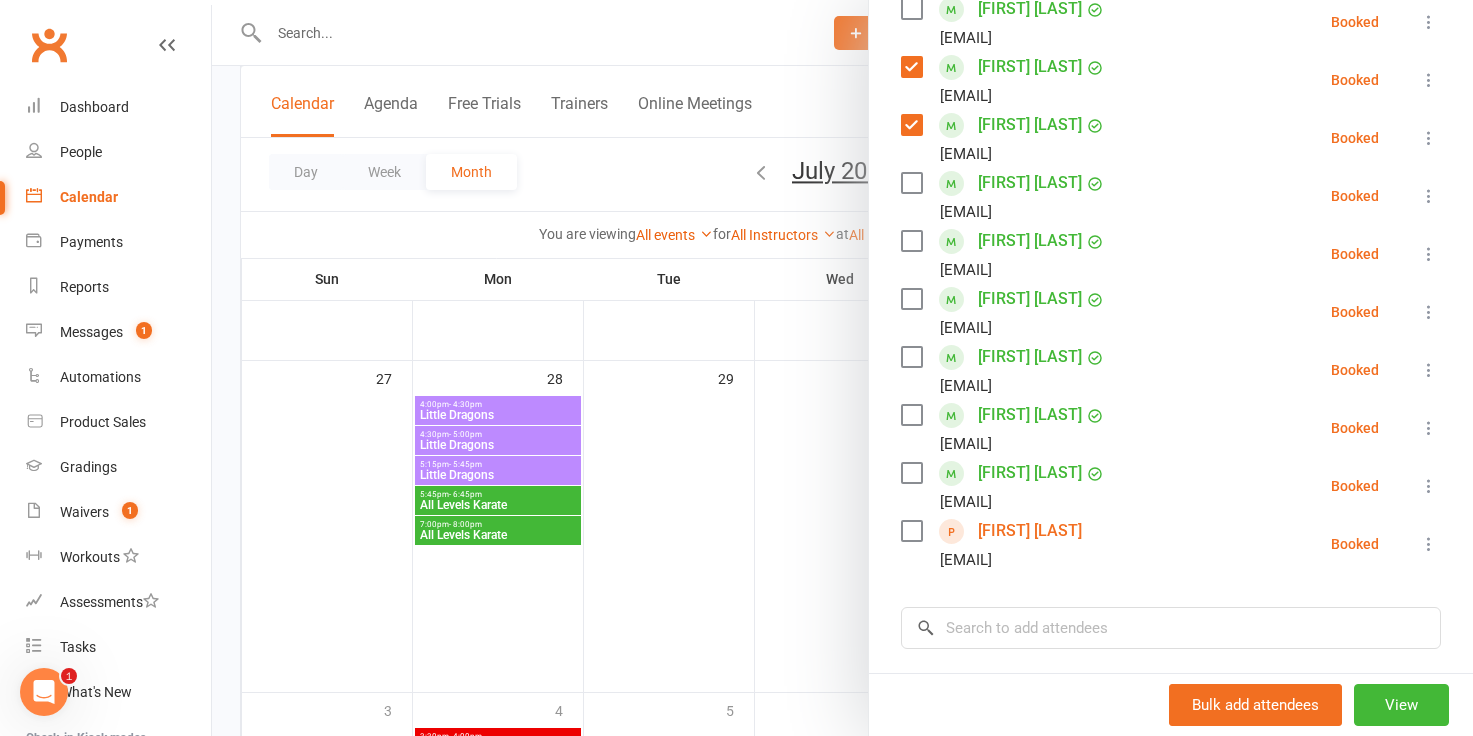 click at bounding box center (911, 183) 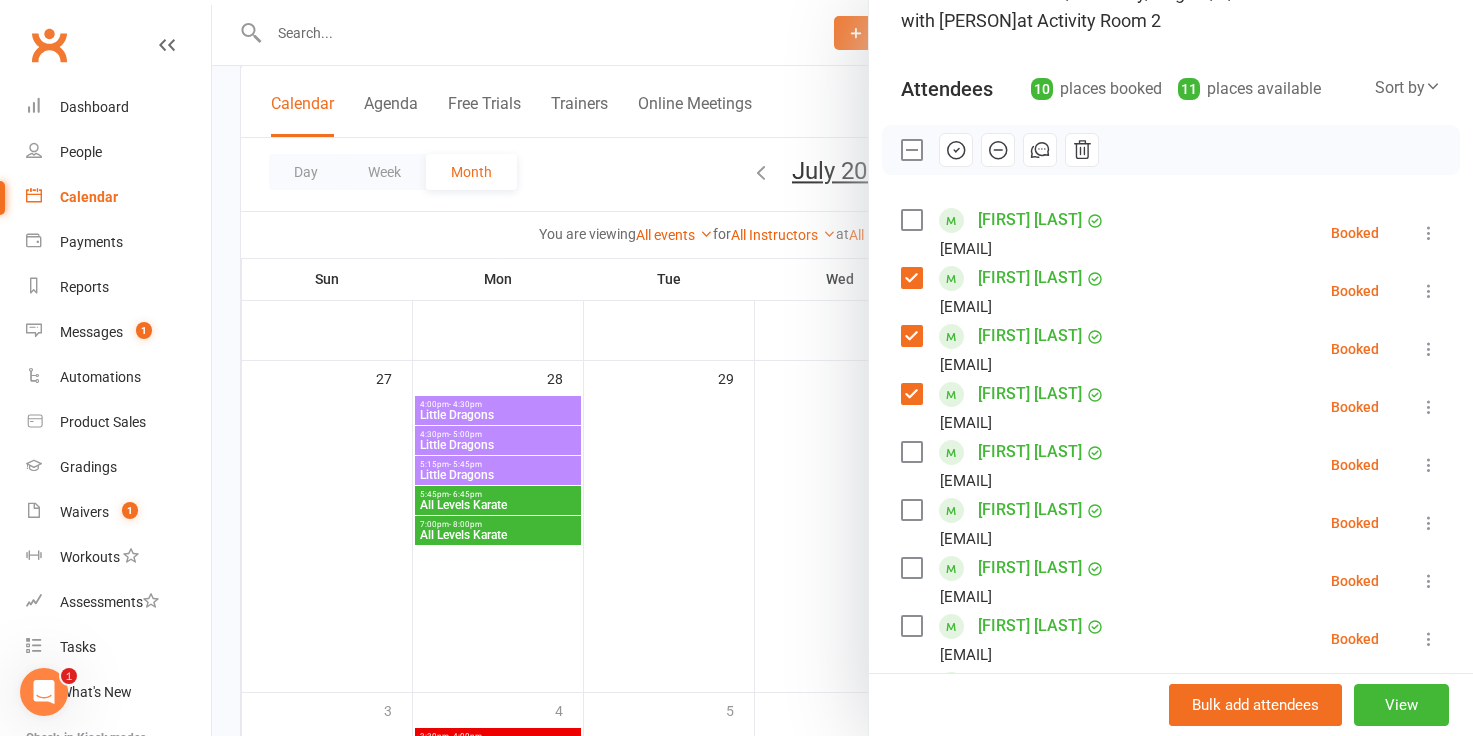 scroll, scrollTop: 167, scrollLeft: 0, axis: vertical 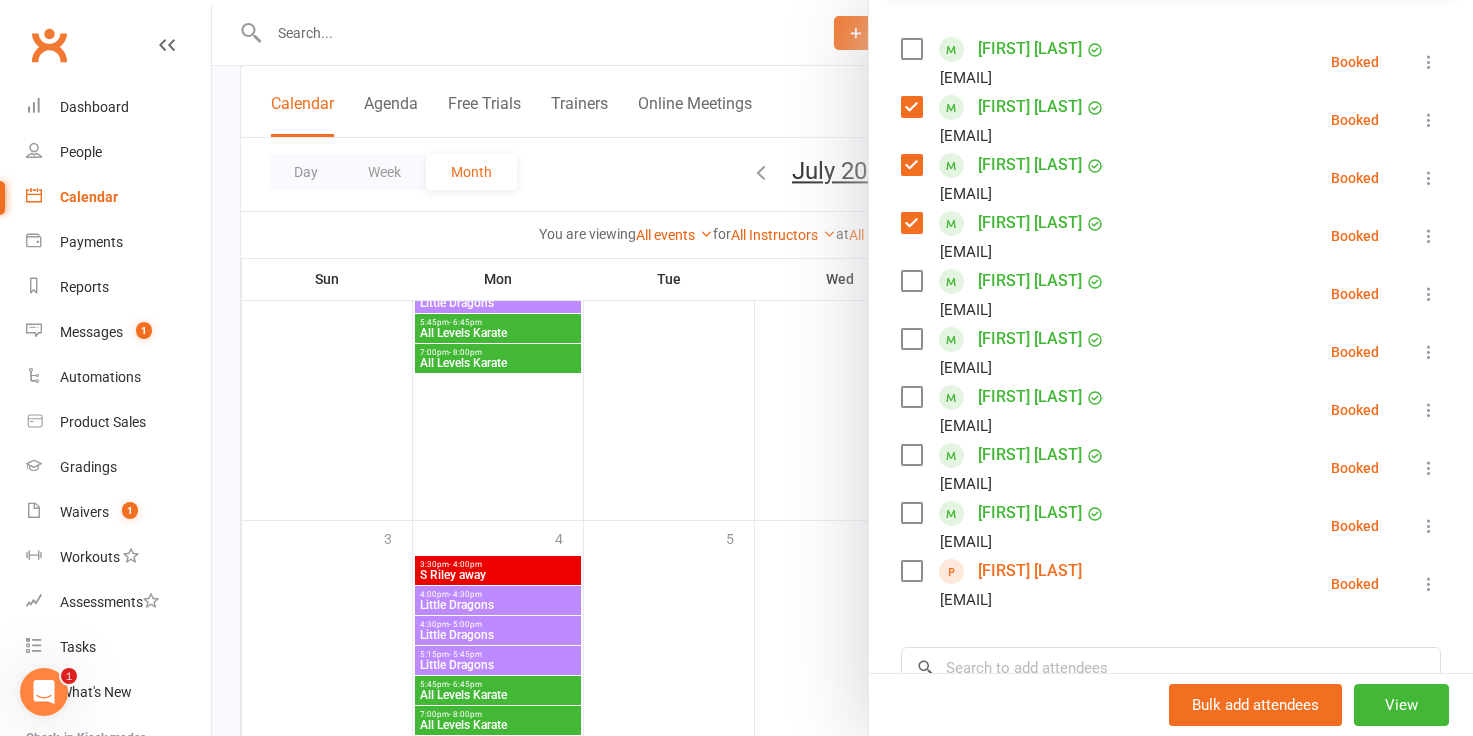 click at bounding box center [911, 455] 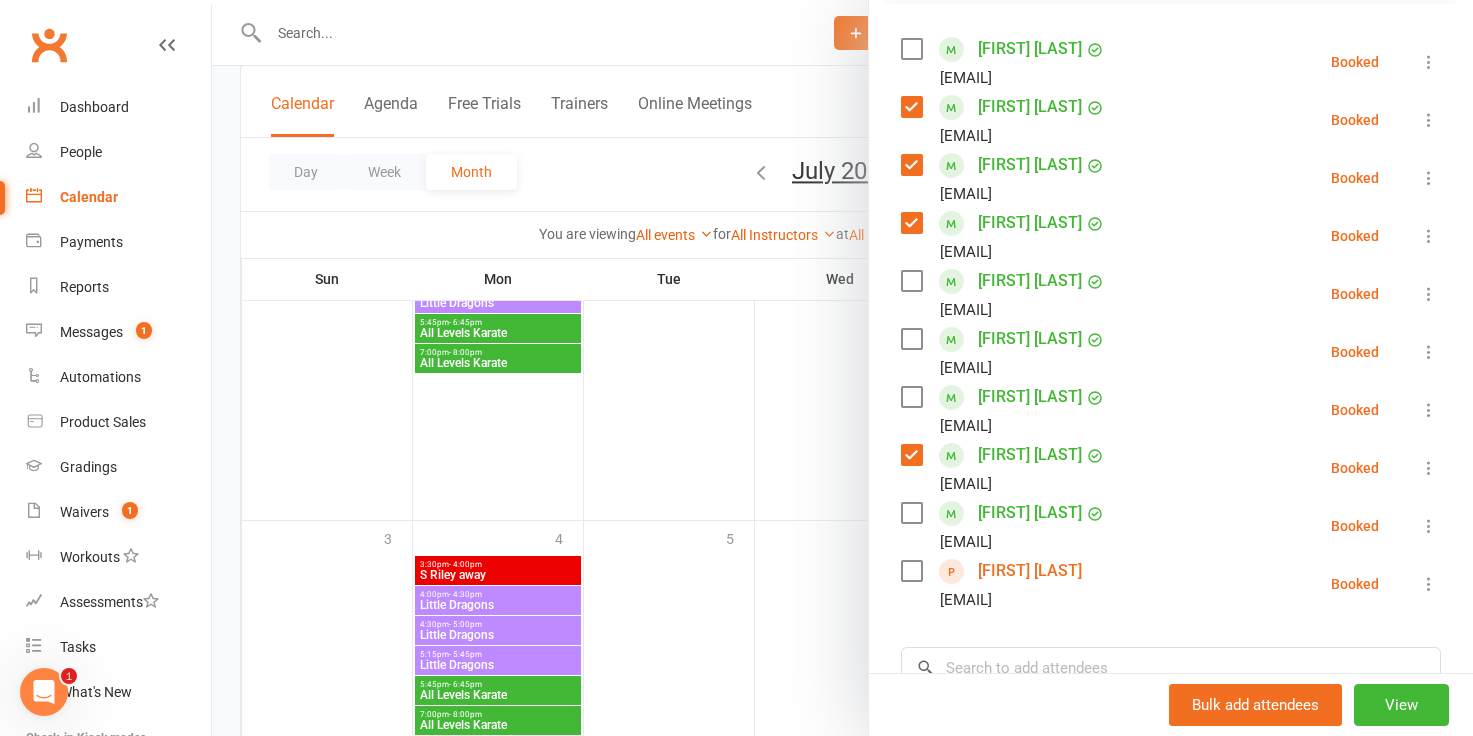 click at bounding box center [911, 571] 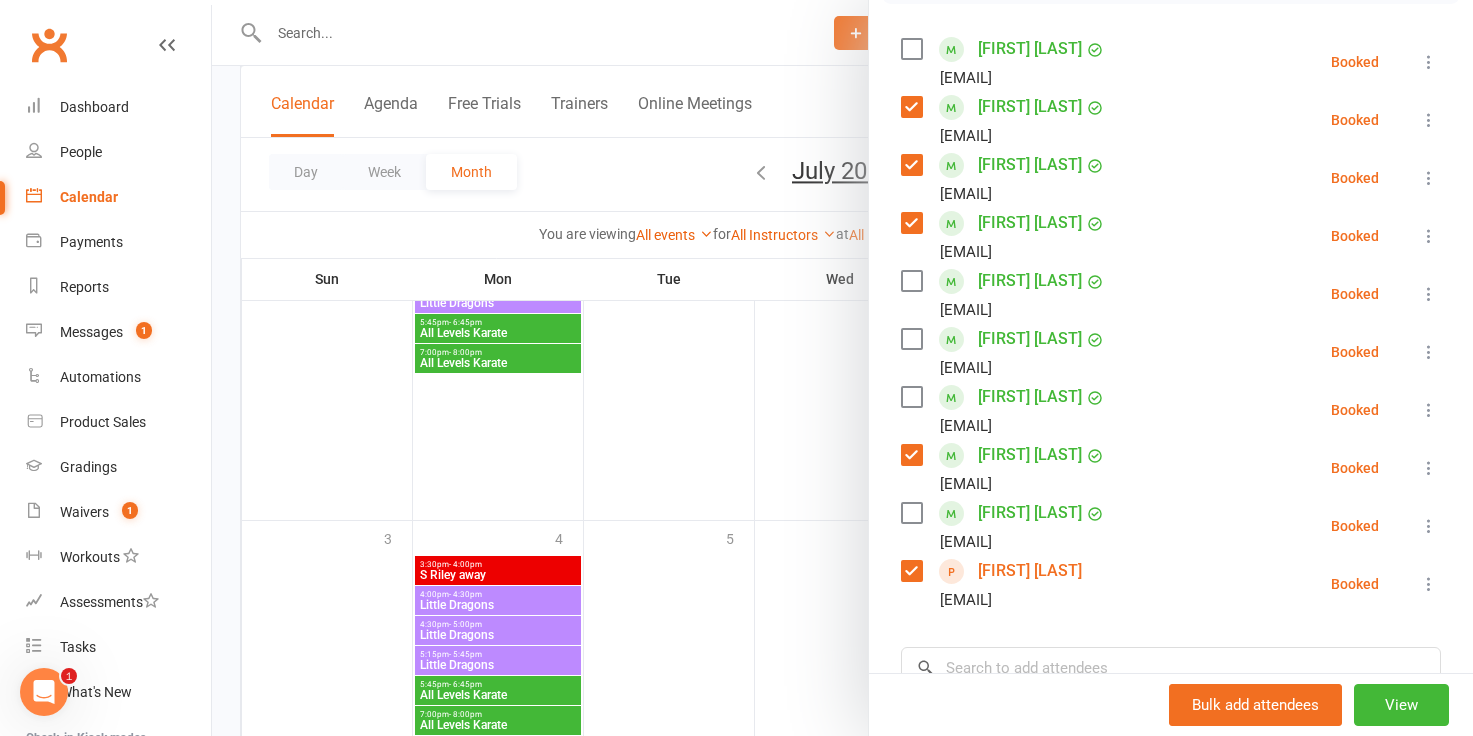 click at bounding box center [911, 49] 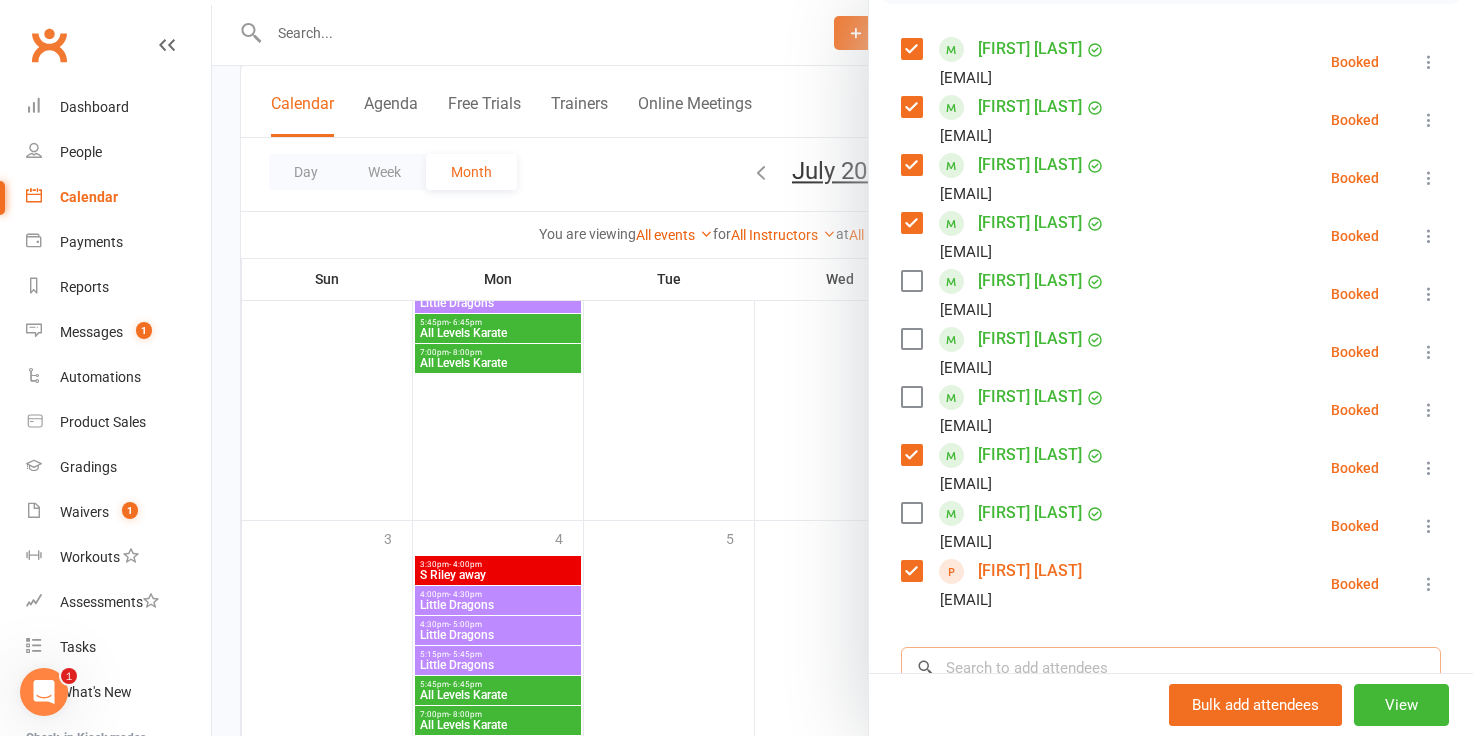click at bounding box center (1171, 668) 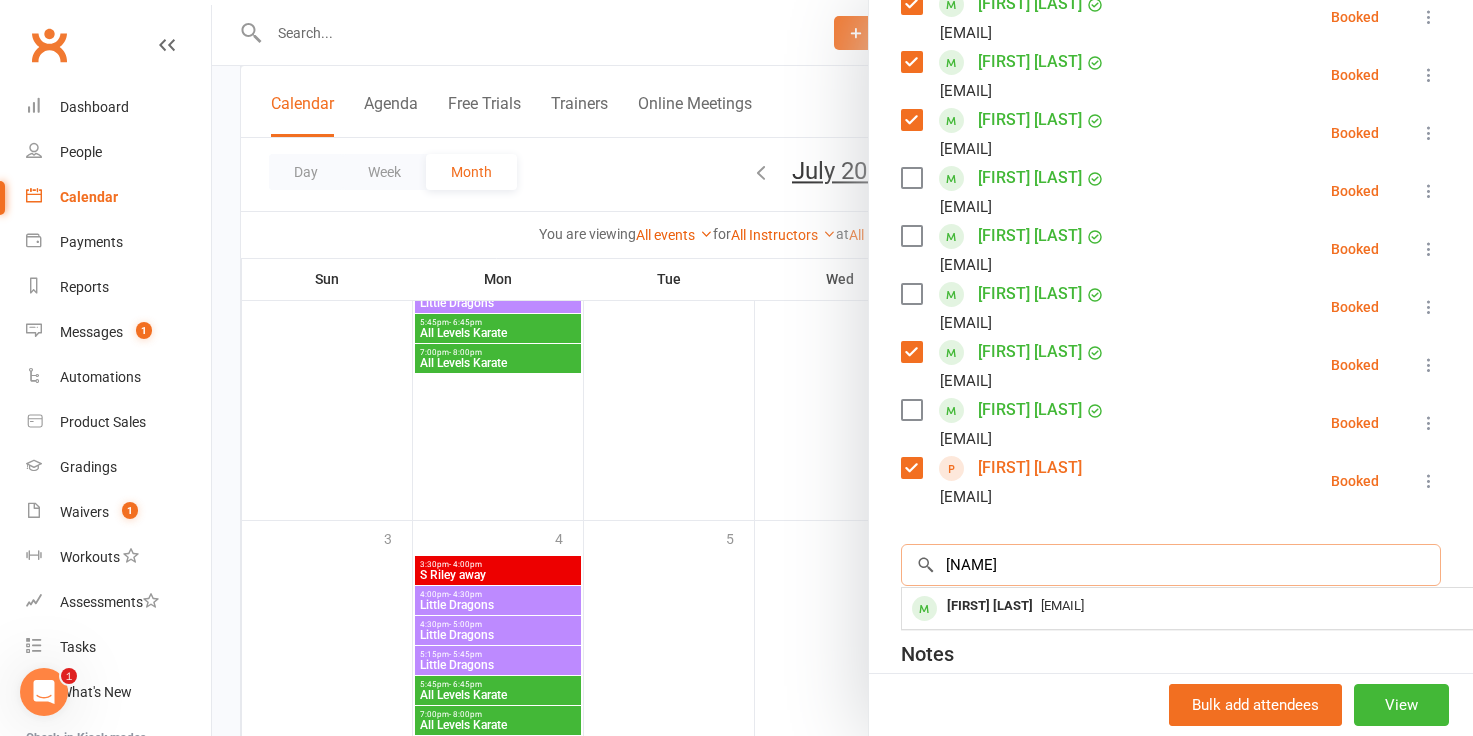 scroll, scrollTop: 452, scrollLeft: 0, axis: vertical 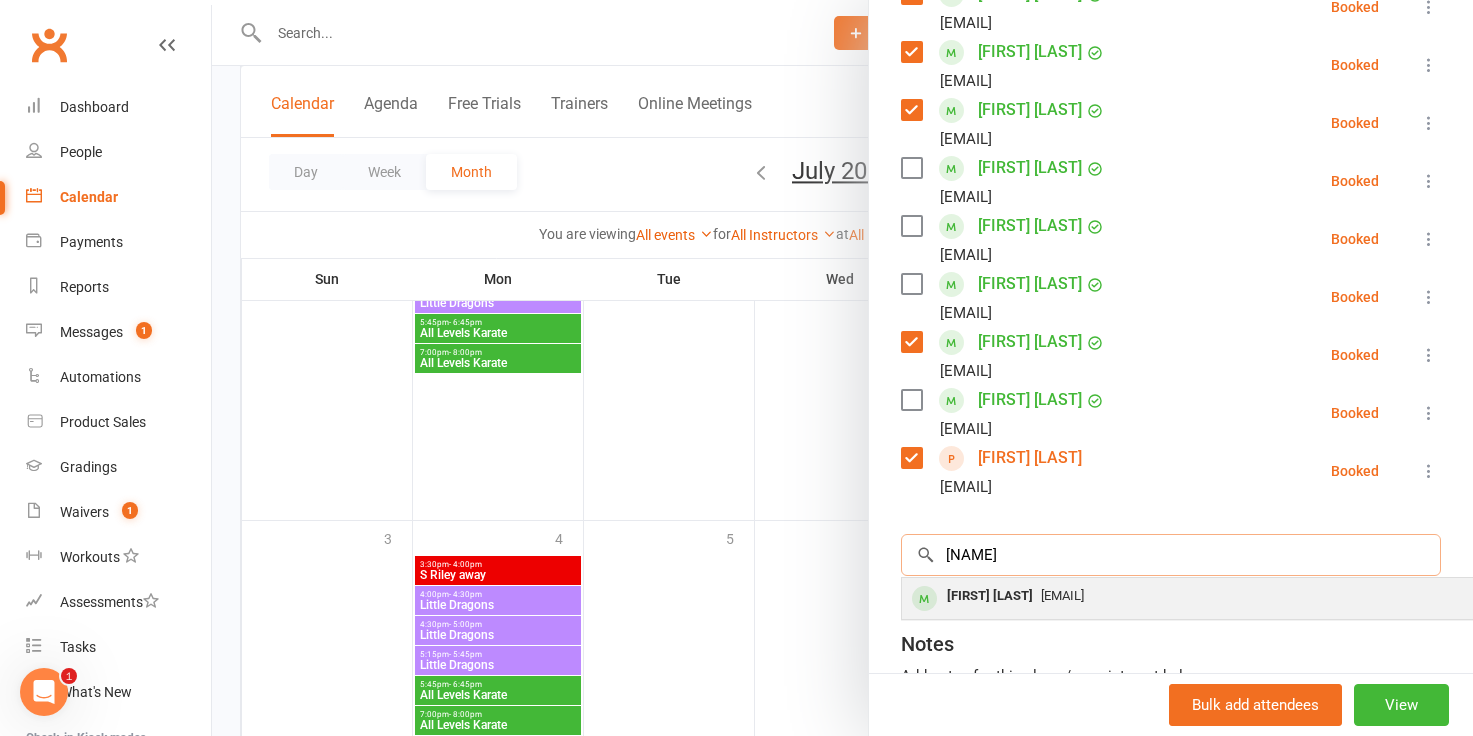 type on "vaish" 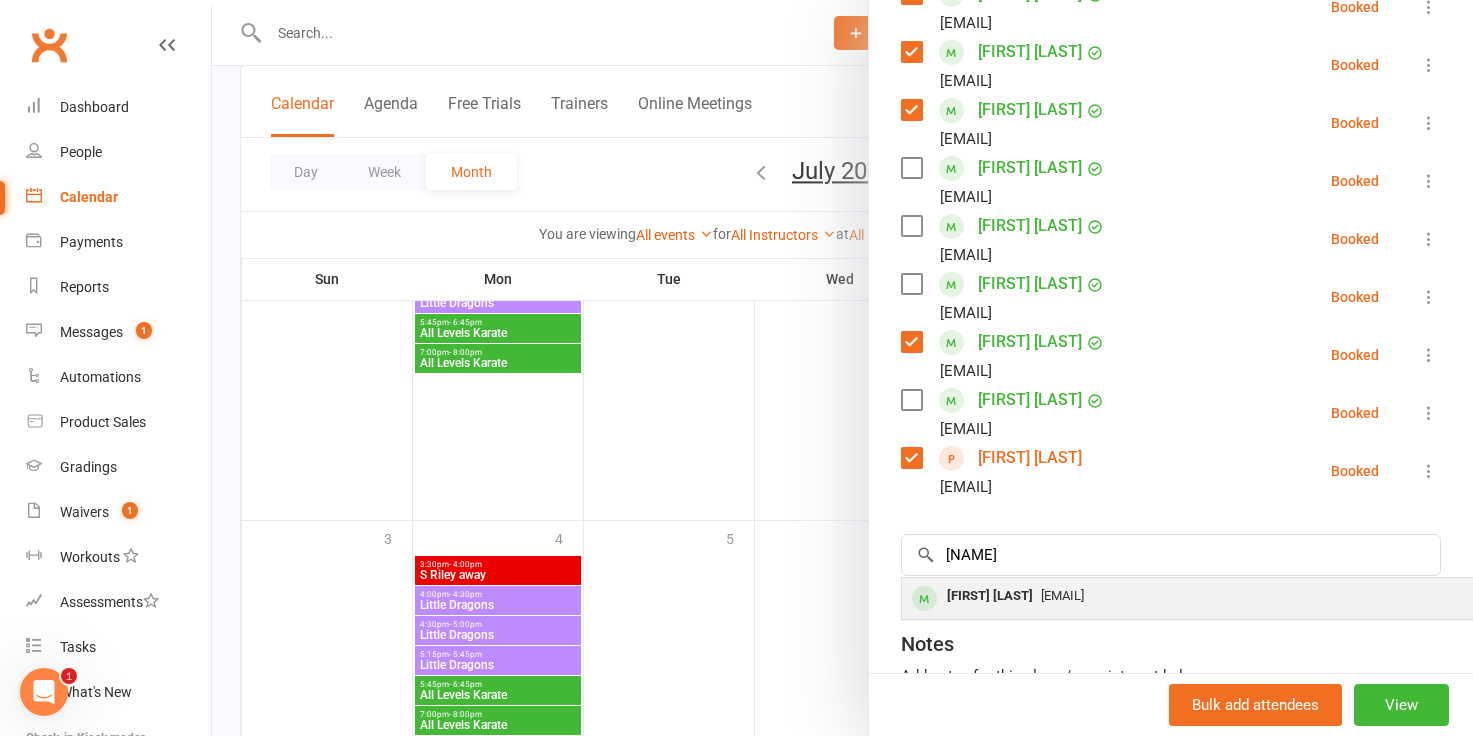 click on "[FIRST] [LAST]" at bounding box center (990, 596) 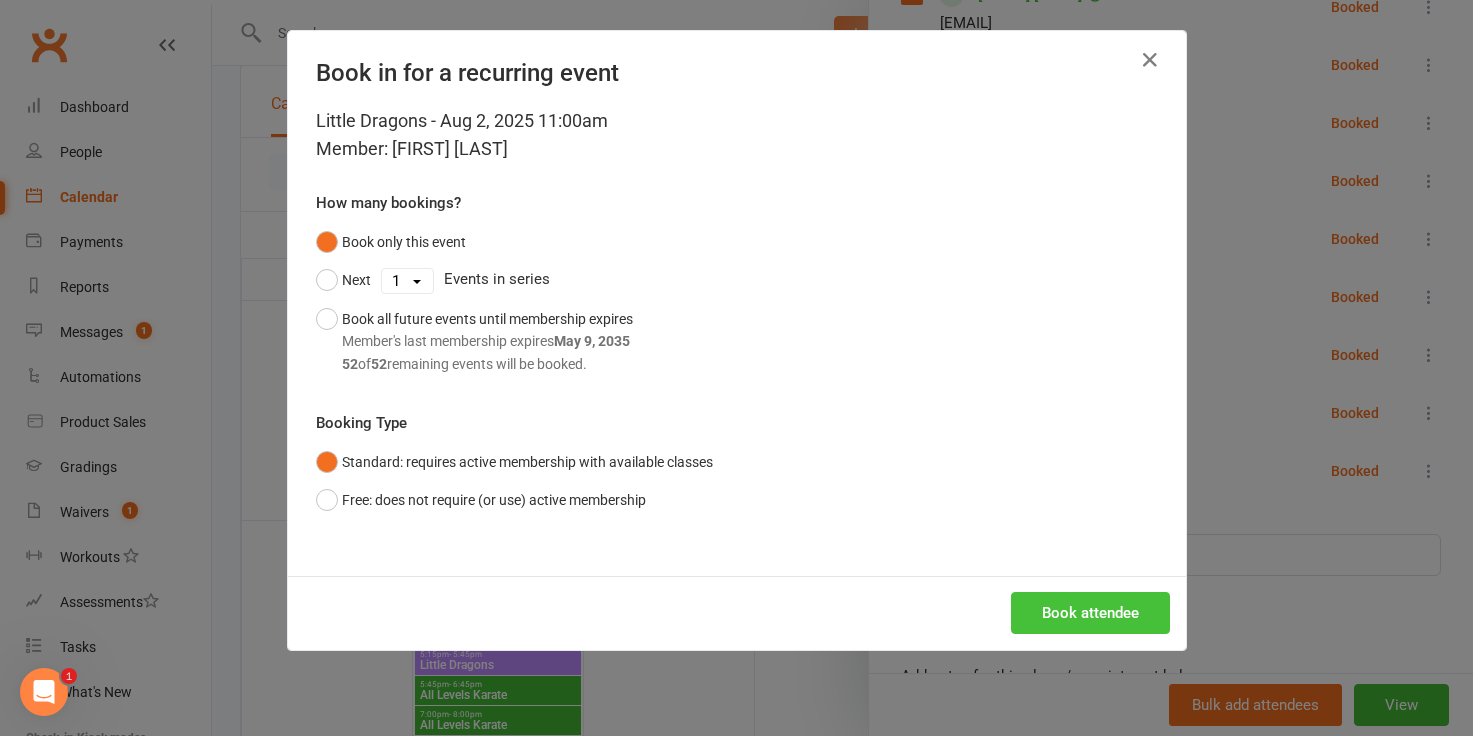 click on "Book attendee" at bounding box center [1090, 613] 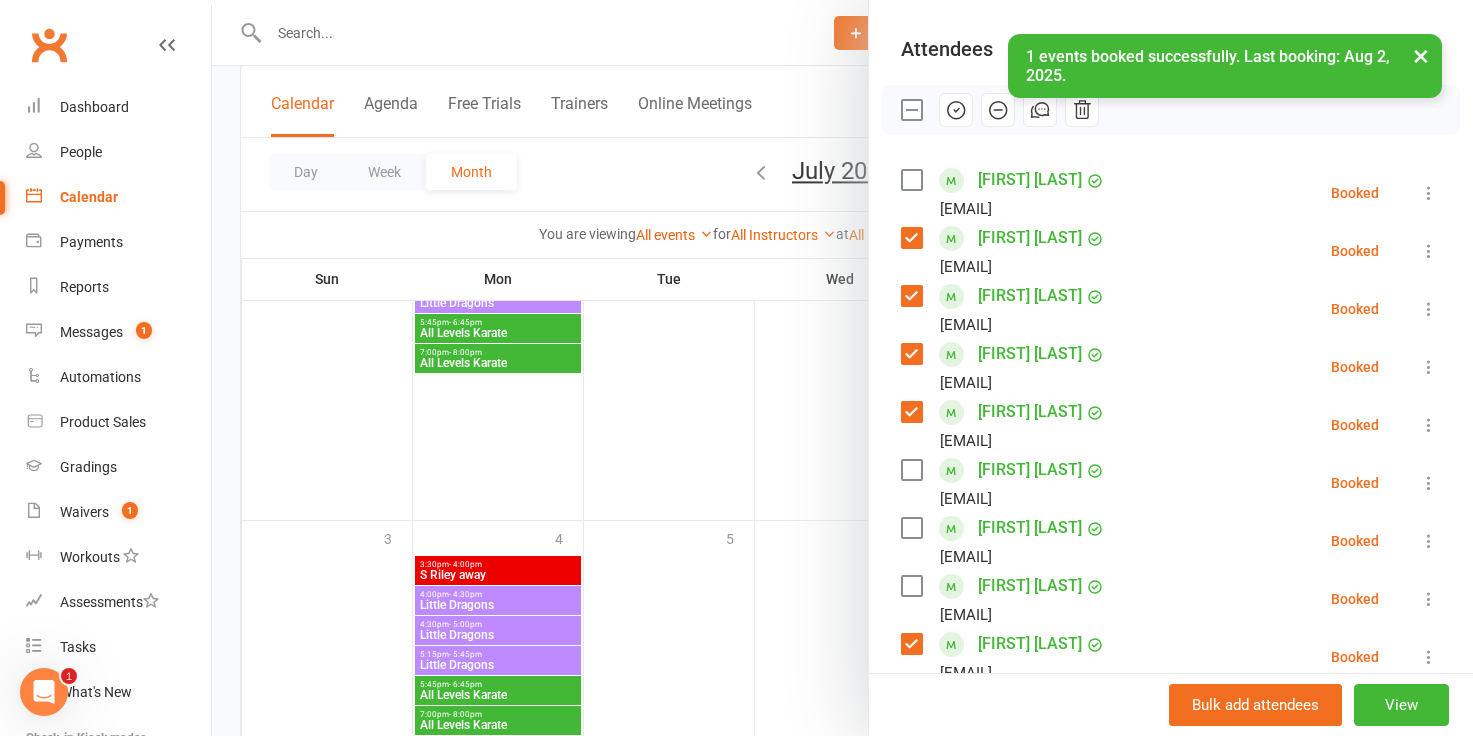 scroll, scrollTop: 212, scrollLeft: 0, axis: vertical 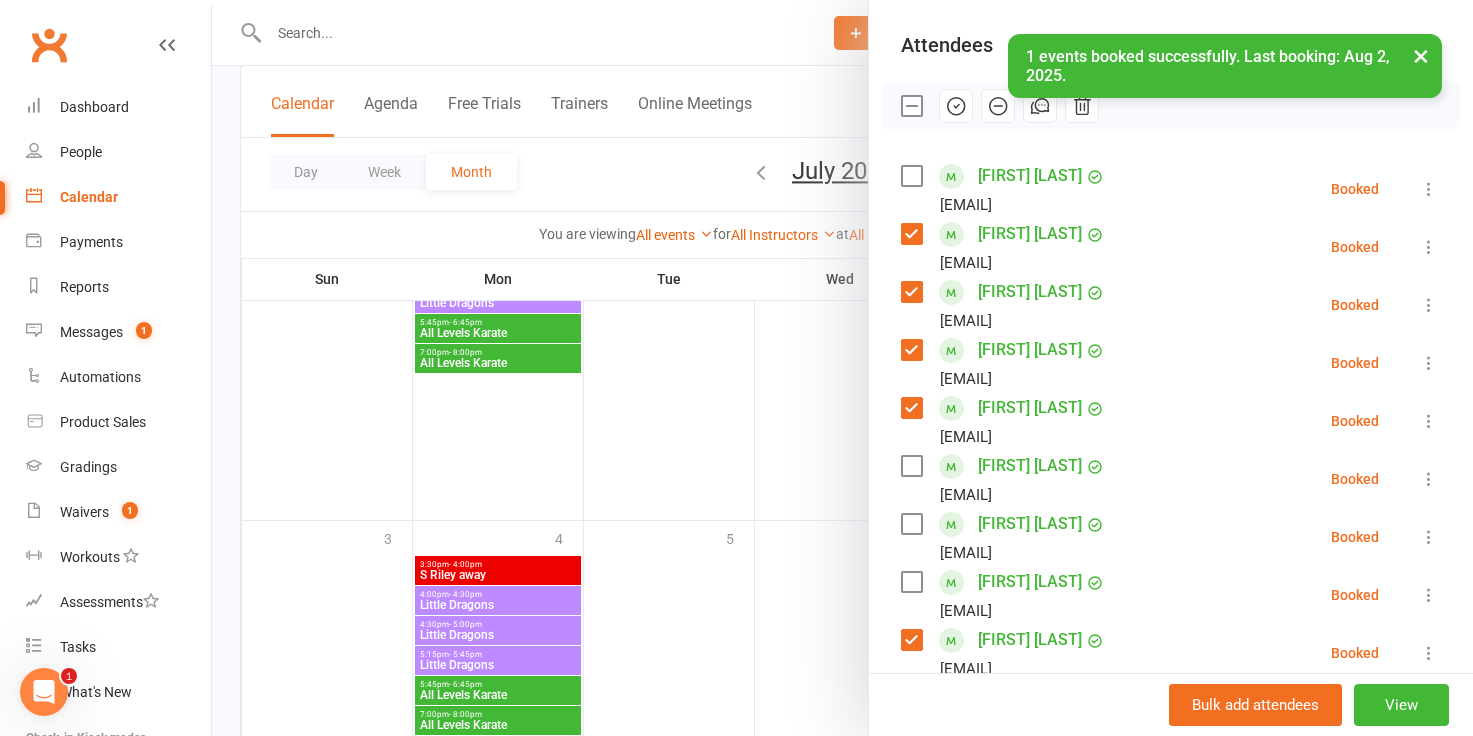 click at bounding box center [911, 176] 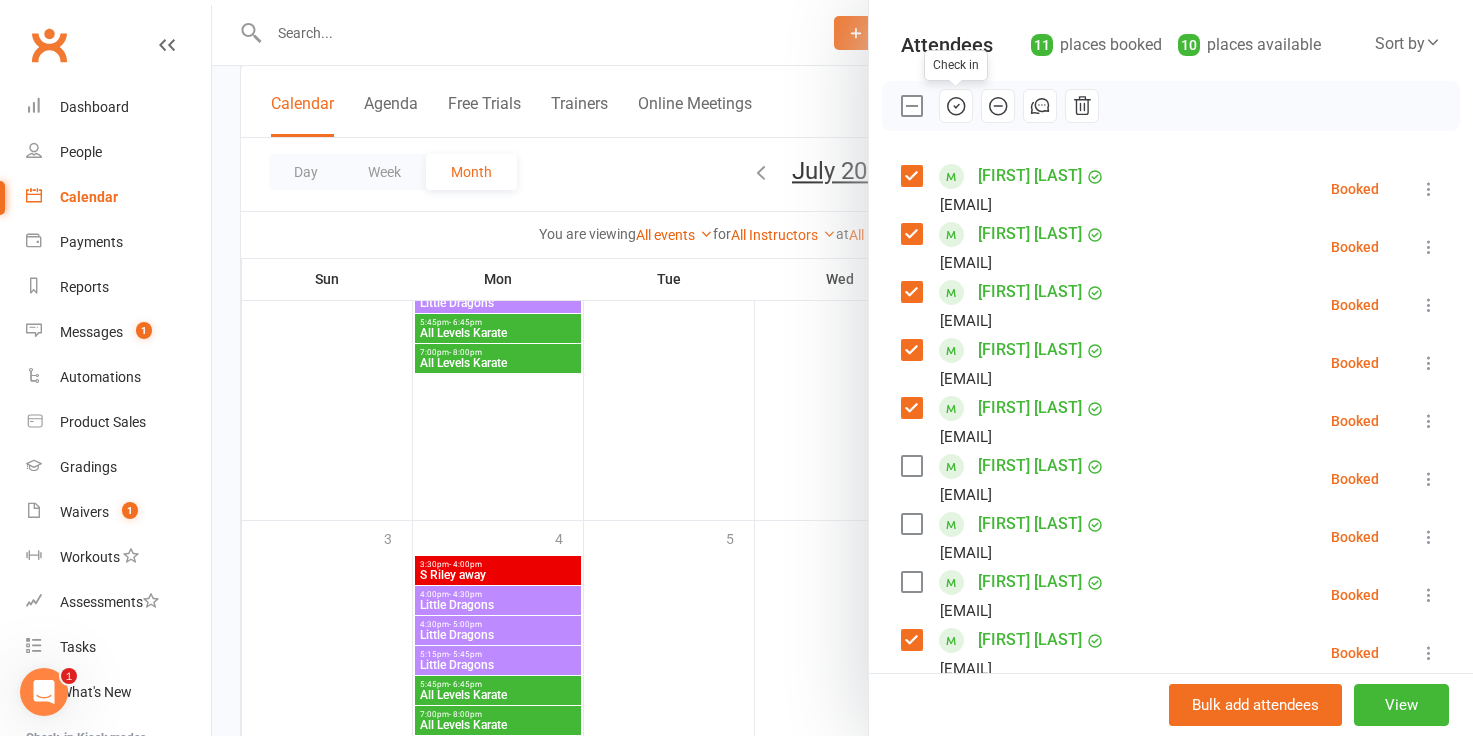 click 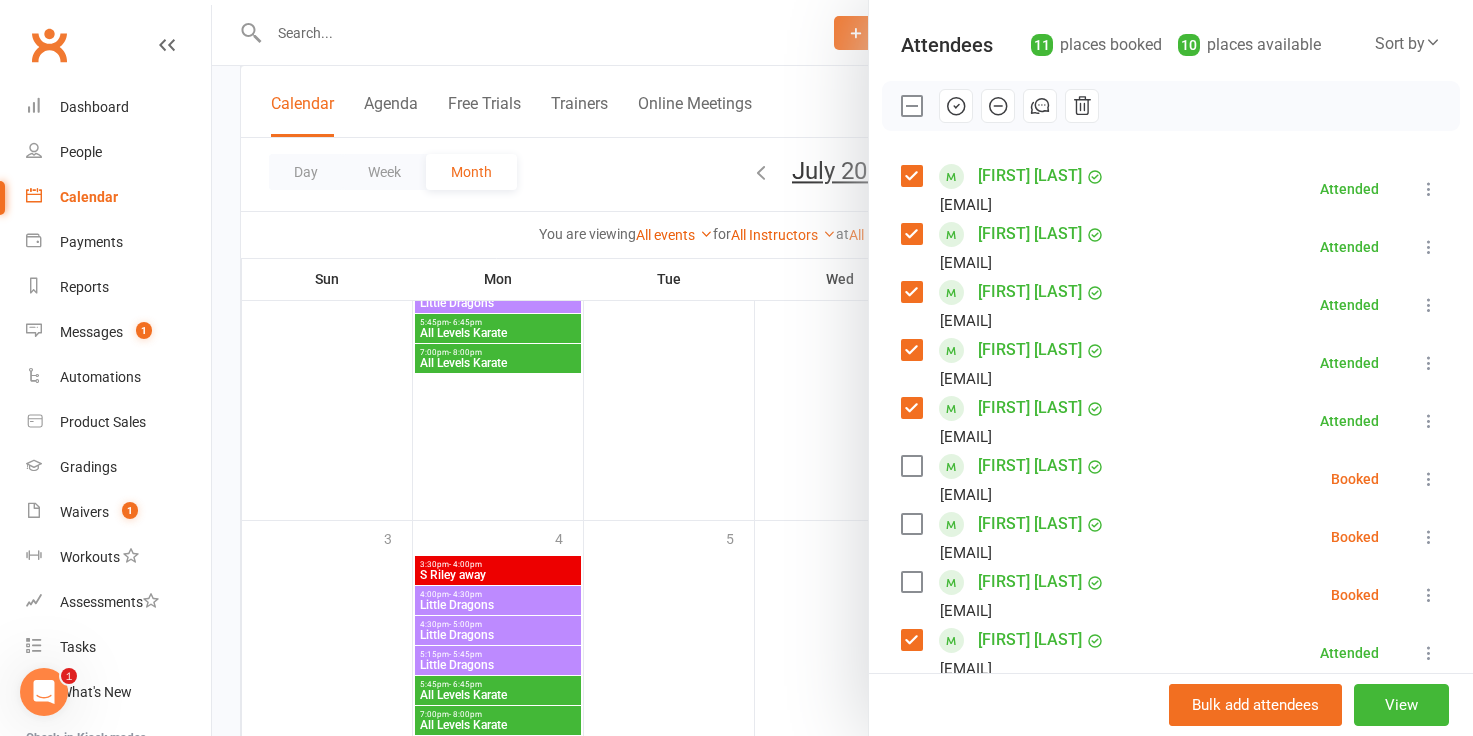 click at bounding box center [842, 368] 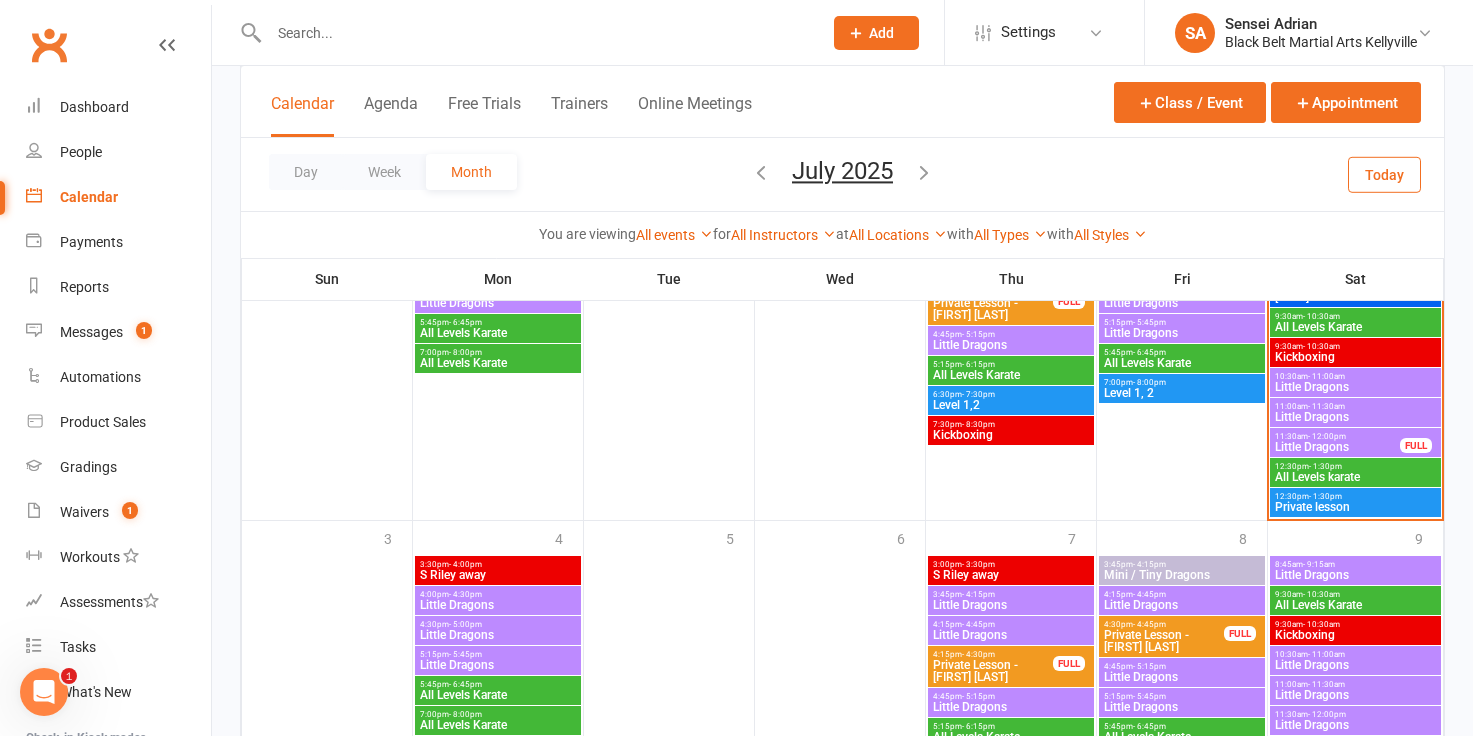 click on "Little Dragons" at bounding box center [1355, 387] 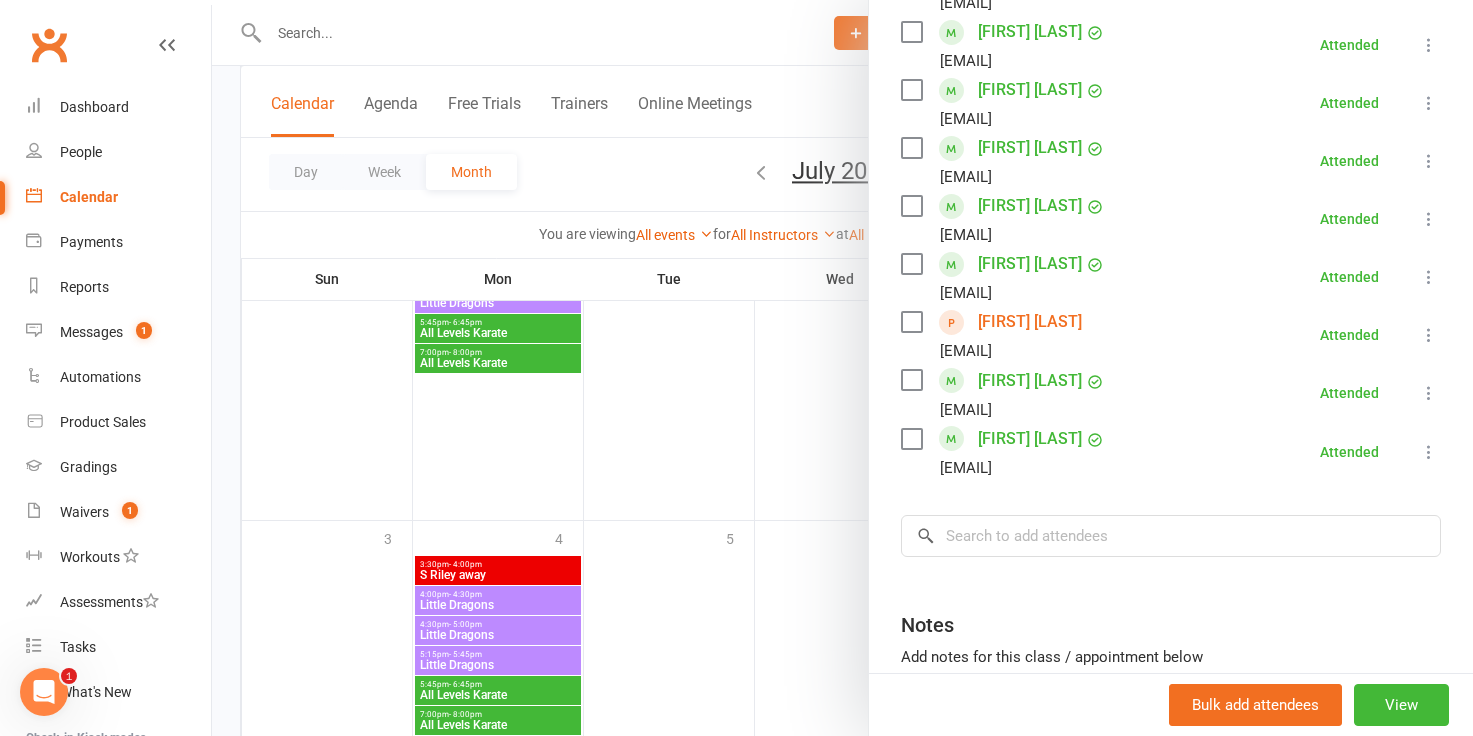 scroll, scrollTop: 897, scrollLeft: 0, axis: vertical 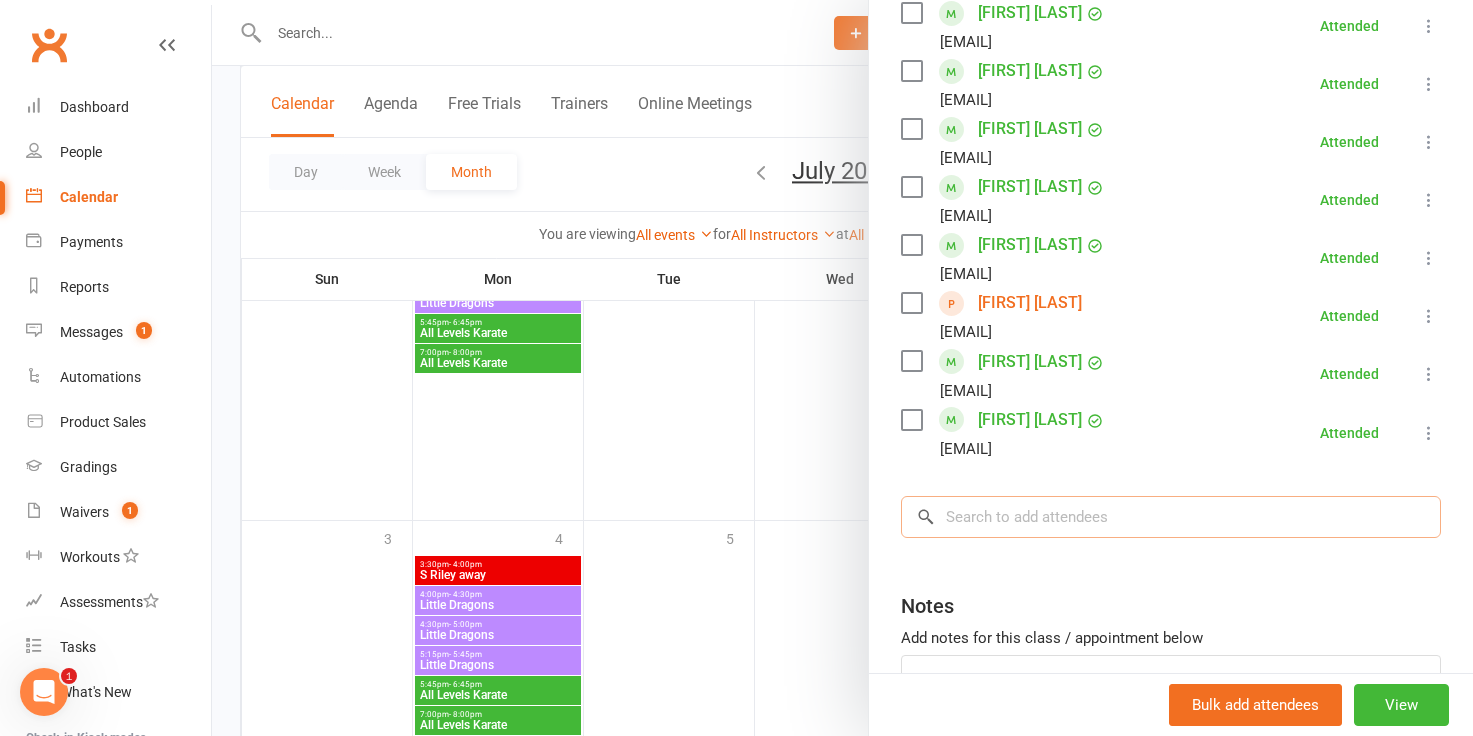 click at bounding box center [1171, 517] 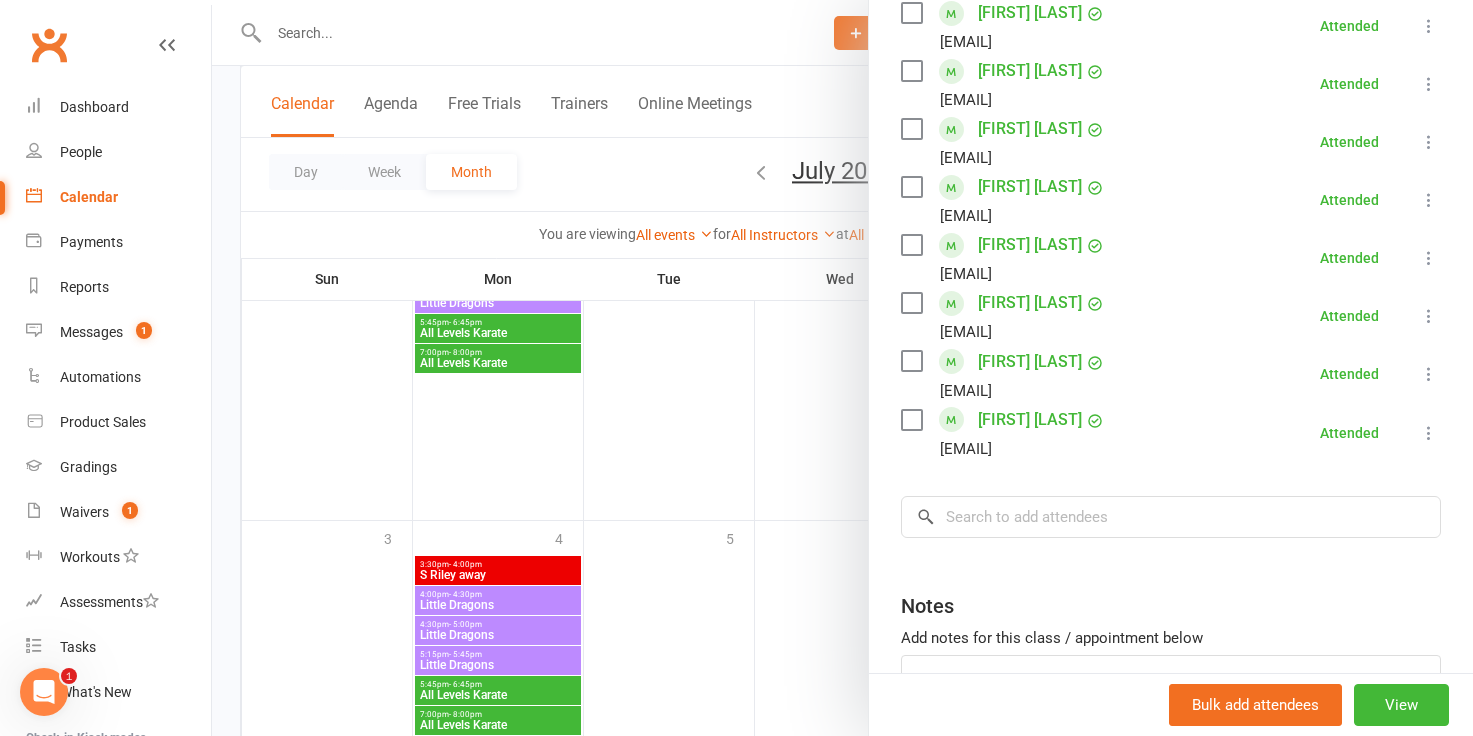 click at bounding box center [842, 368] 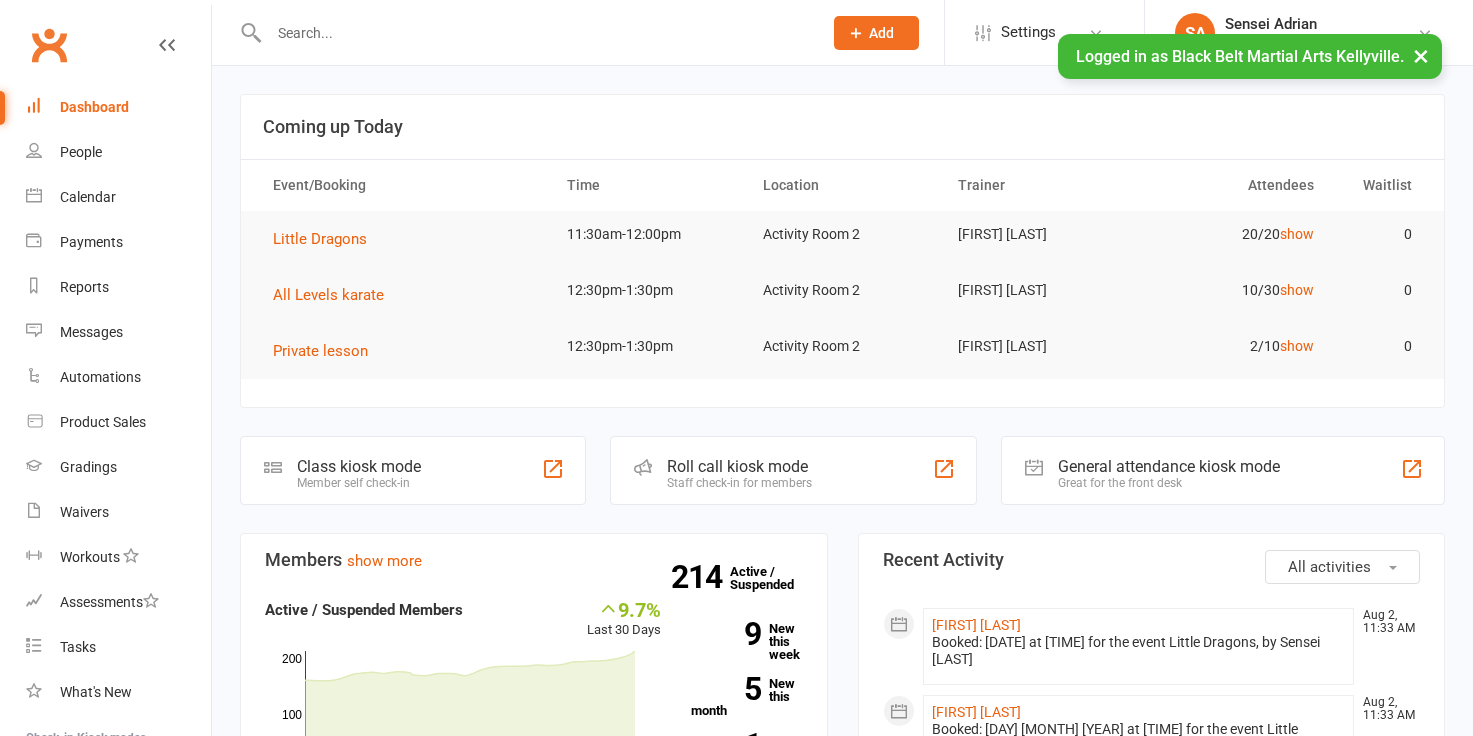 scroll, scrollTop: 0, scrollLeft: 0, axis: both 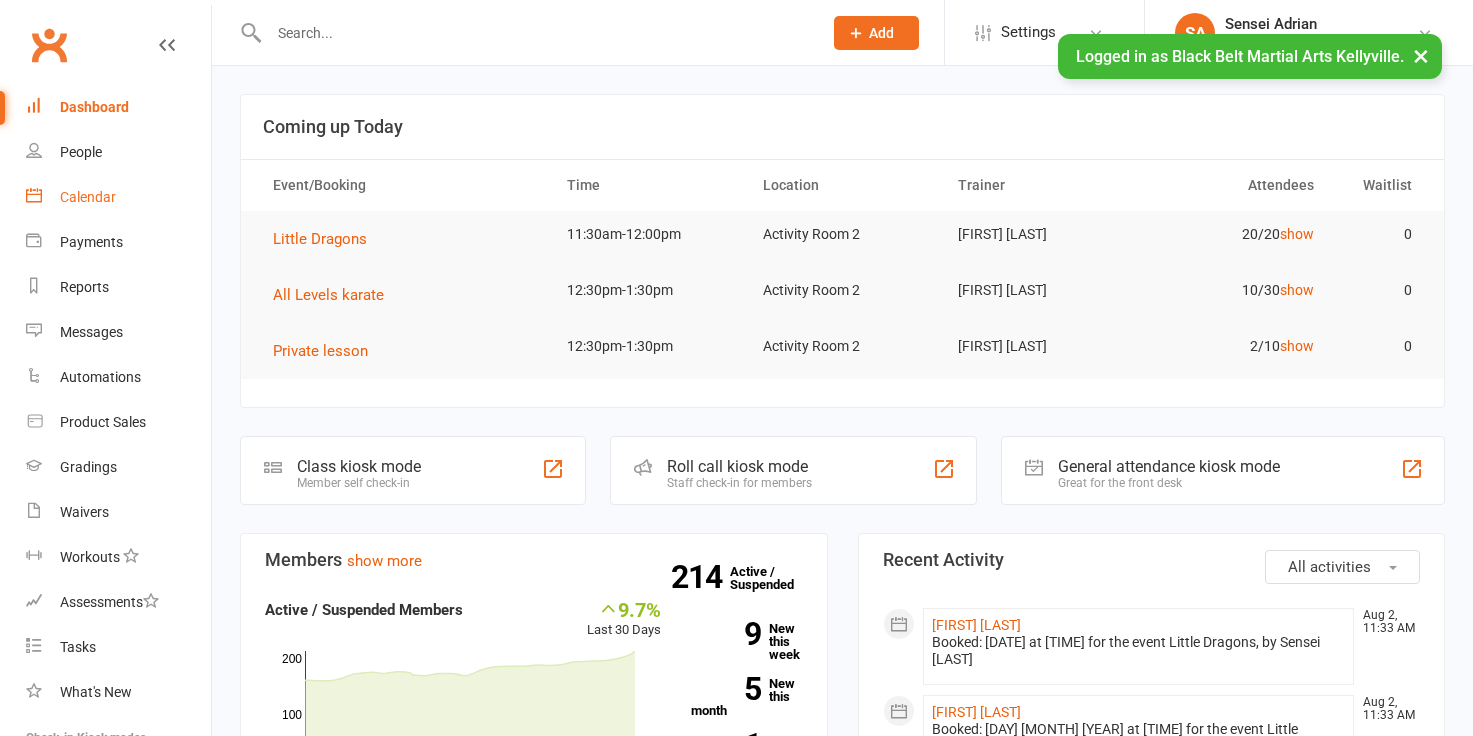 click on "Calendar" at bounding box center (118, 197) 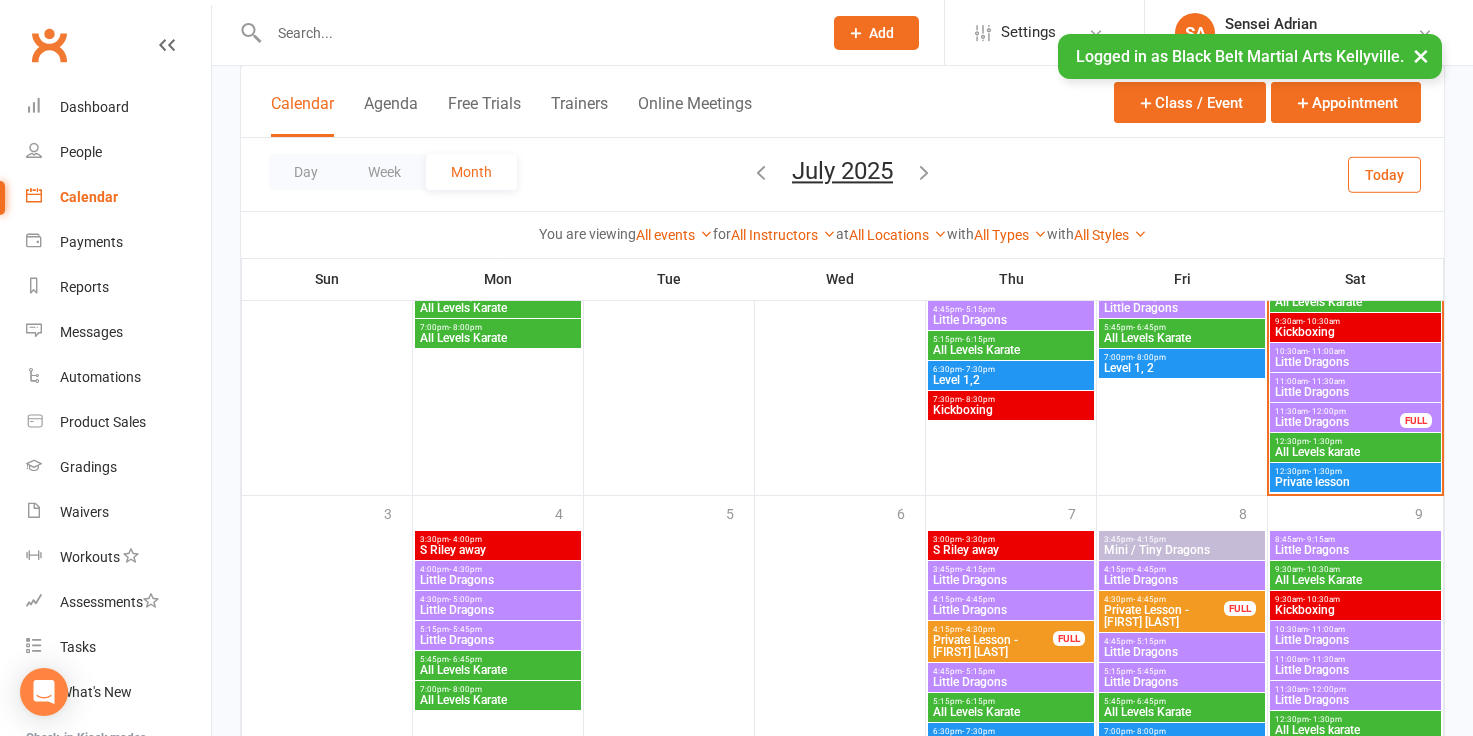 scroll, scrollTop: 1388, scrollLeft: 0, axis: vertical 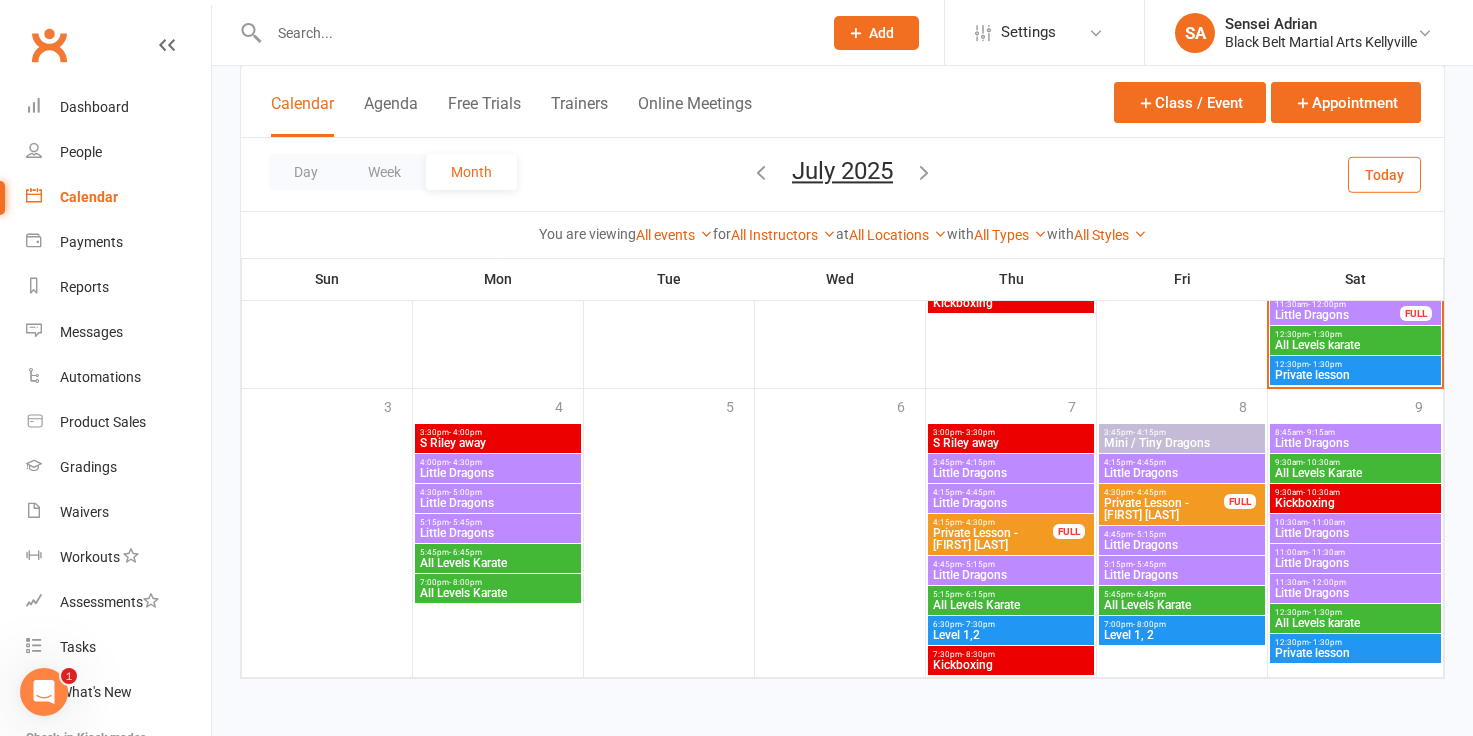 click on "[TIME]  - [TIME] All Levels Karate" at bounding box center (498, 588) 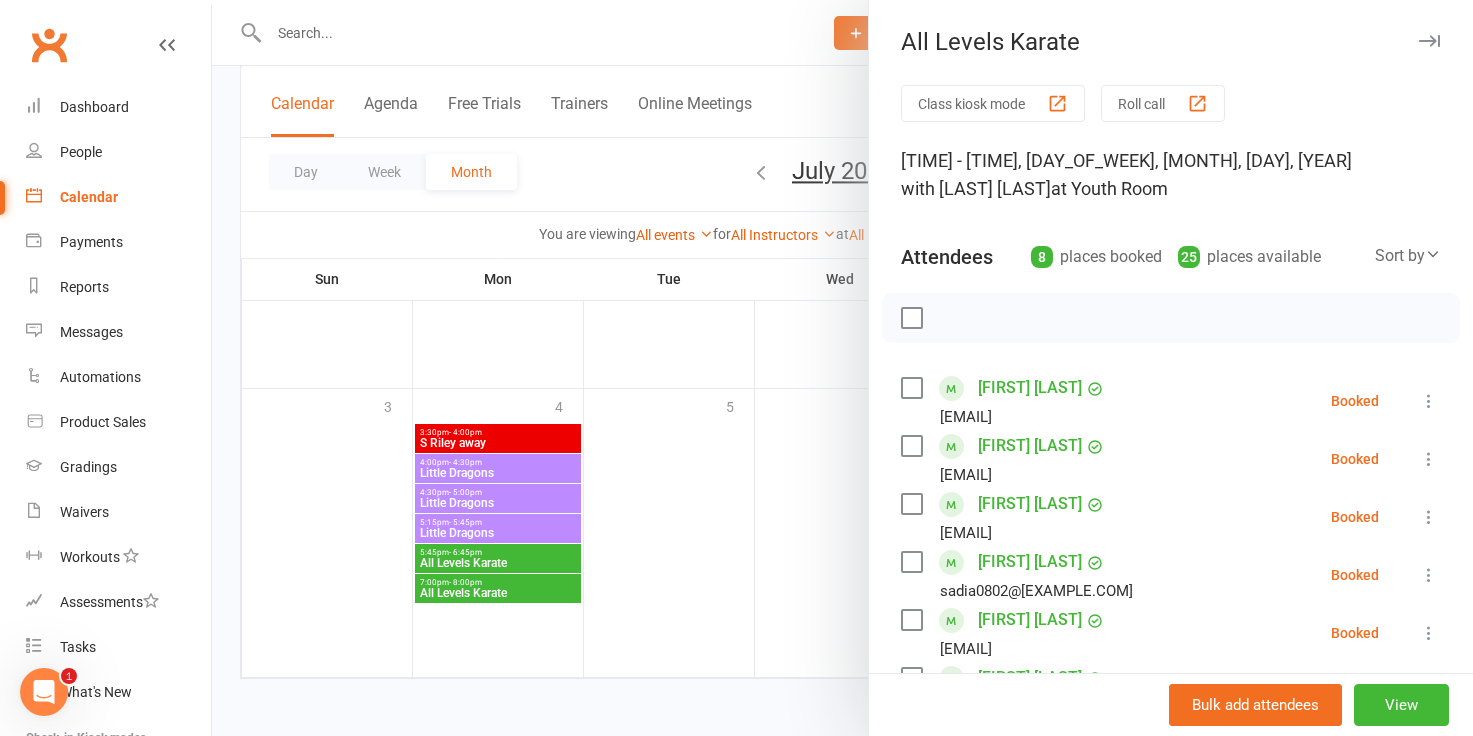 click at bounding box center (842, 368) 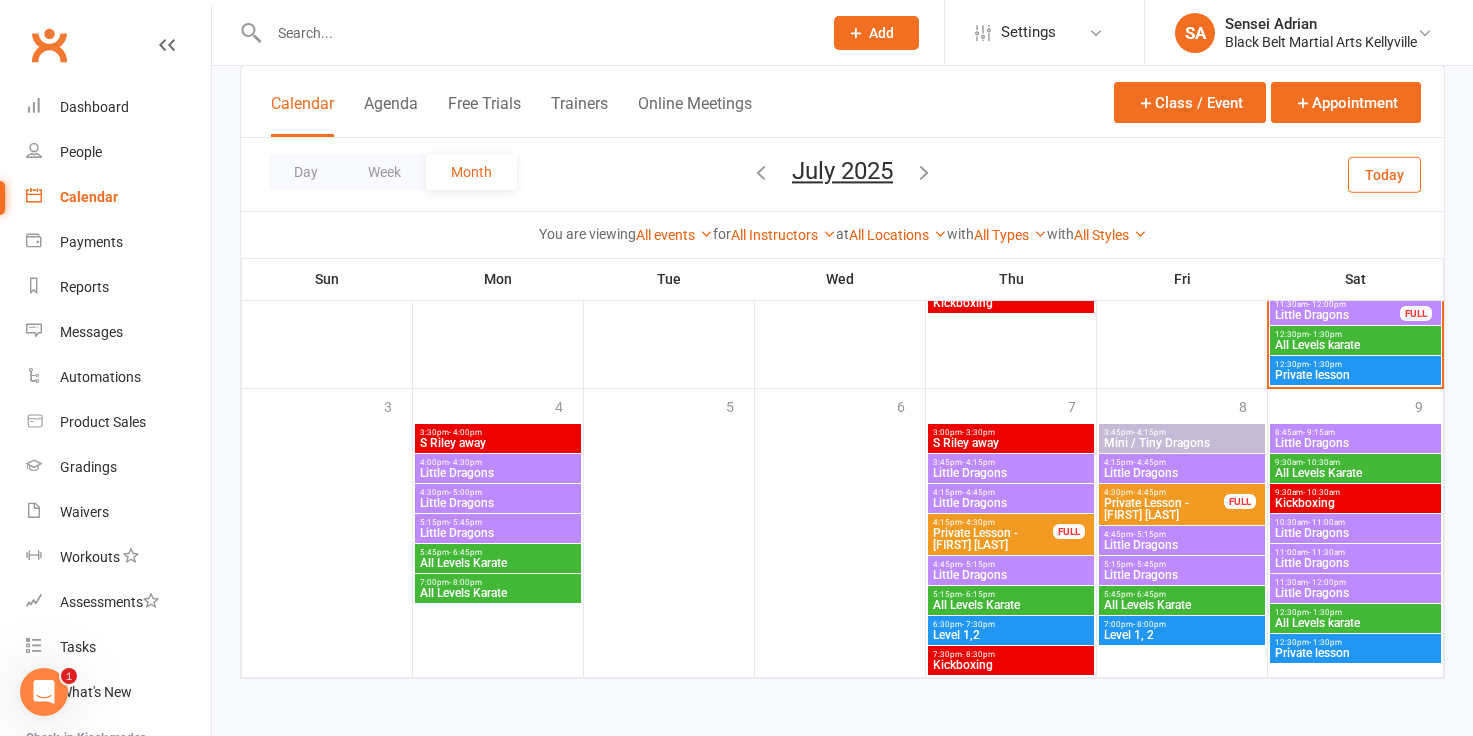 click on "All Levels Karate" at bounding box center (498, 593) 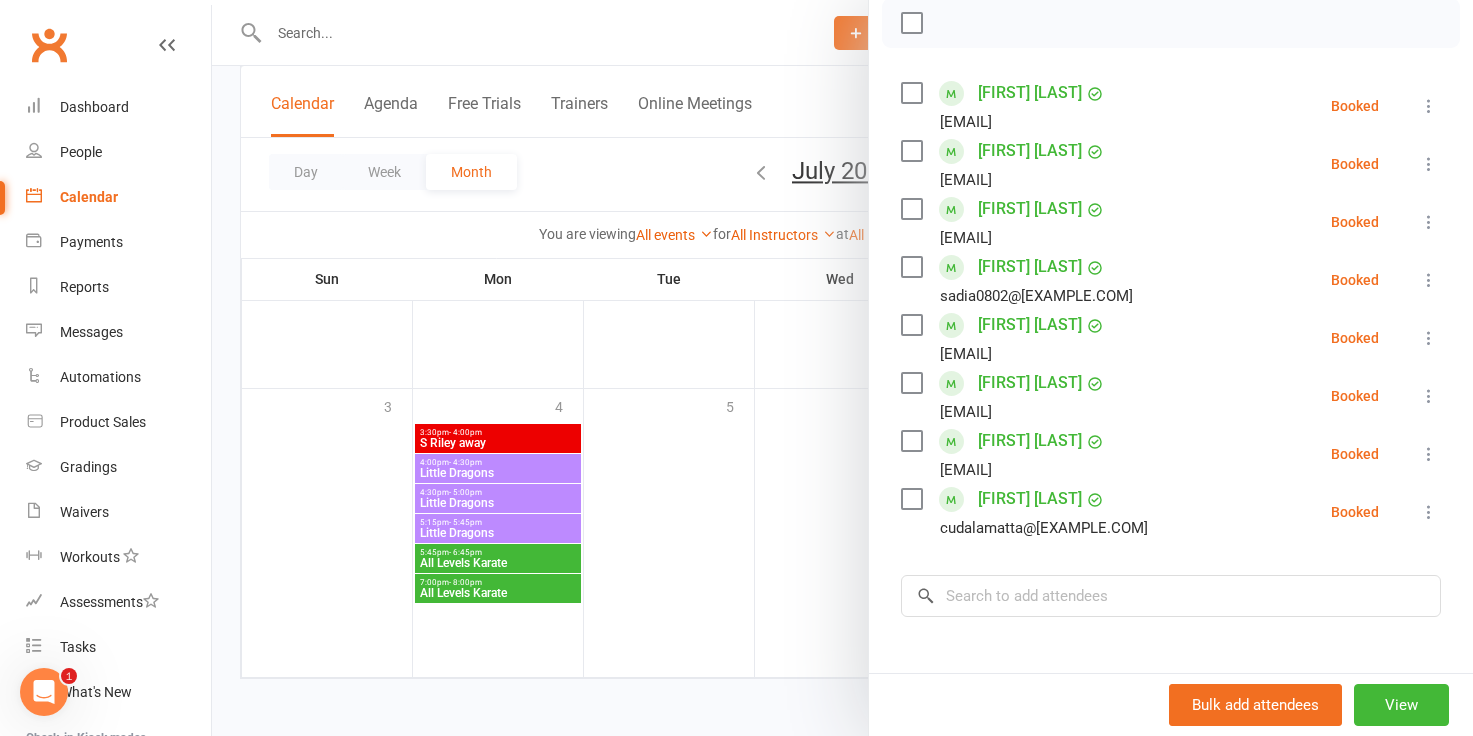 scroll, scrollTop: 289, scrollLeft: 0, axis: vertical 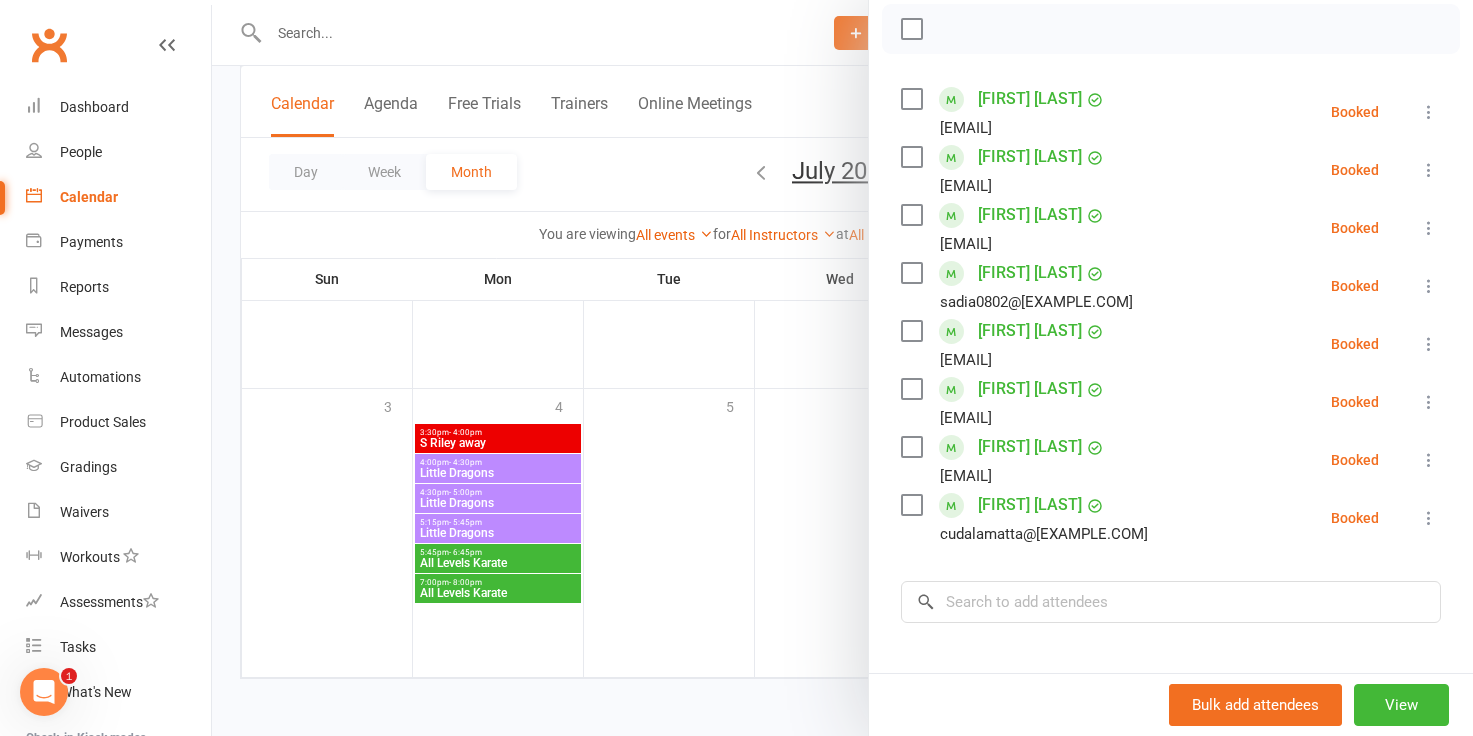 click at bounding box center (842, 368) 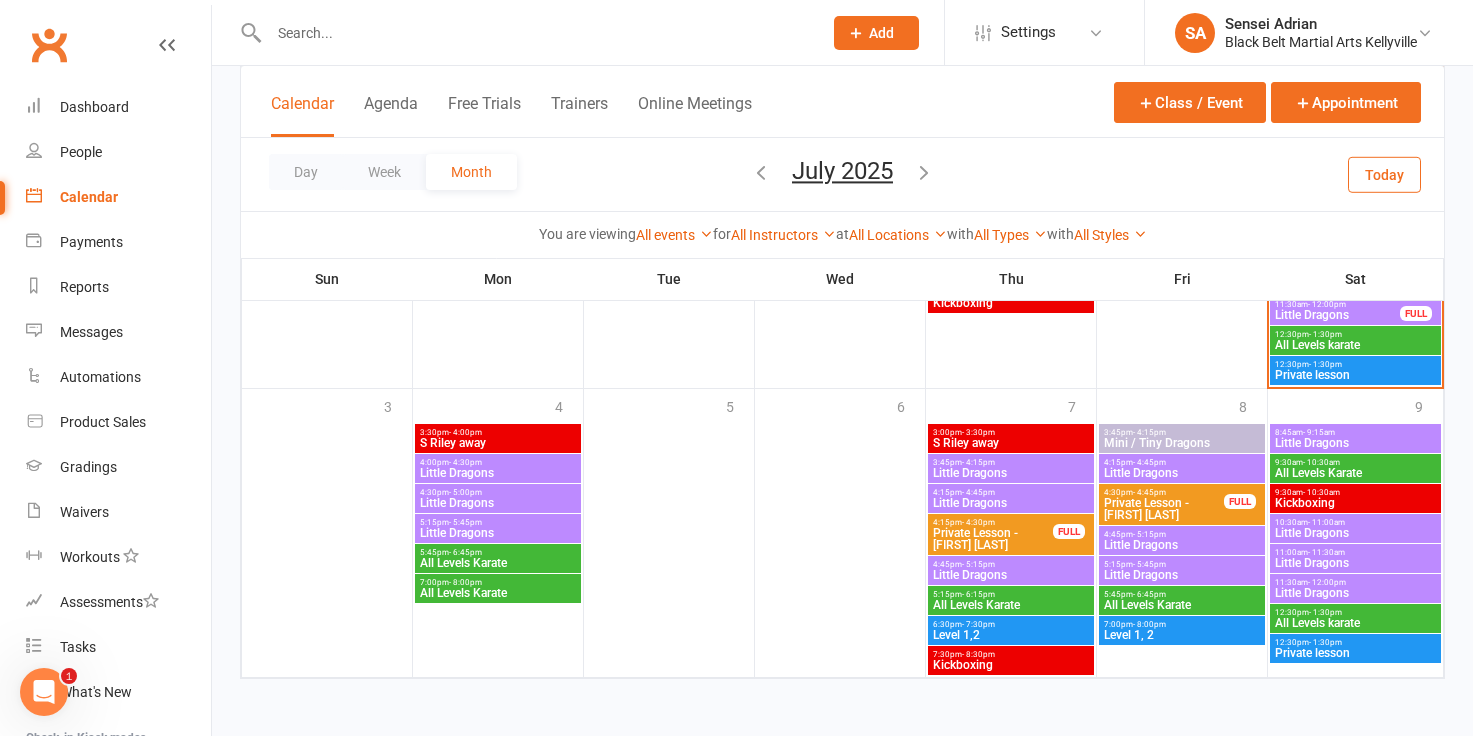 click on "All Levels Karate" at bounding box center (498, 563) 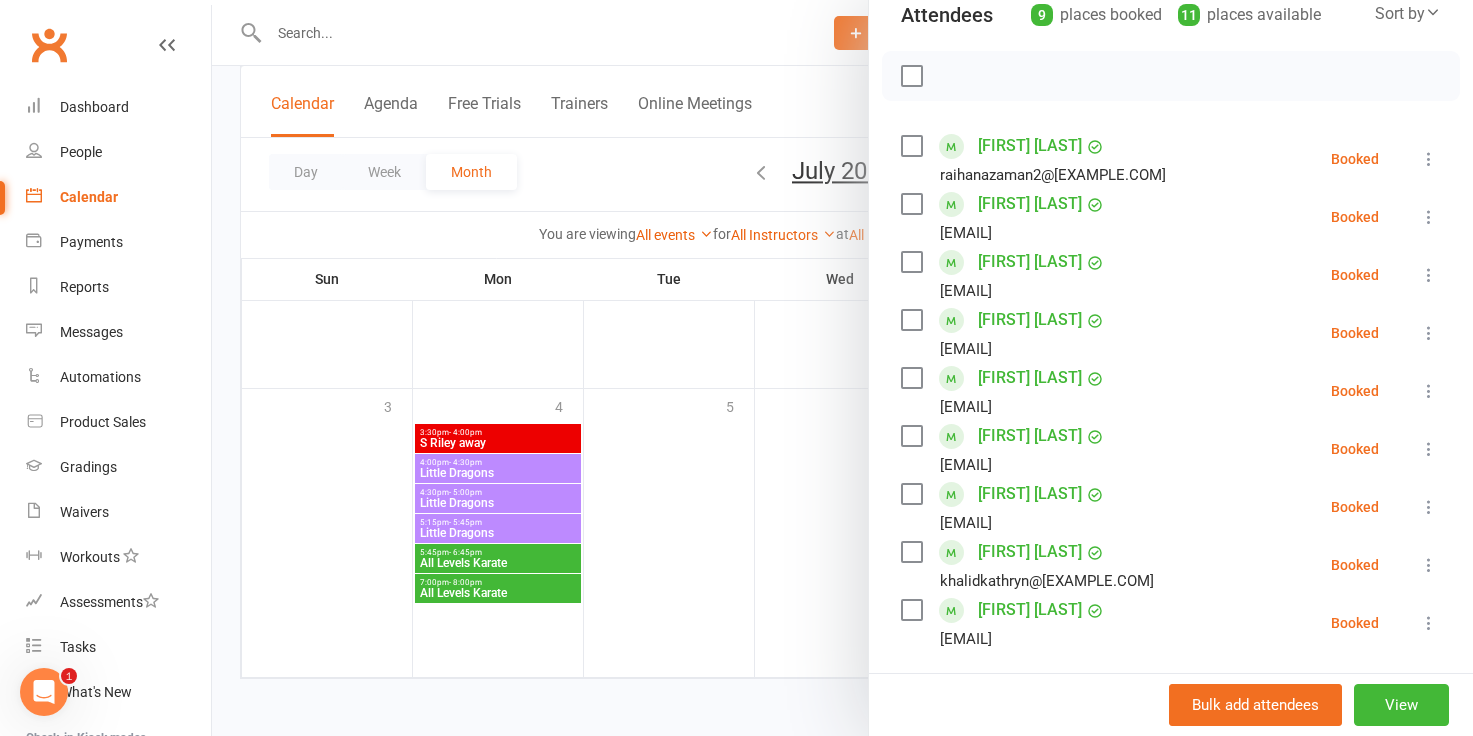 scroll, scrollTop: 243, scrollLeft: 0, axis: vertical 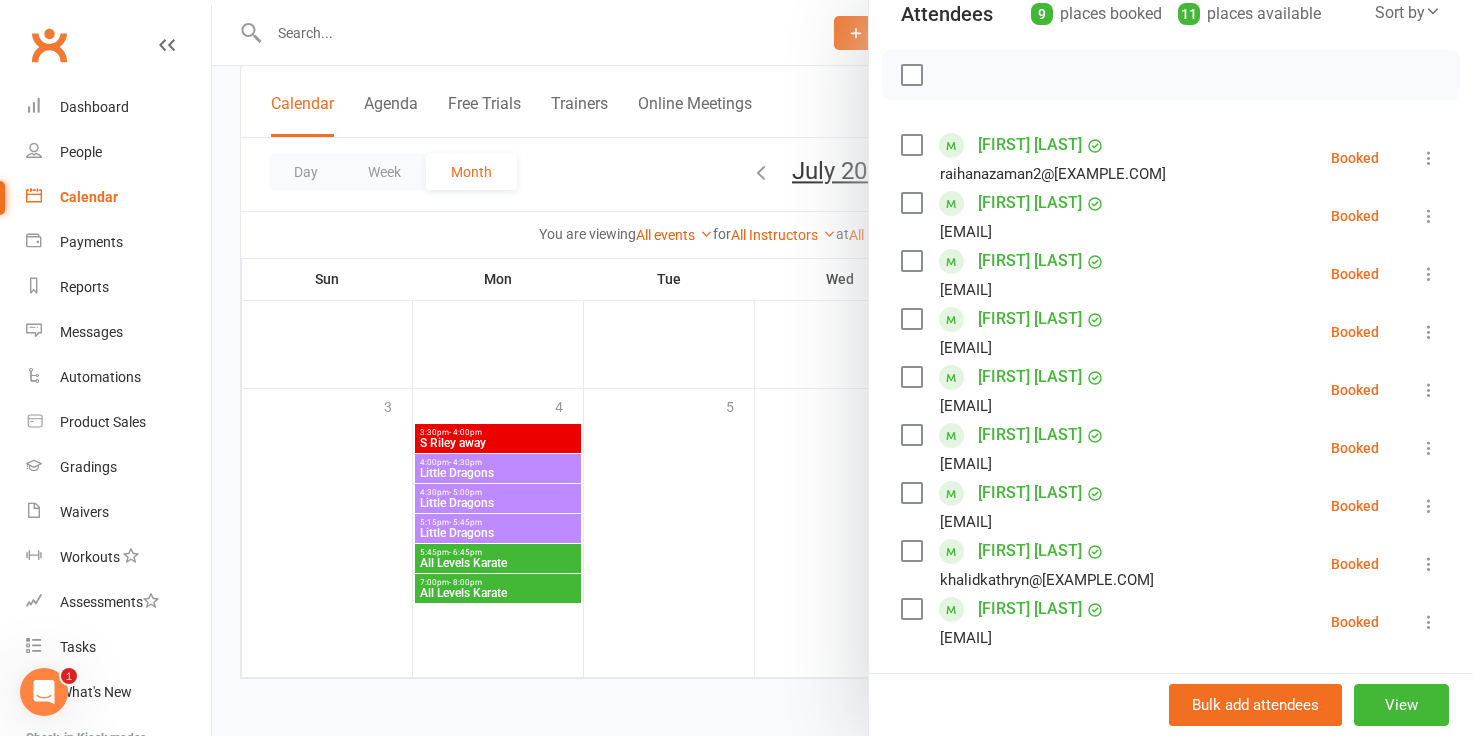 click at bounding box center (842, 368) 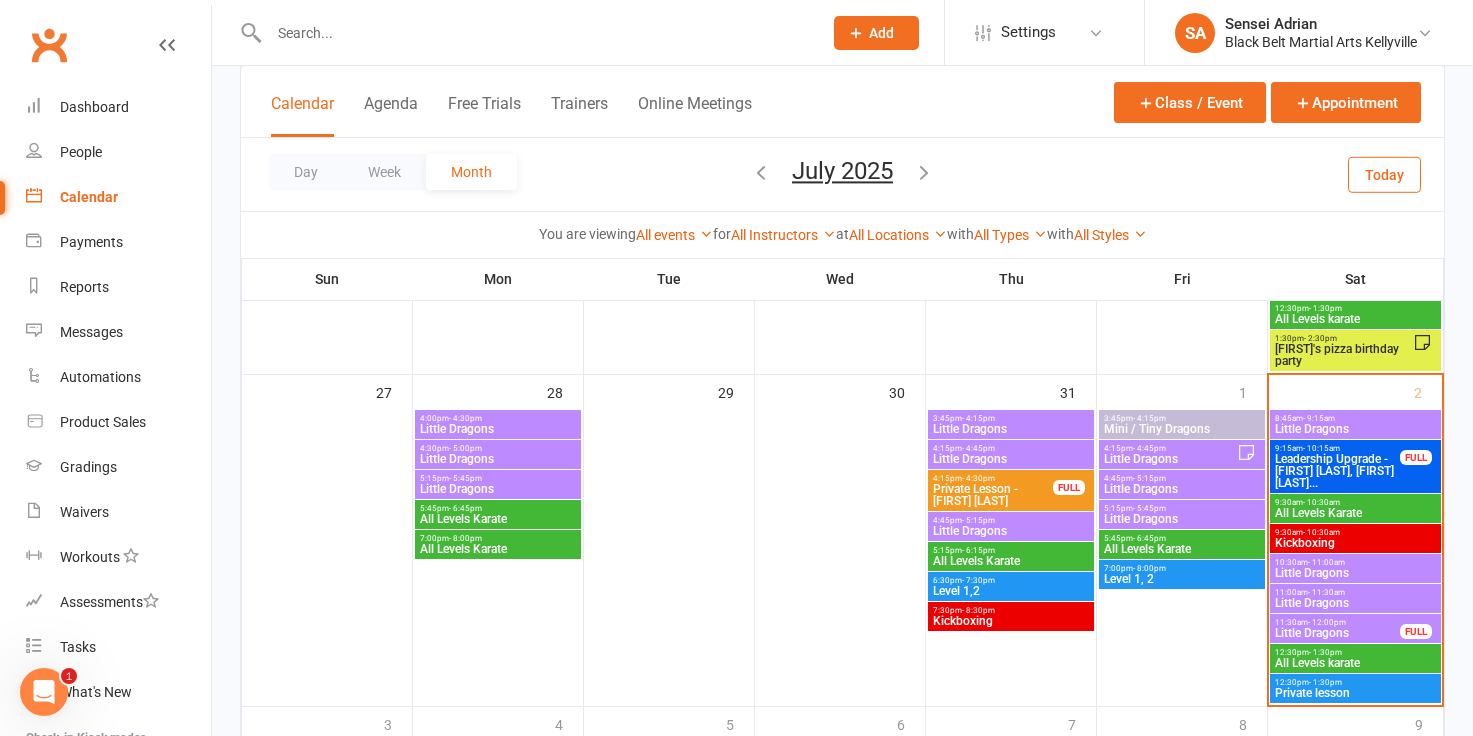 scroll, scrollTop: 1071, scrollLeft: 0, axis: vertical 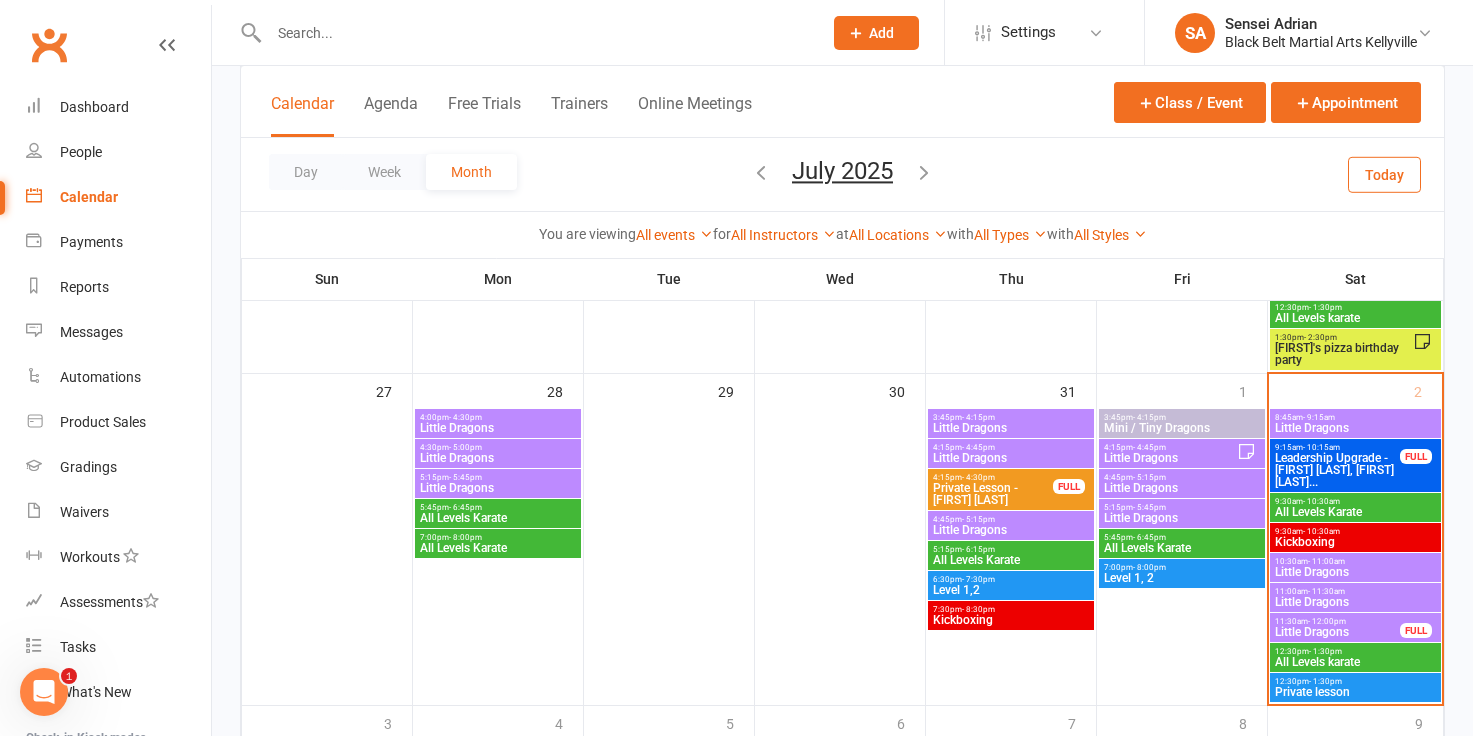 click on "All Levels Karate" at bounding box center (1011, 560) 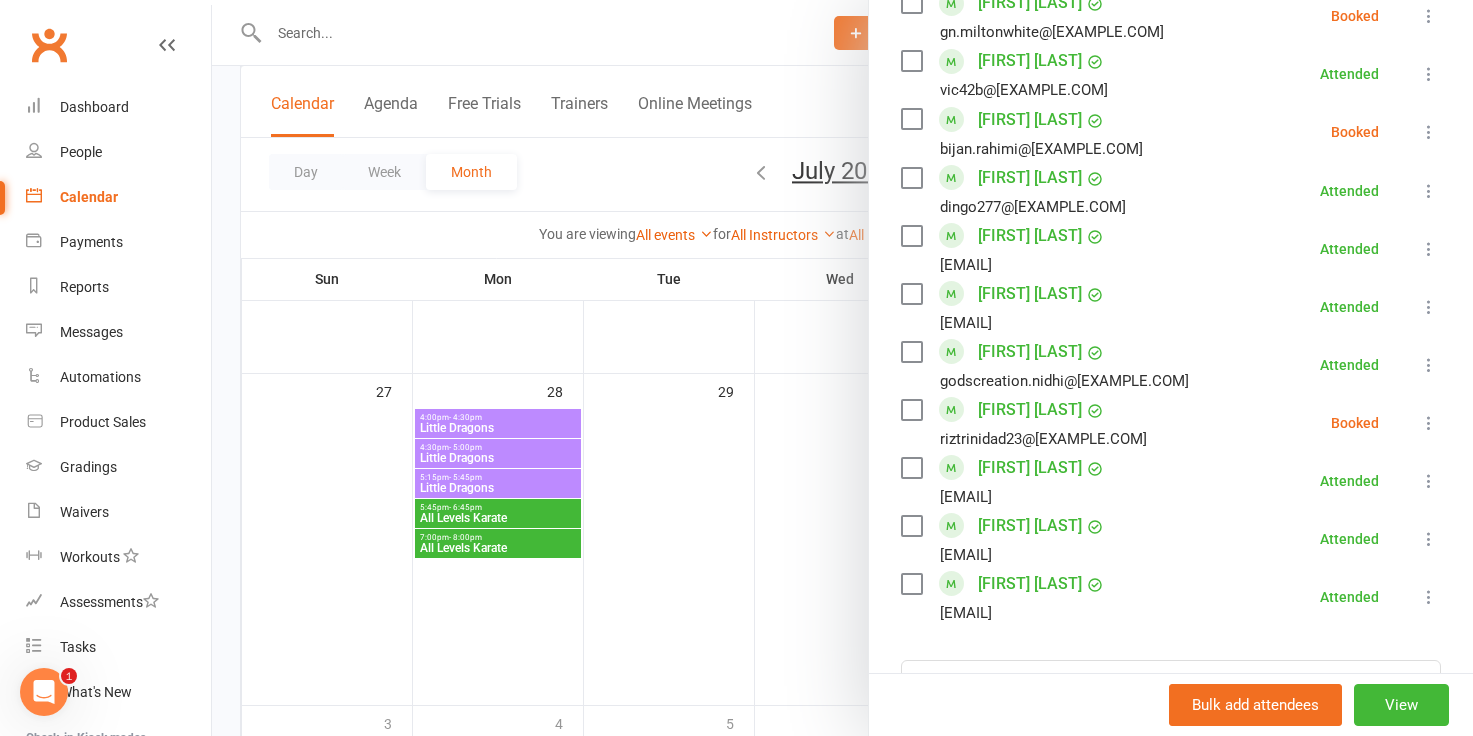 scroll, scrollTop: 1147, scrollLeft: 0, axis: vertical 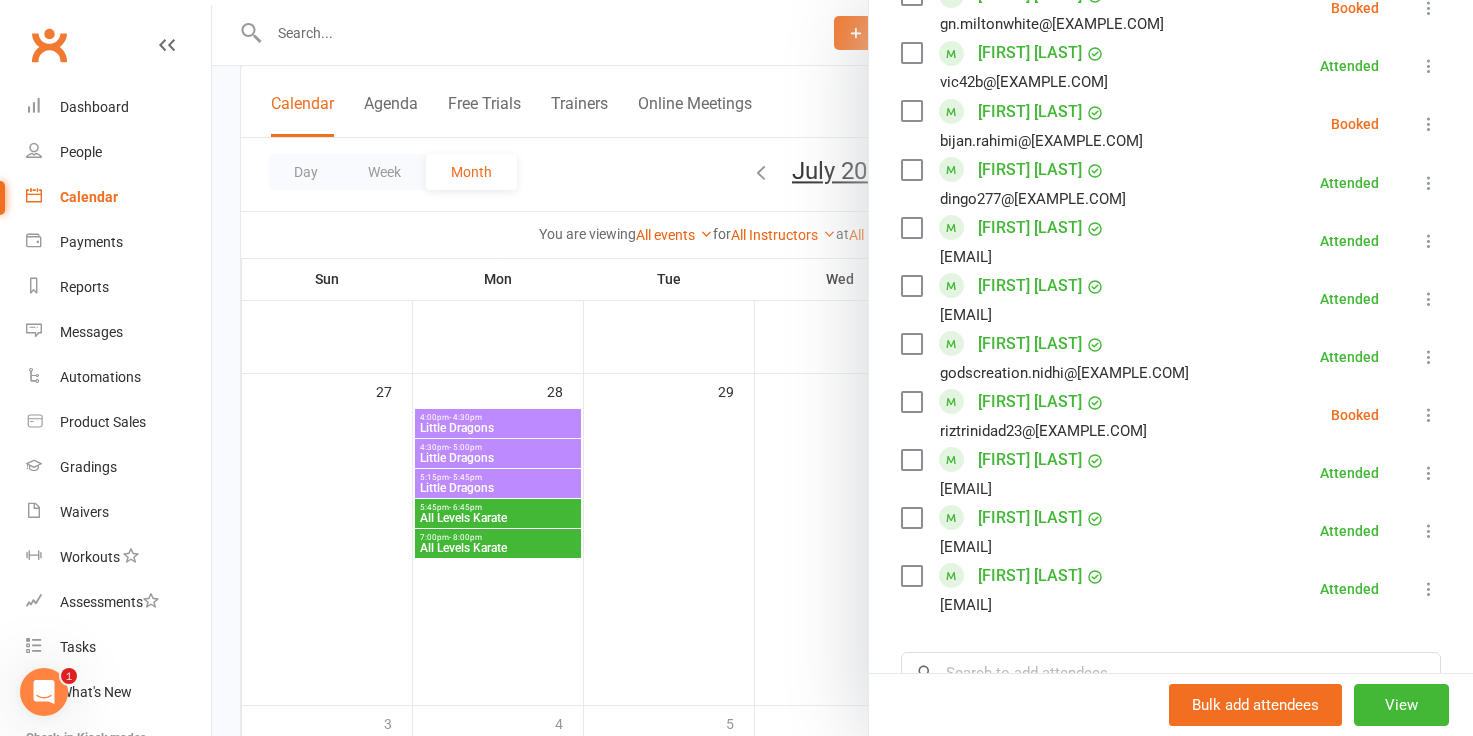 click at bounding box center (842, 368) 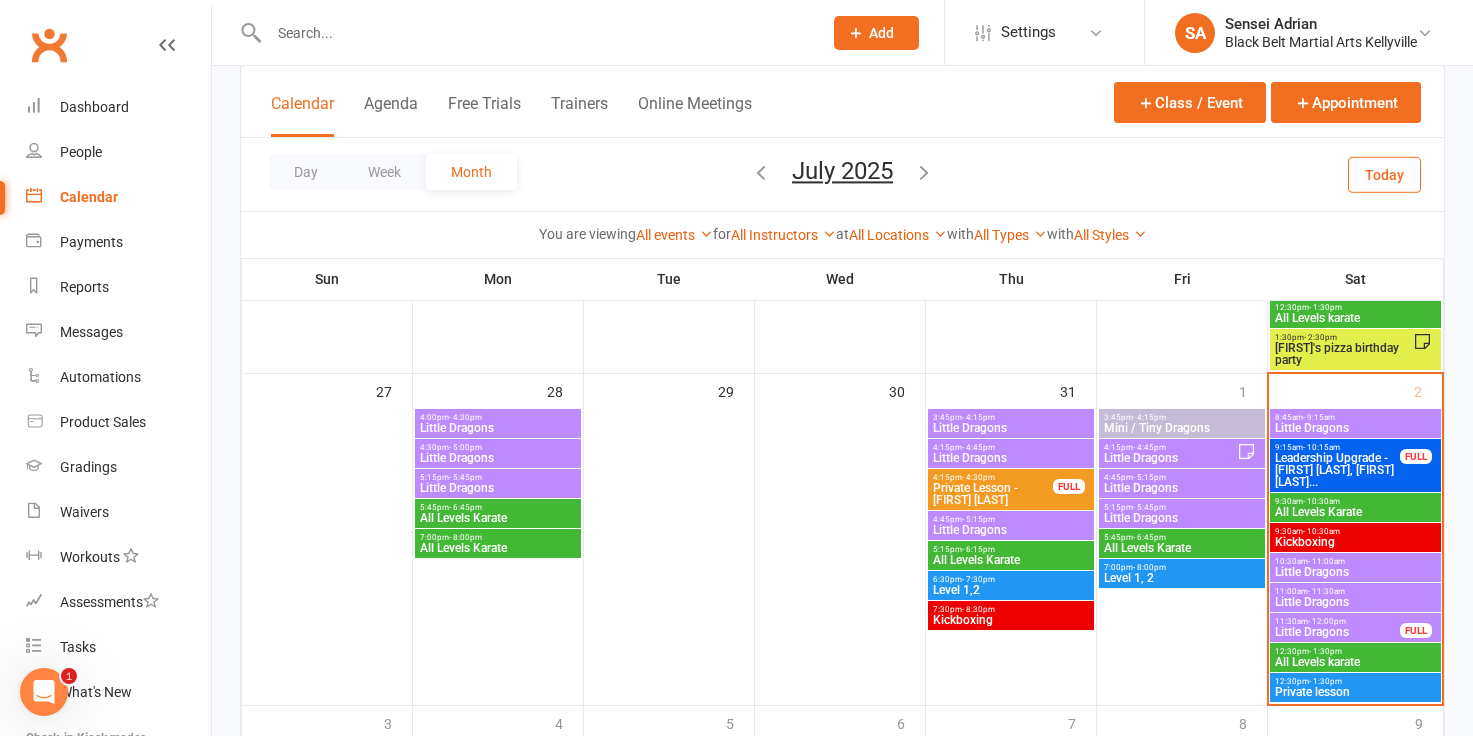 click on "All Levels Karate" at bounding box center (498, 548) 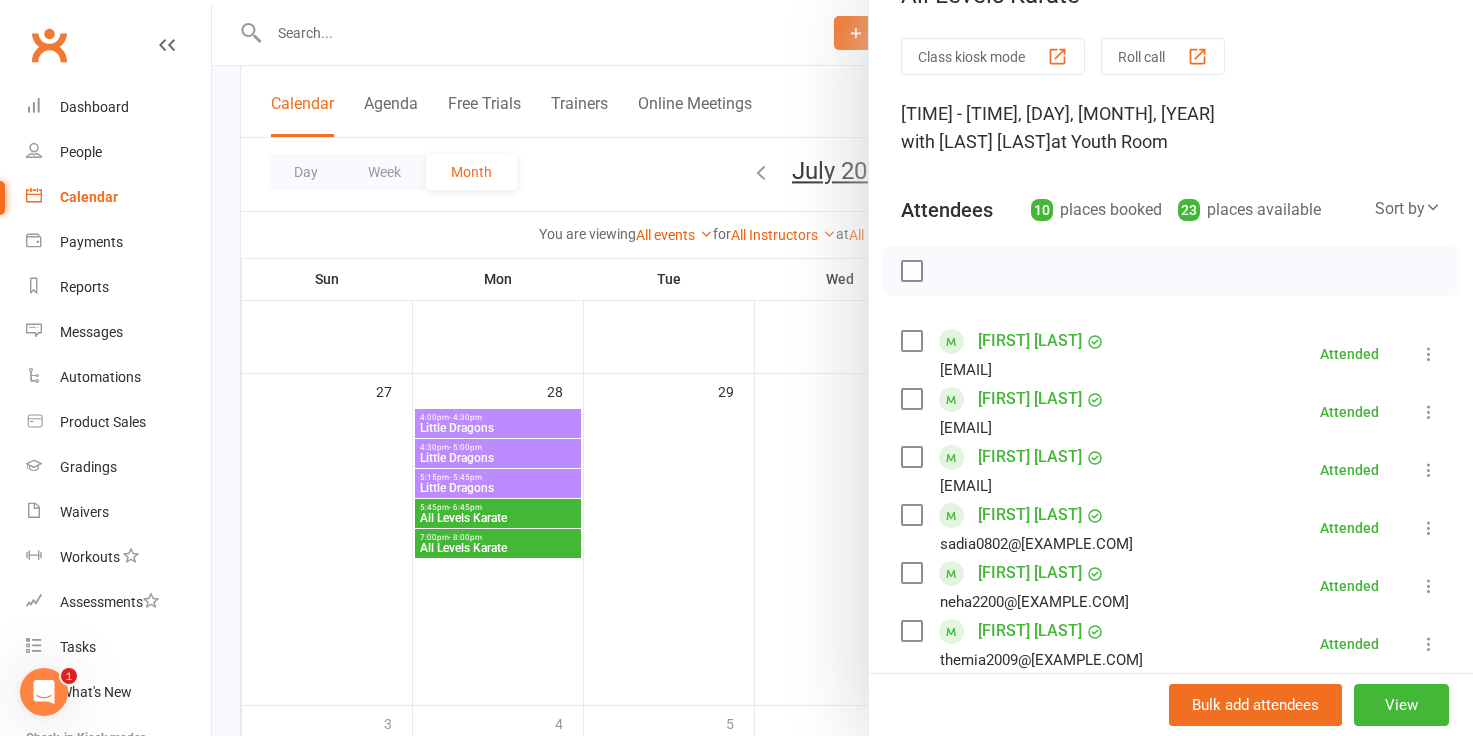 scroll, scrollTop: 60, scrollLeft: 0, axis: vertical 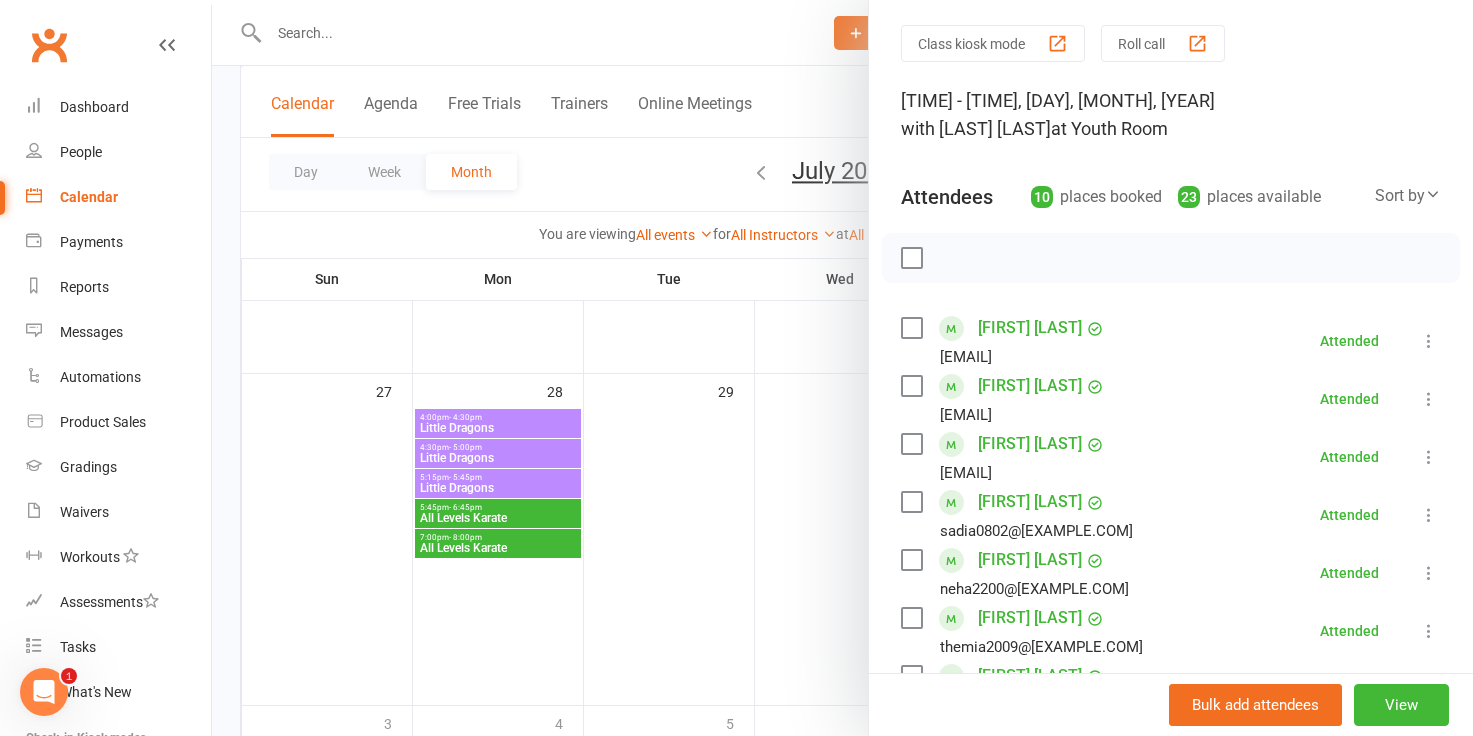 click at bounding box center [842, 368] 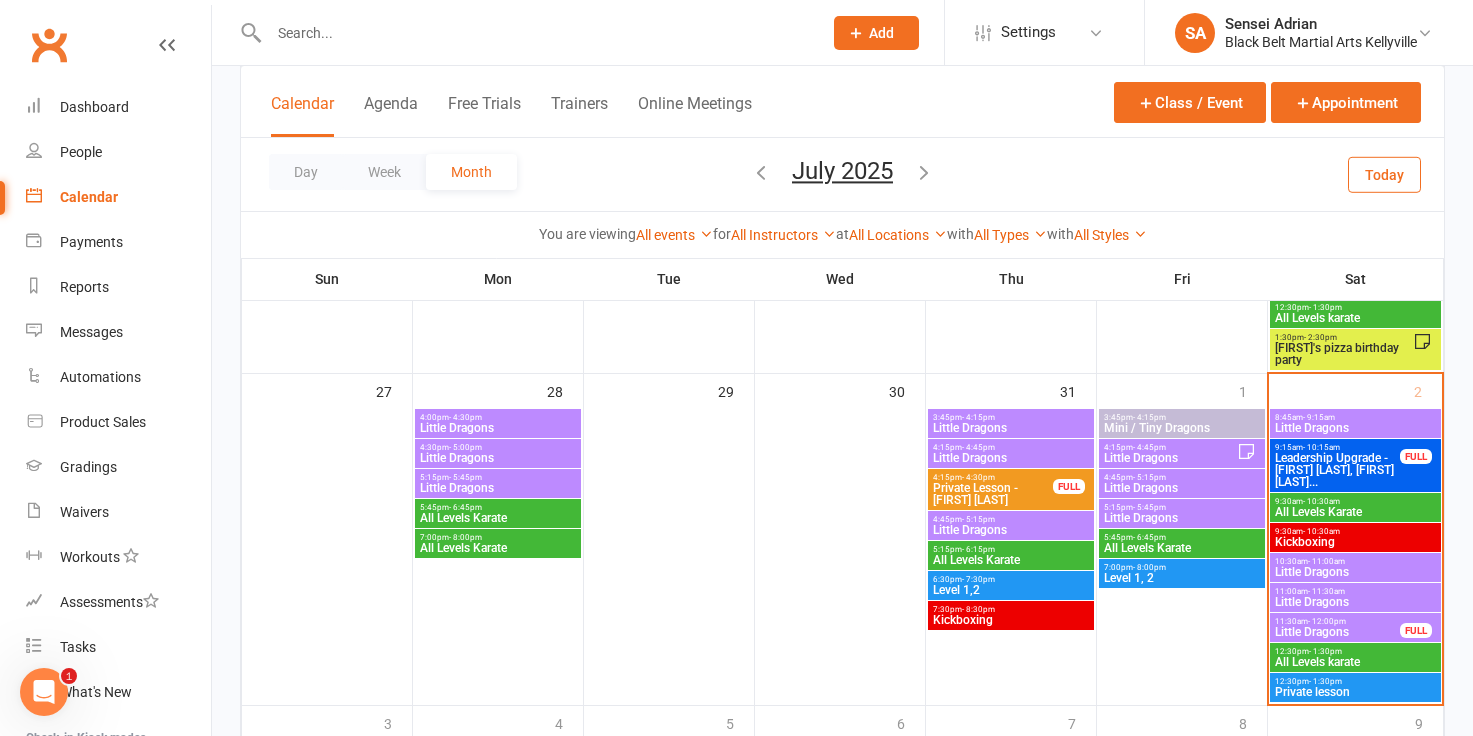click on "[TIME]  - [TIME]" at bounding box center (498, 507) 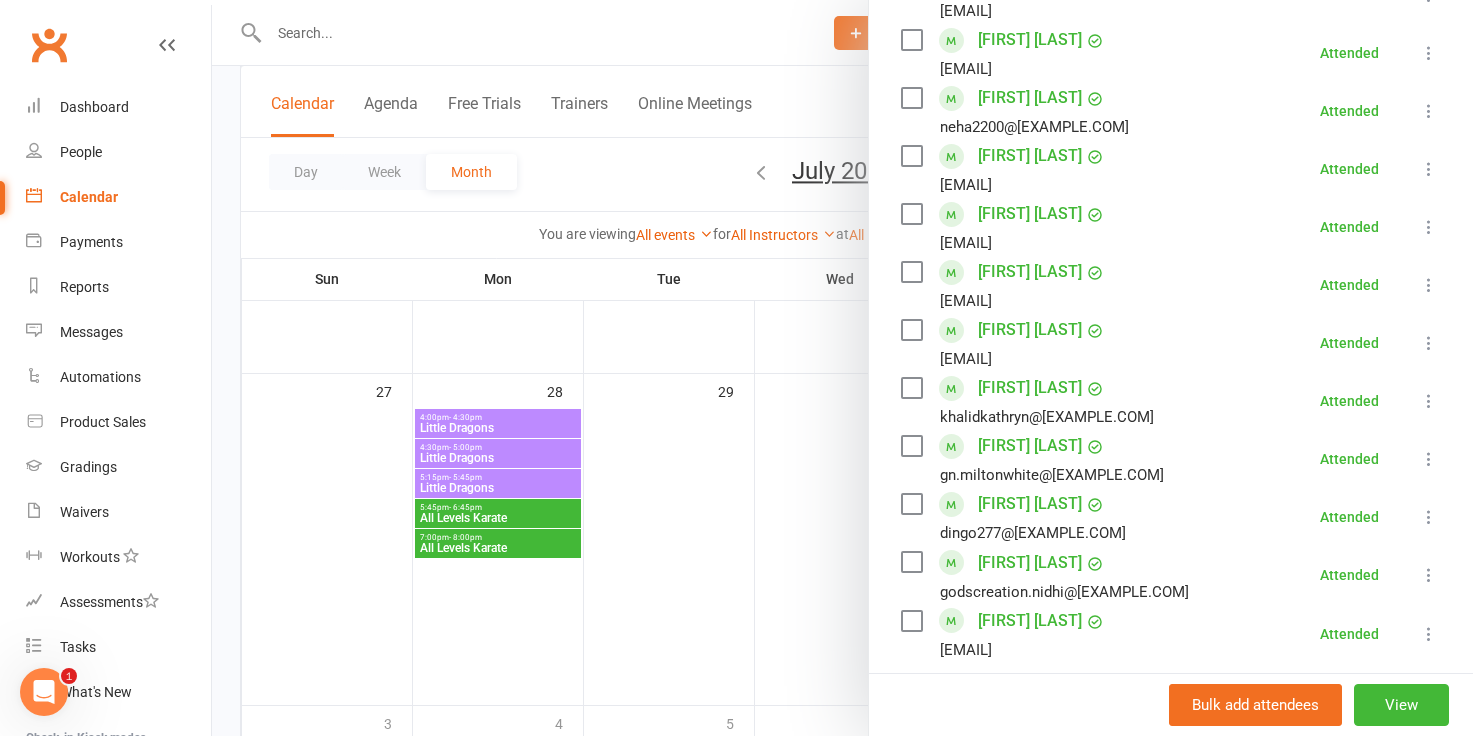 scroll, scrollTop: 701, scrollLeft: 0, axis: vertical 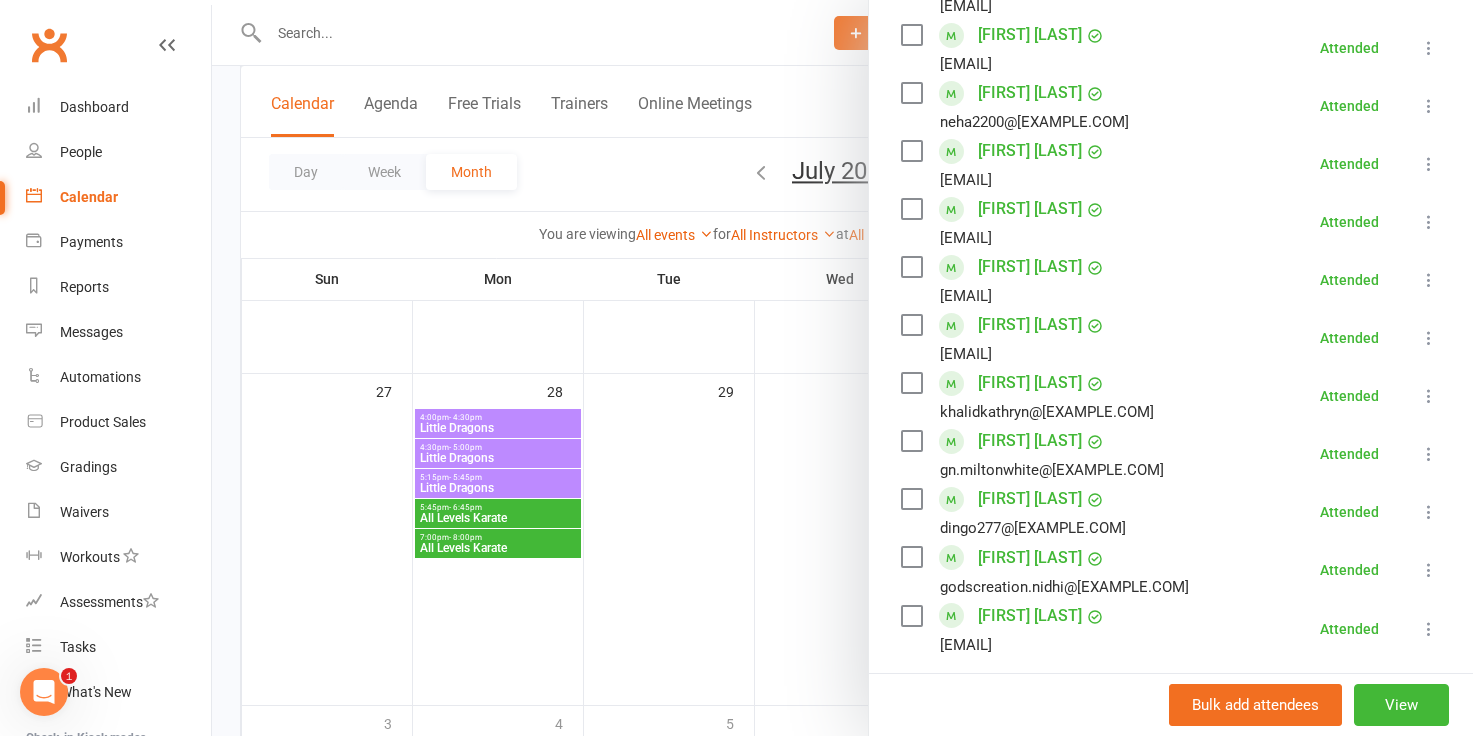 click at bounding box center (842, 368) 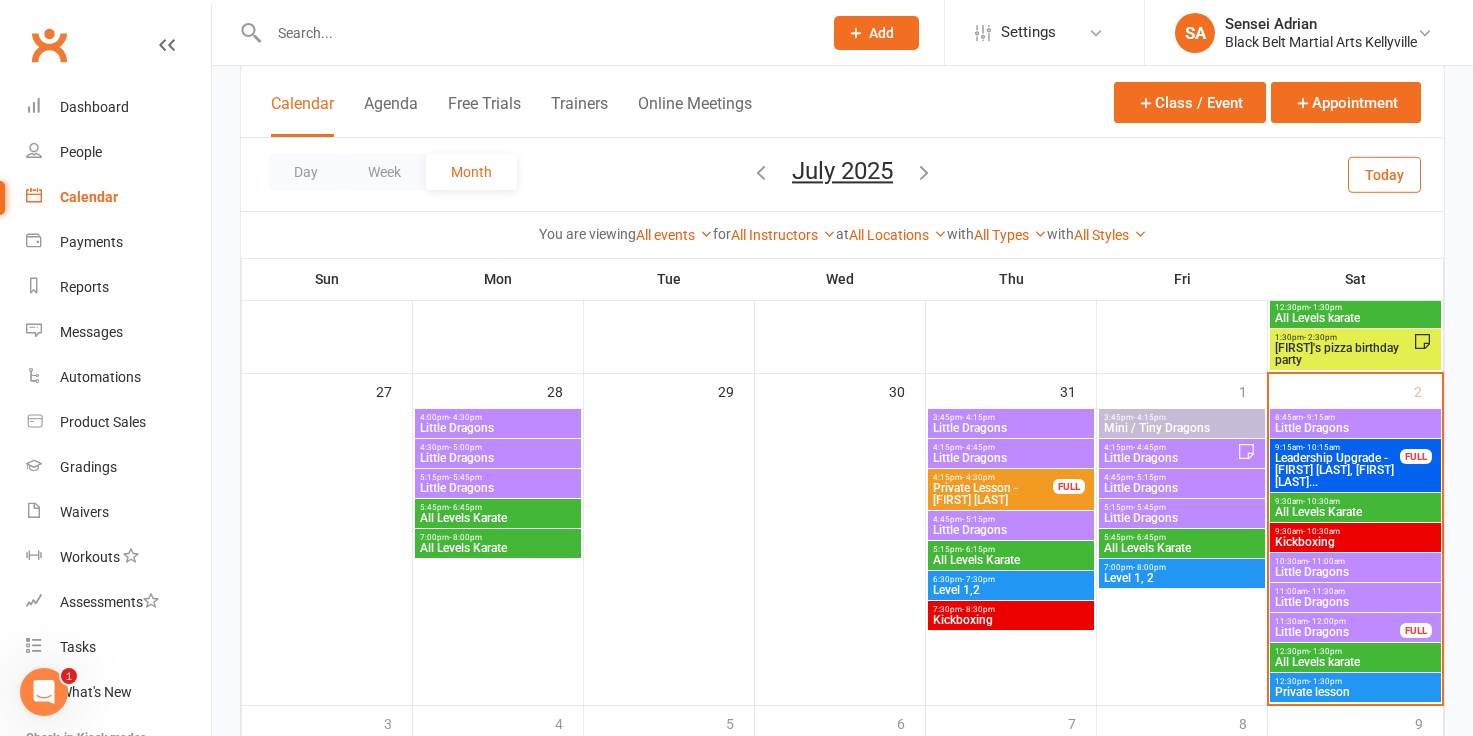 click on "- 6:15pm" at bounding box center [978, 549] 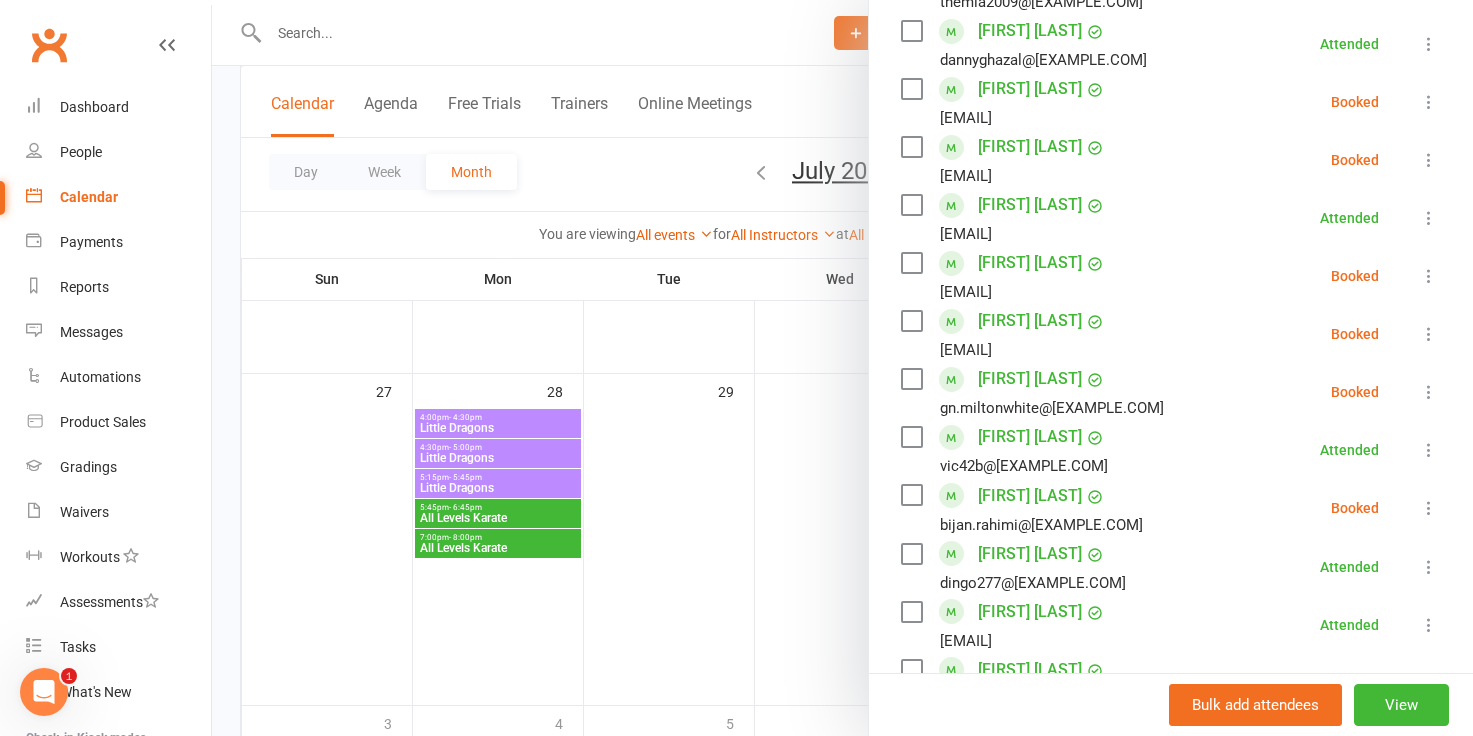 scroll, scrollTop: 766, scrollLeft: 0, axis: vertical 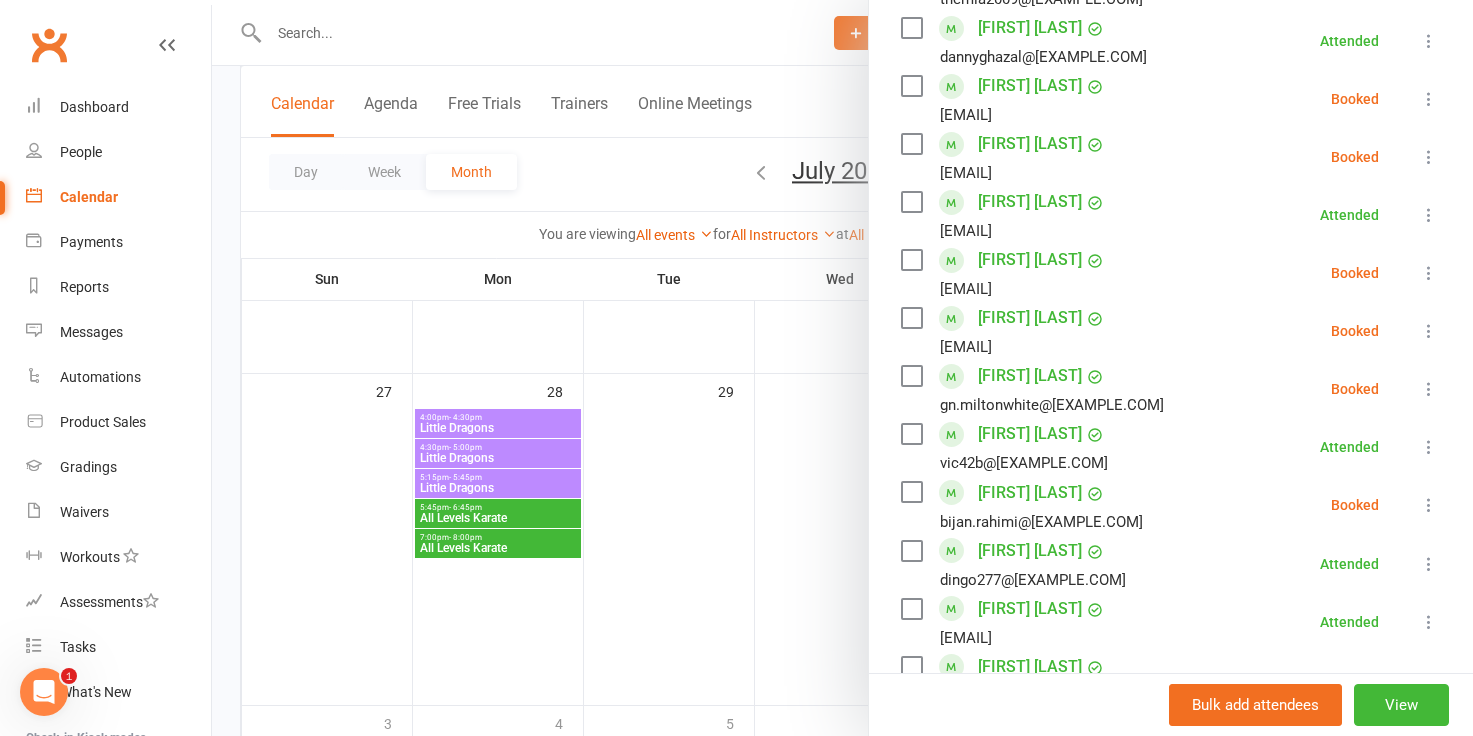 click at bounding box center (842, 368) 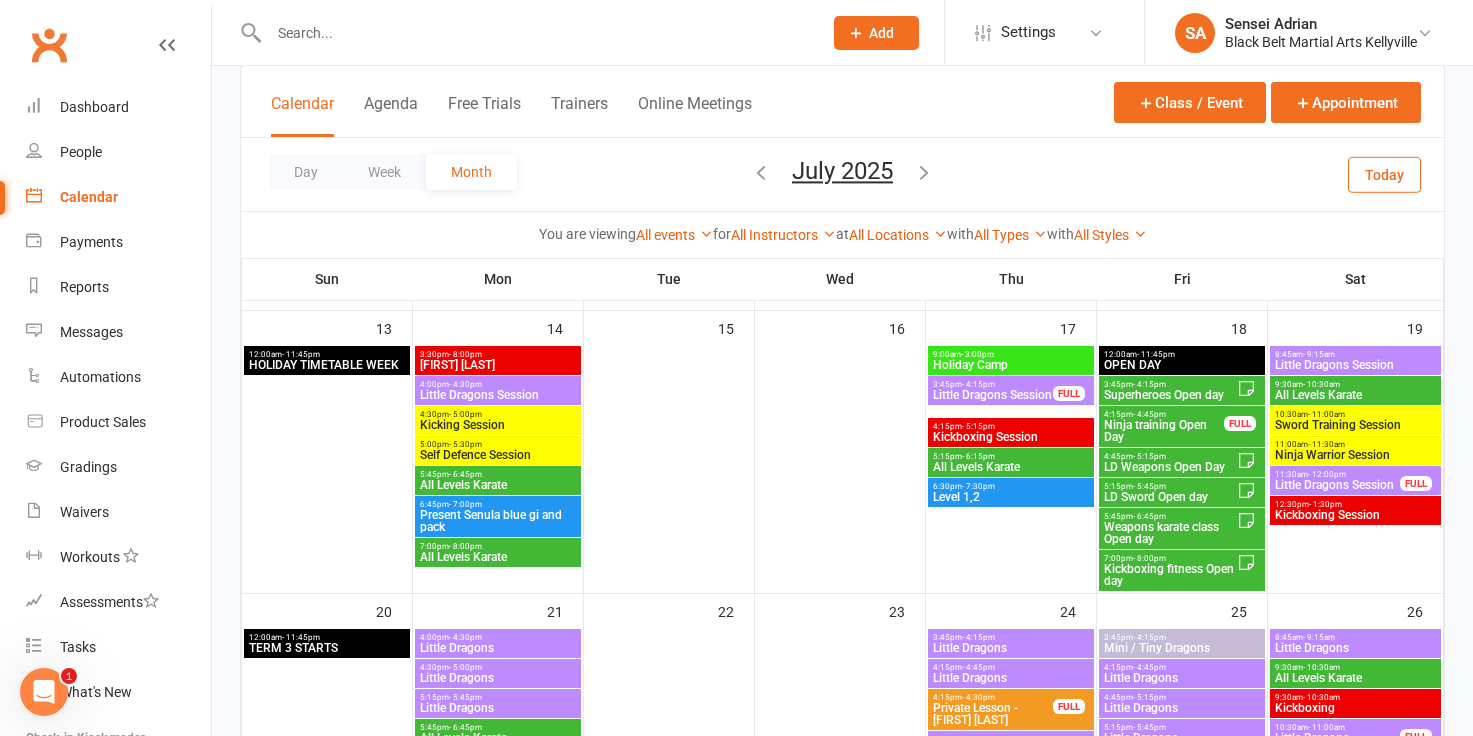 scroll, scrollTop: 0, scrollLeft: 0, axis: both 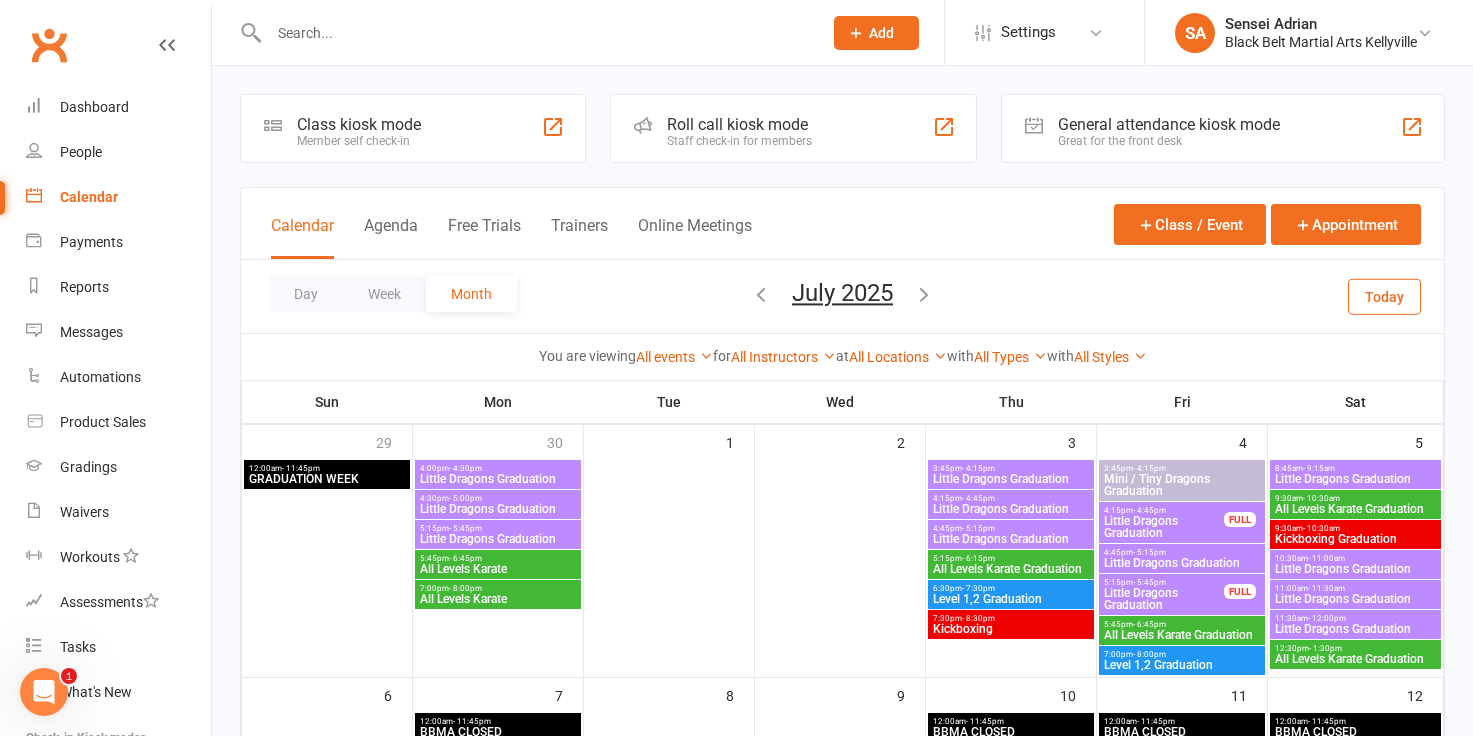 click on "[TIME]  - [TIME]" at bounding box center (1355, 618) 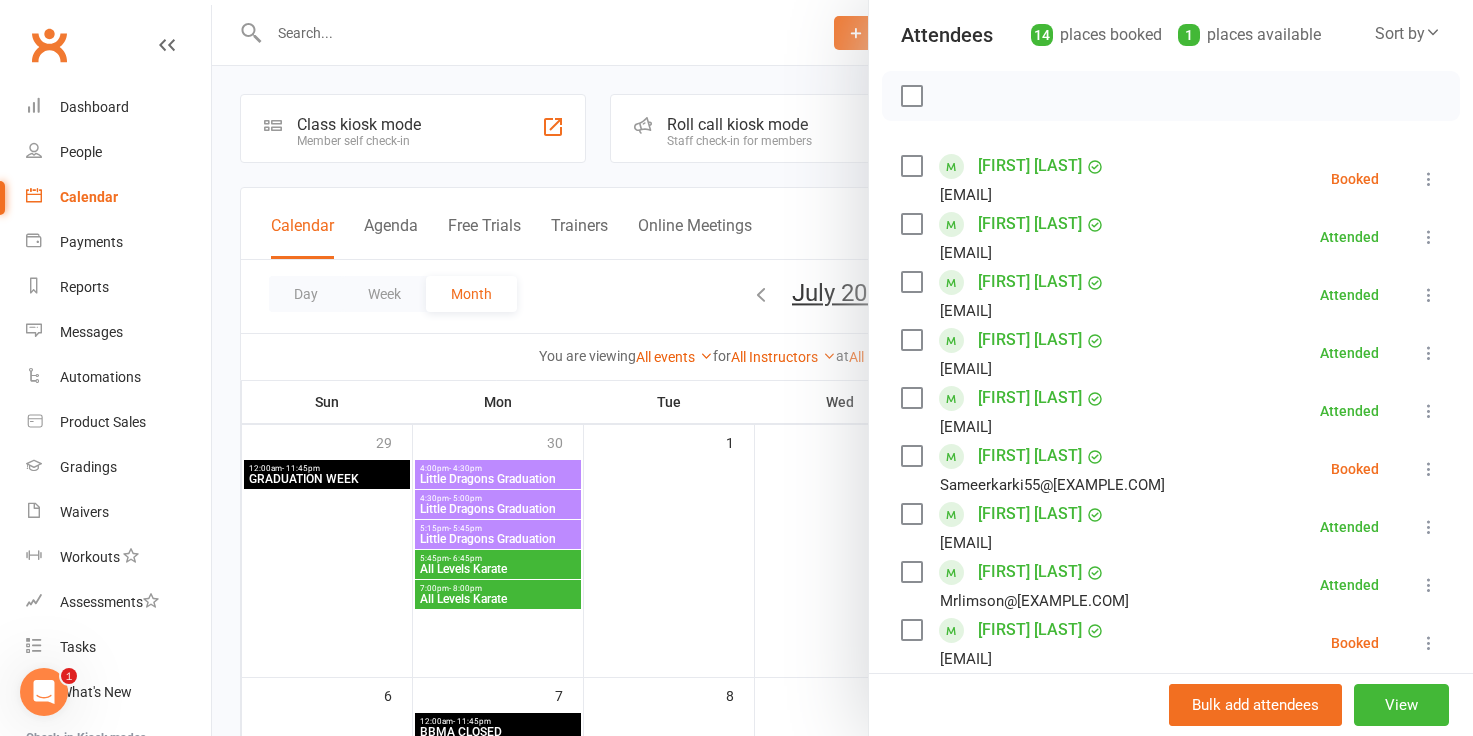 scroll, scrollTop: 165, scrollLeft: 0, axis: vertical 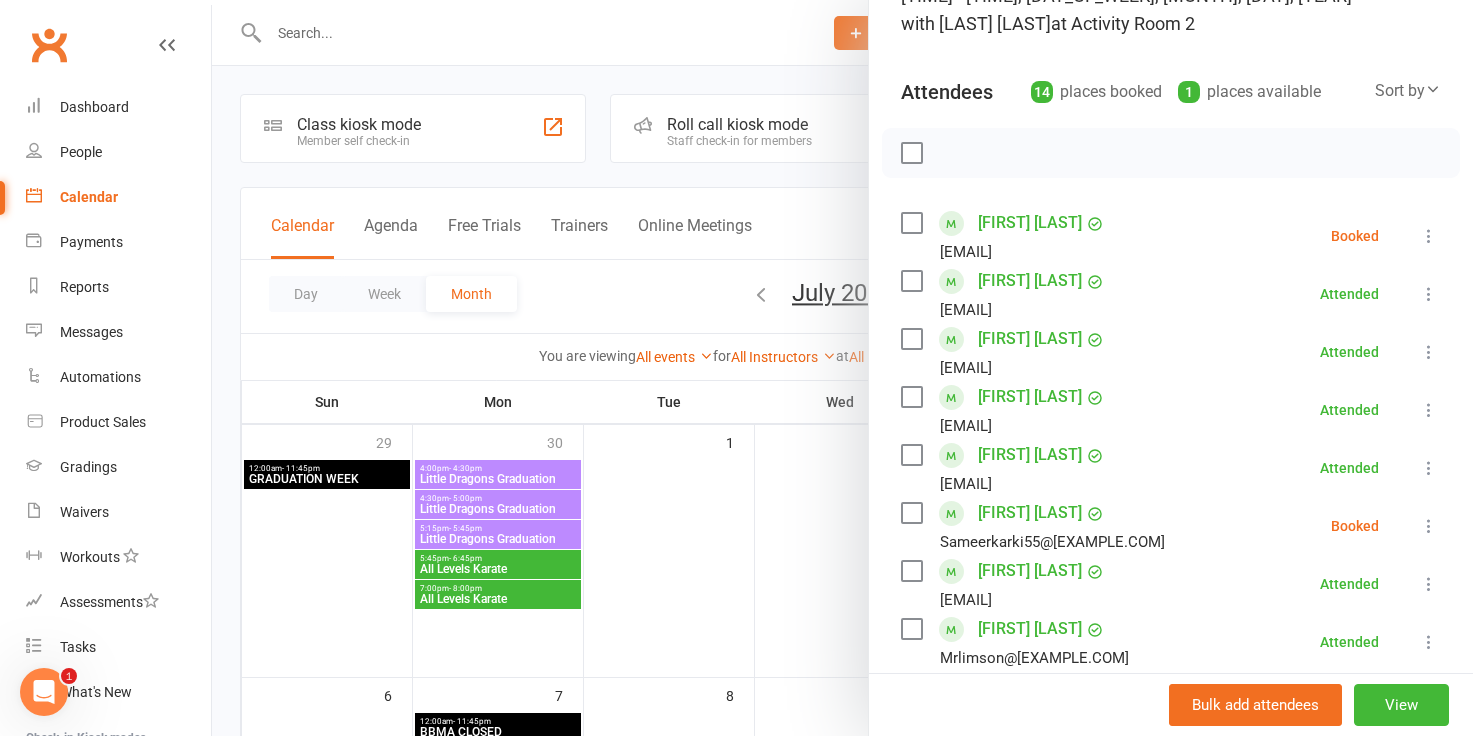 click at bounding box center [842, 368] 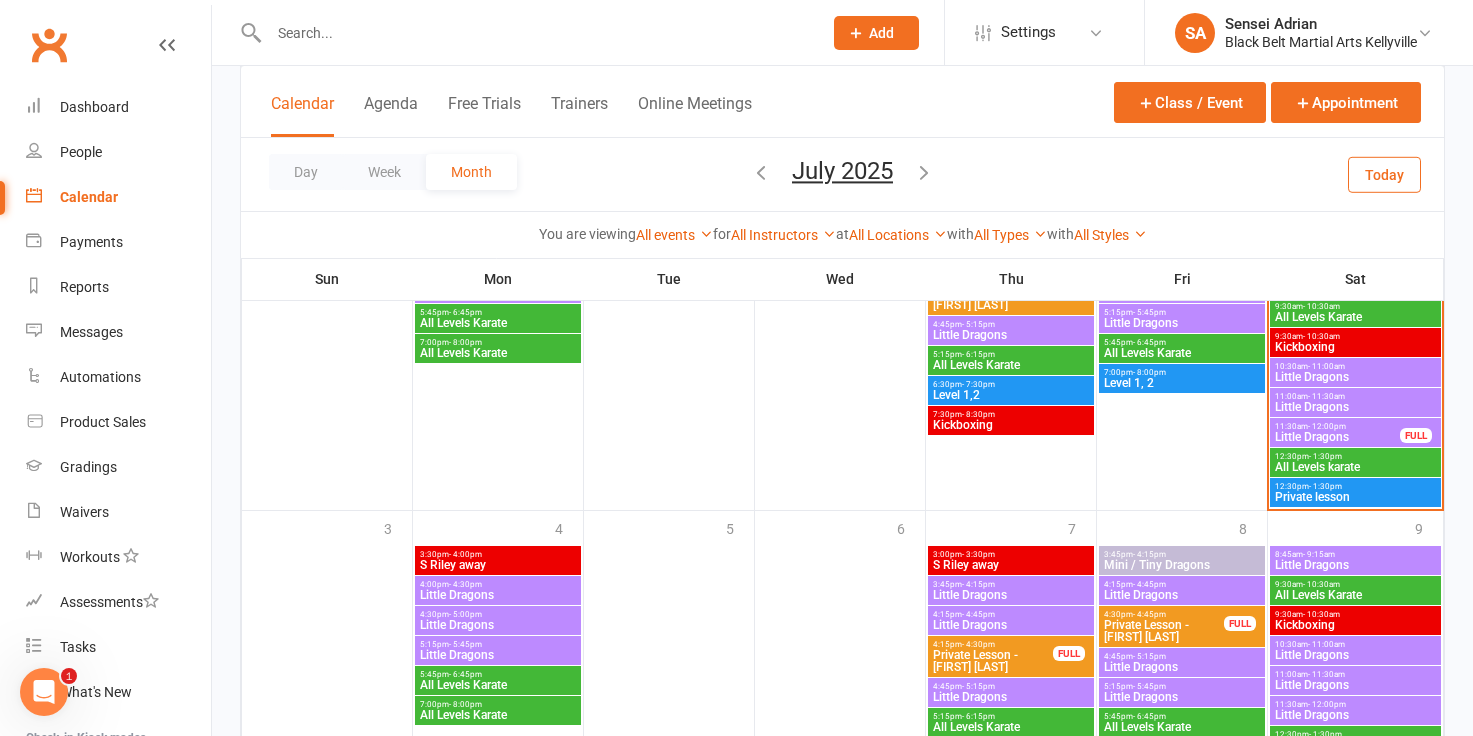scroll, scrollTop: 1265, scrollLeft: 0, axis: vertical 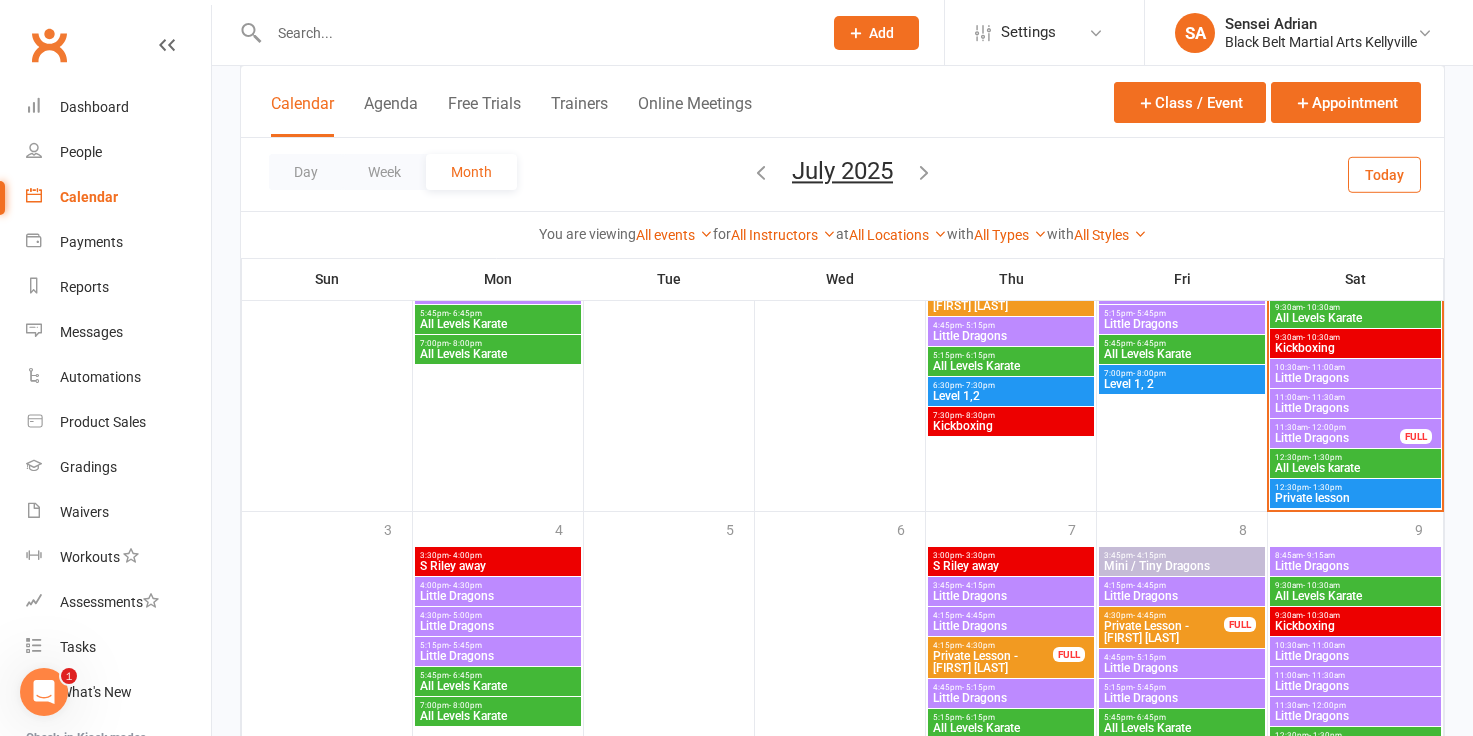 click on "Little Dragons" at bounding box center (1337, 438) 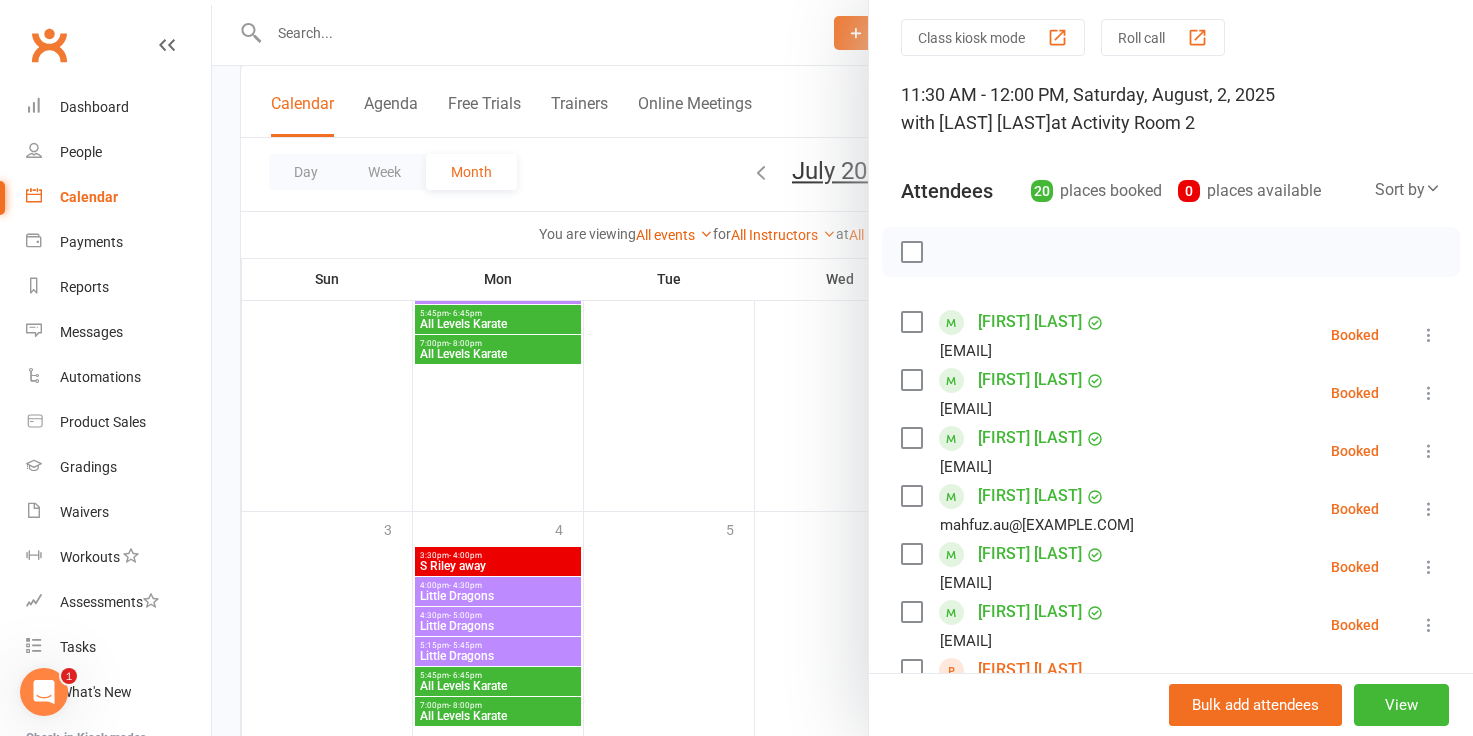scroll, scrollTop: 85, scrollLeft: 0, axis: vertical 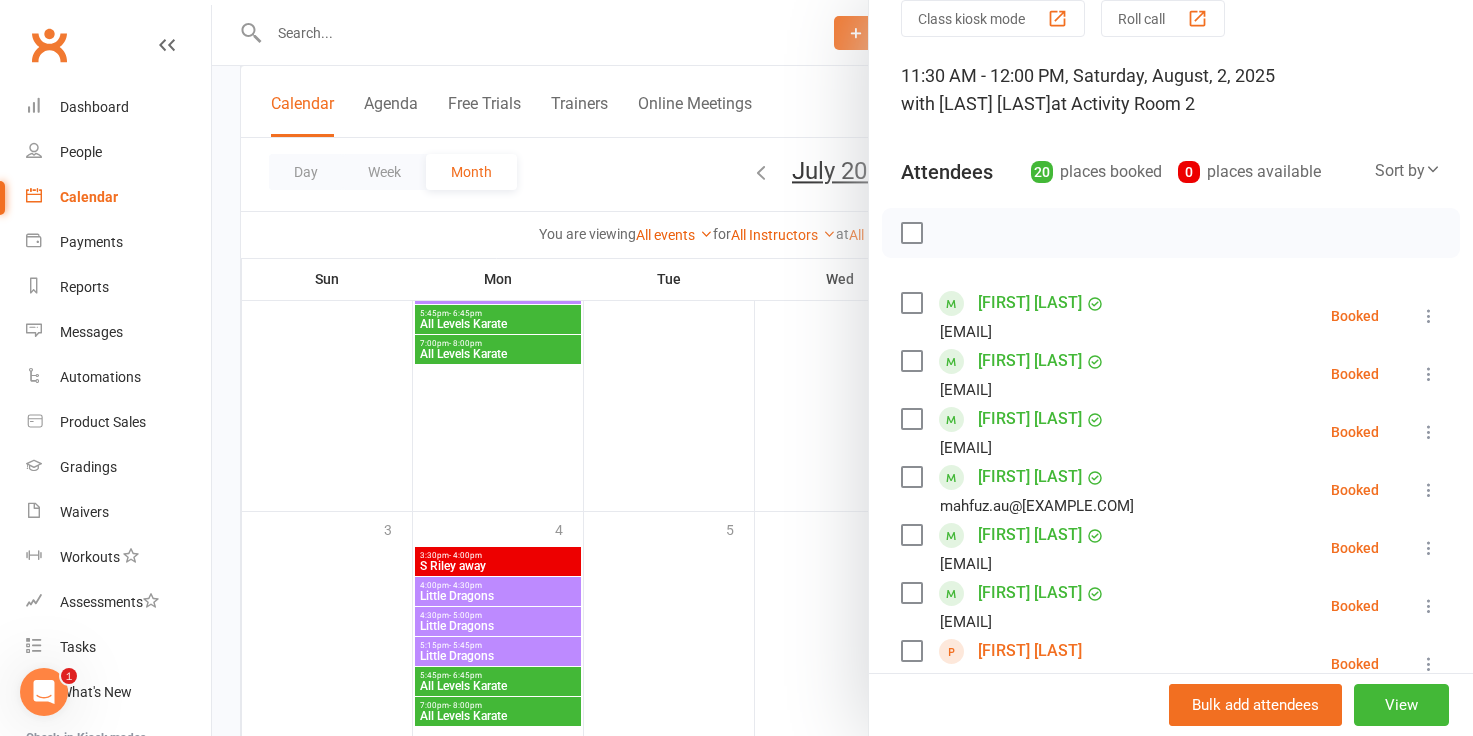 click at bounding box center [1429, 316] 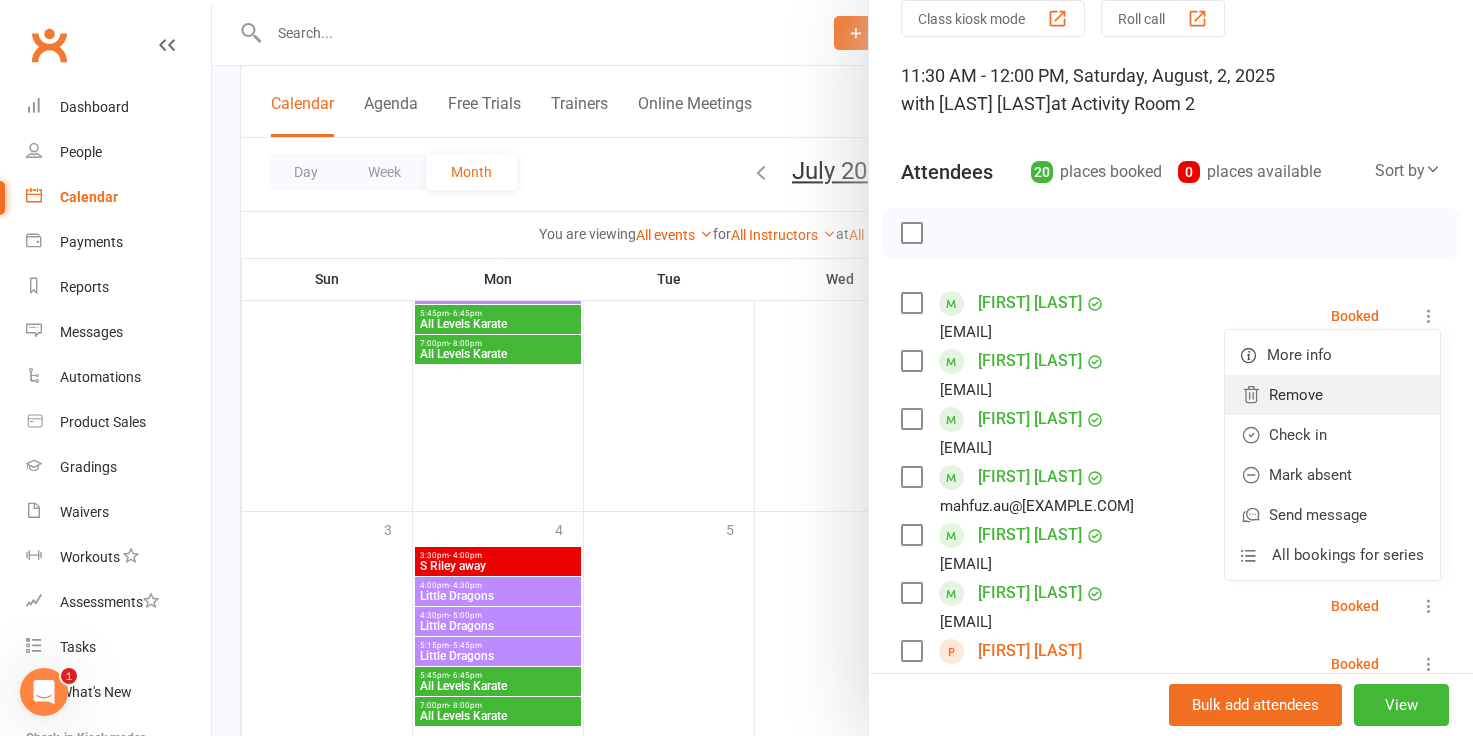 click on "Remove" at bounding box center [1332, 395] 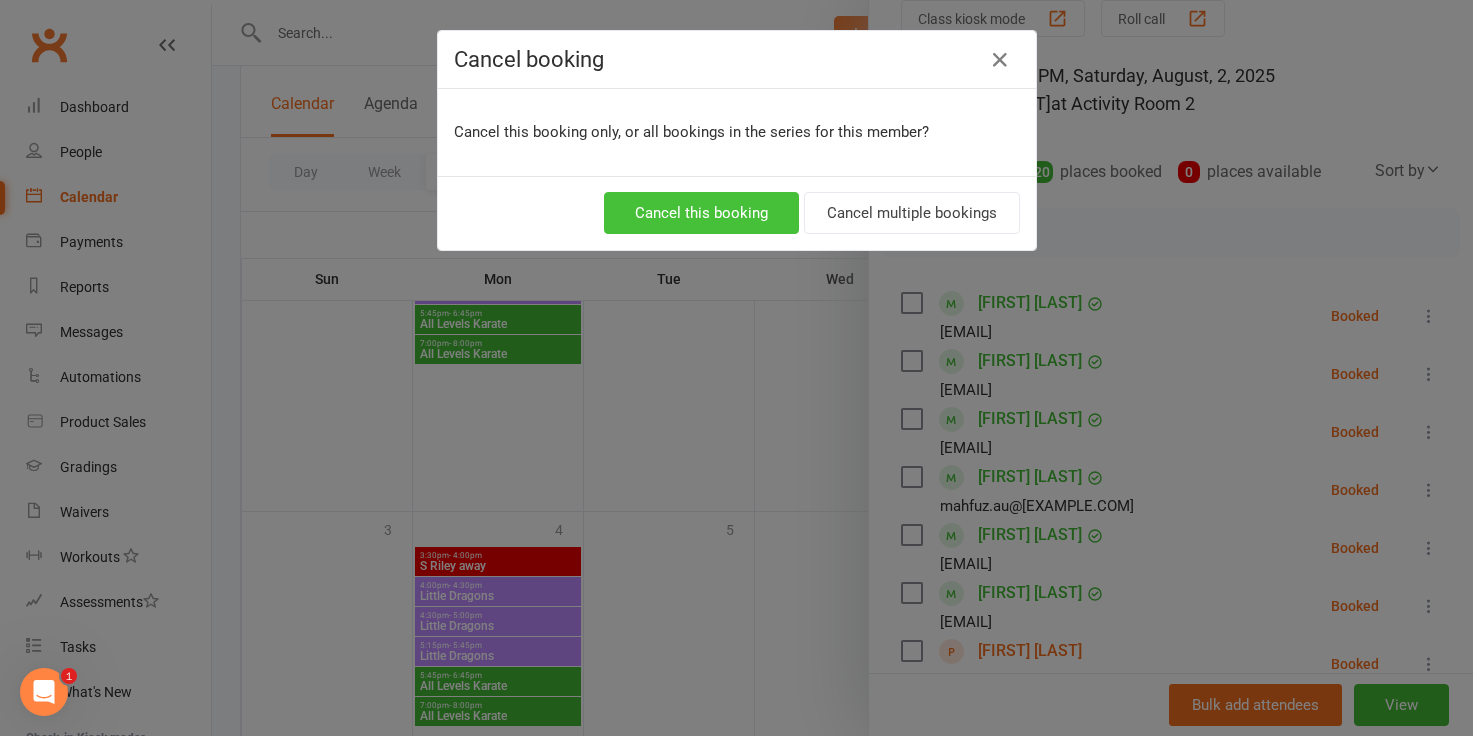 click on "Cancel this booking" at bounding box center [701, 213] 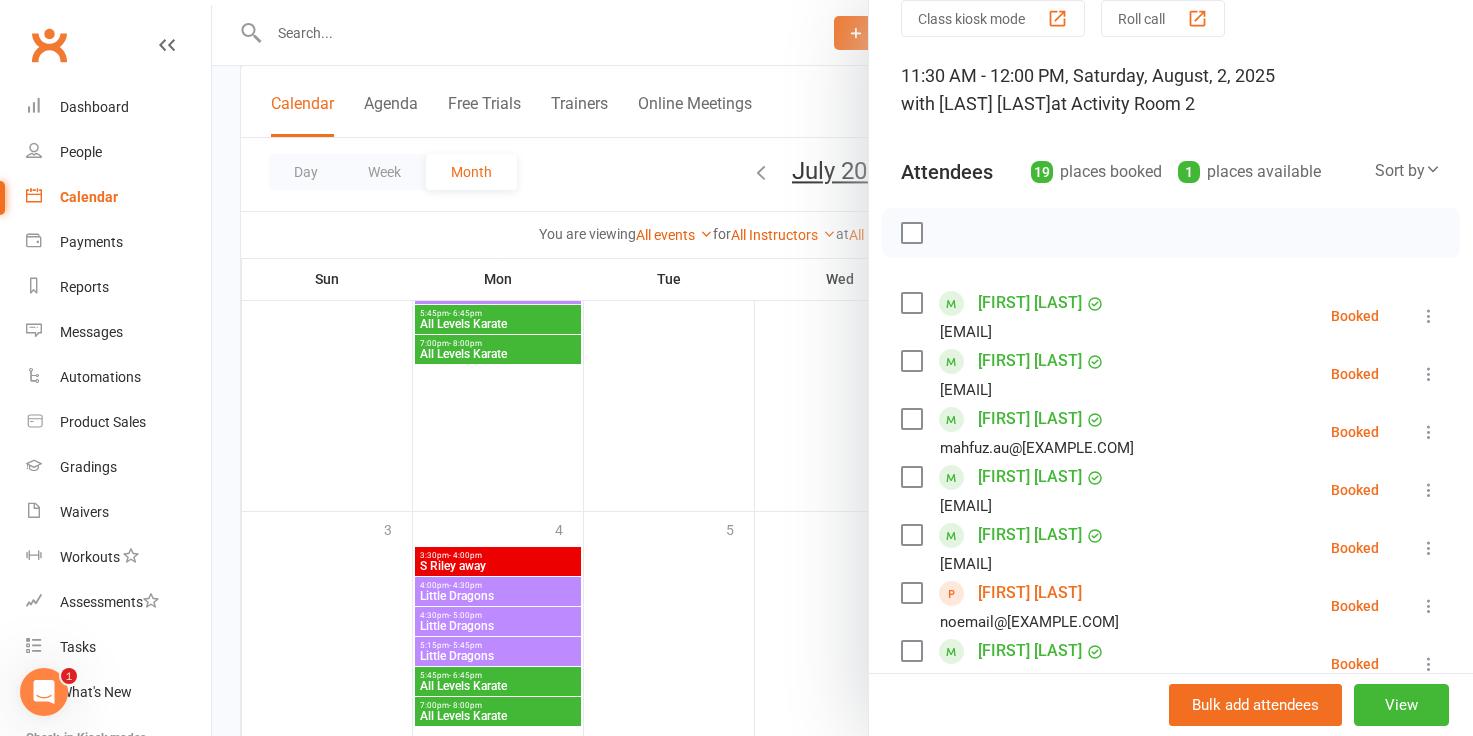 click at bounding box center [911, 419] 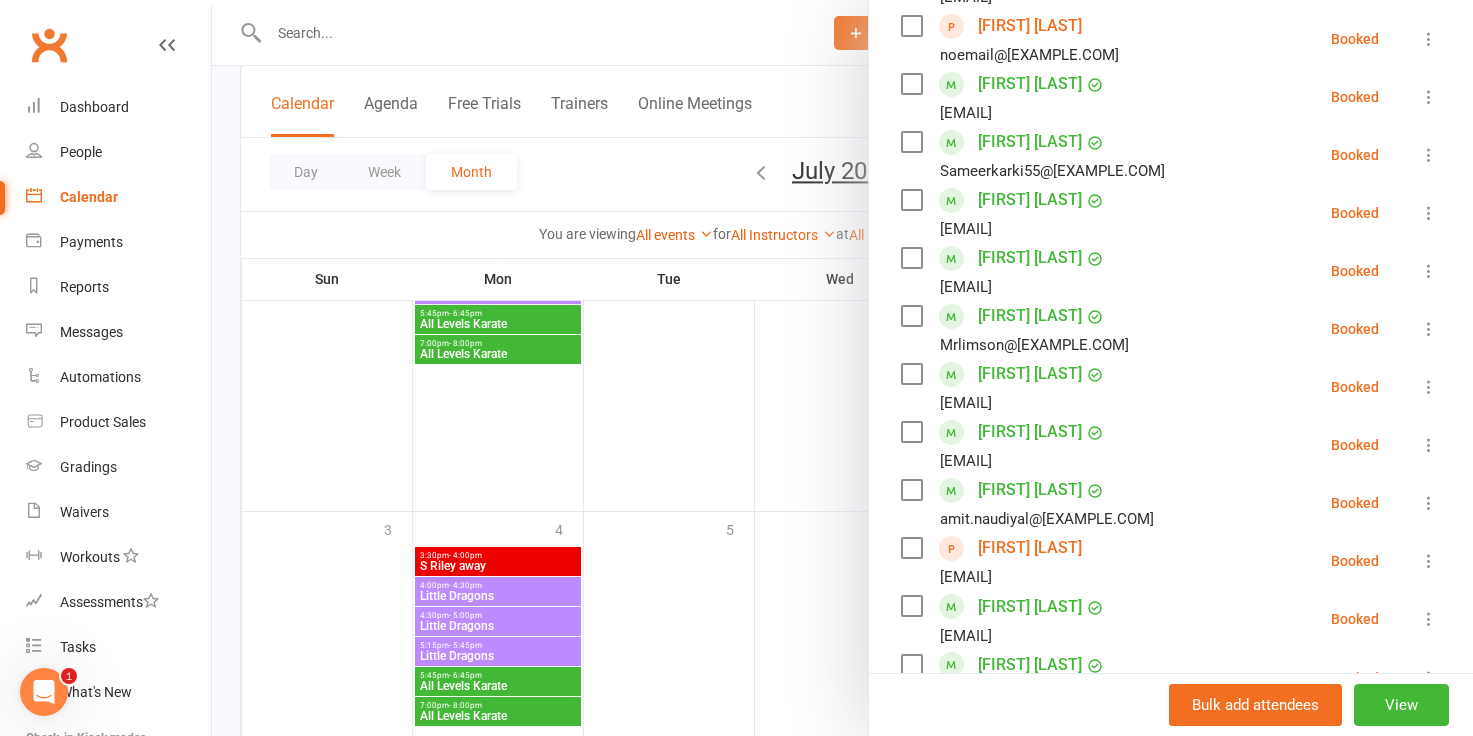 scroll, scrollTop: 653, scrollLeft: 0, axis: vertical 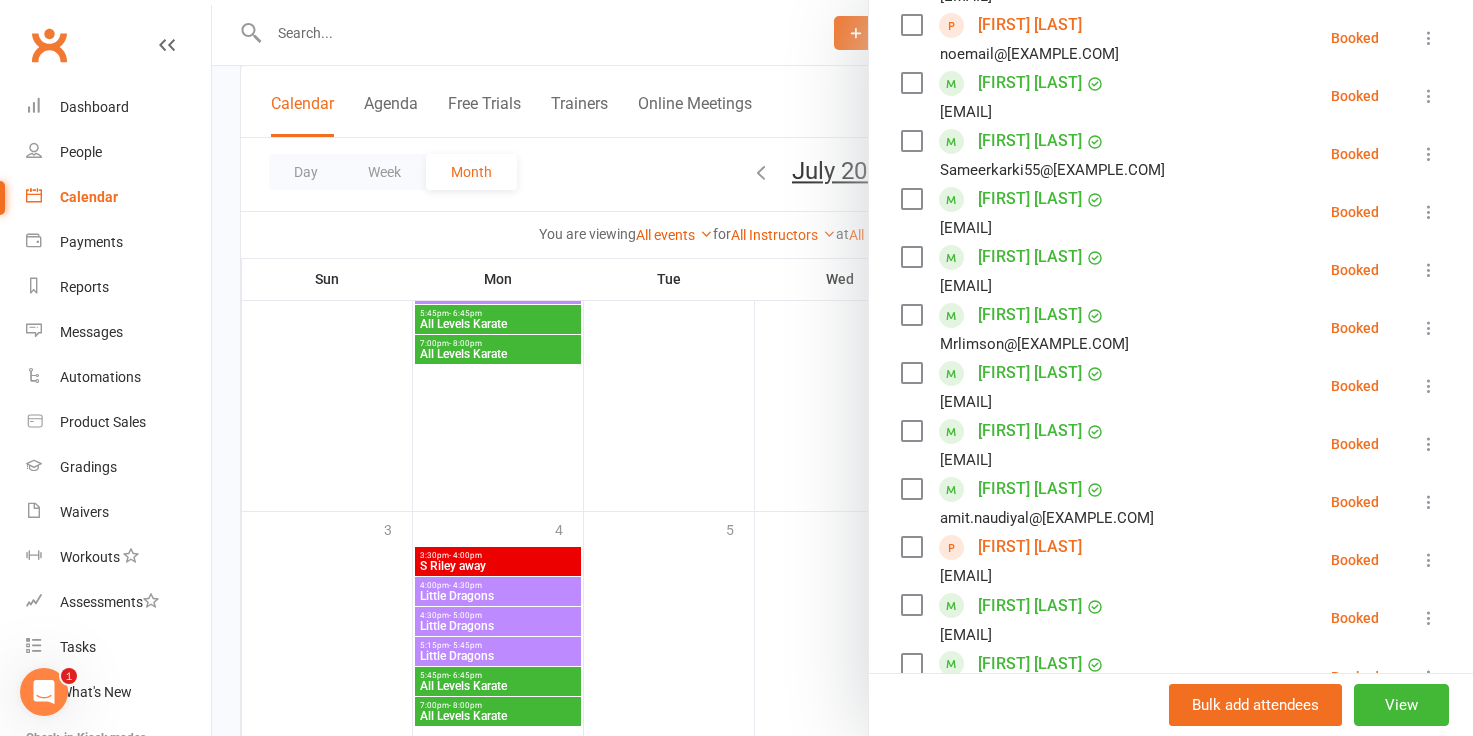 click at bounding box center [911, 489] 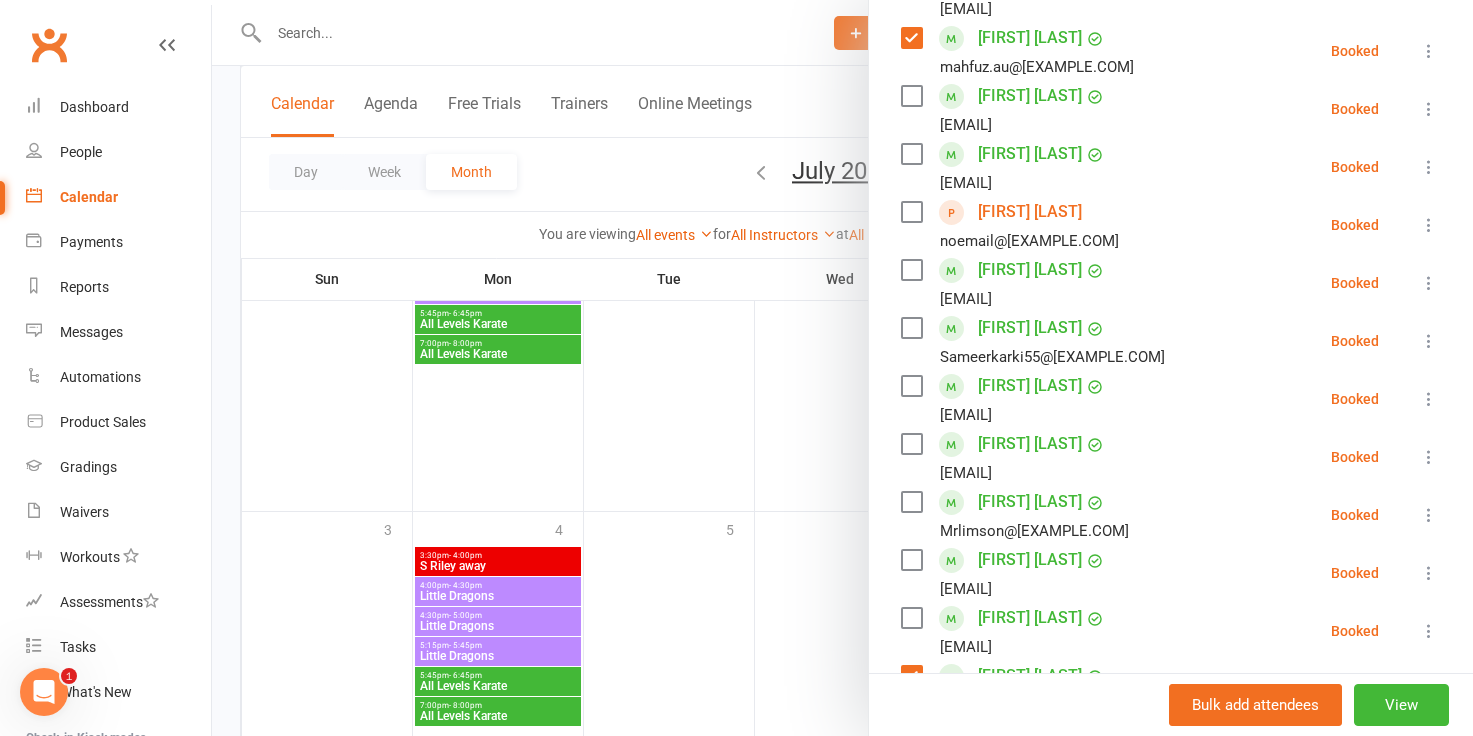 scroll, scrollTop: 450, scrollLeft: 0, axis: vertical 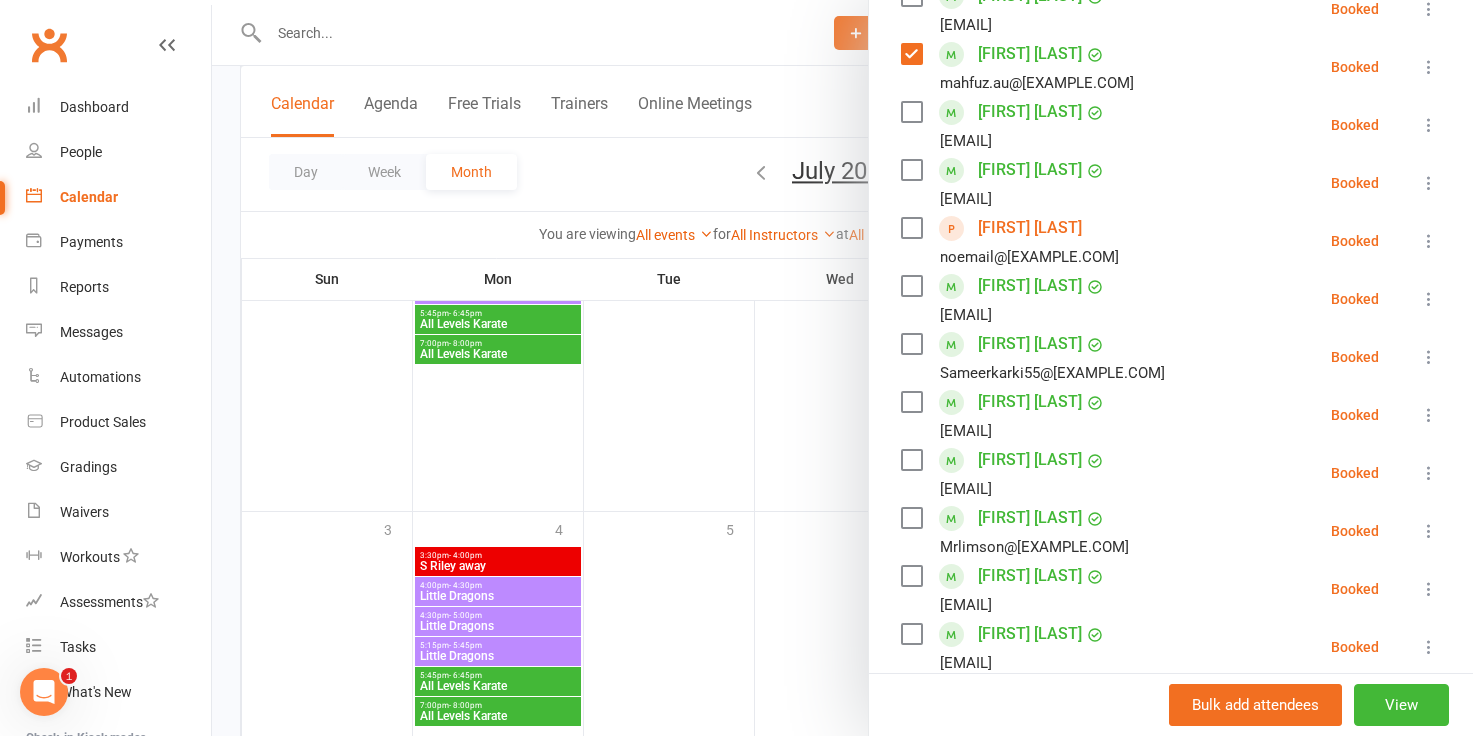 click at bounding box center [911, 170] 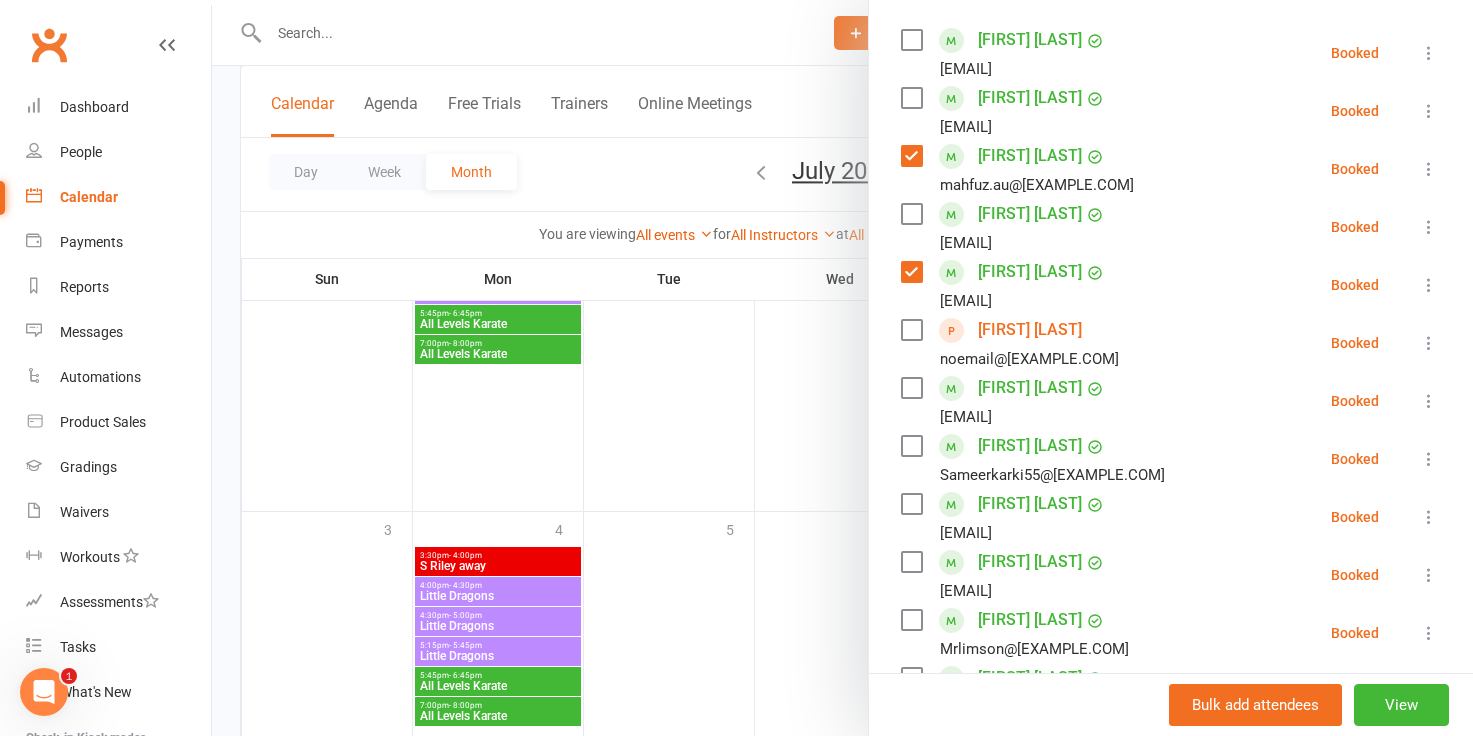 scroll, scrollTop: 341, scrollLeft: 0, axis: vertical 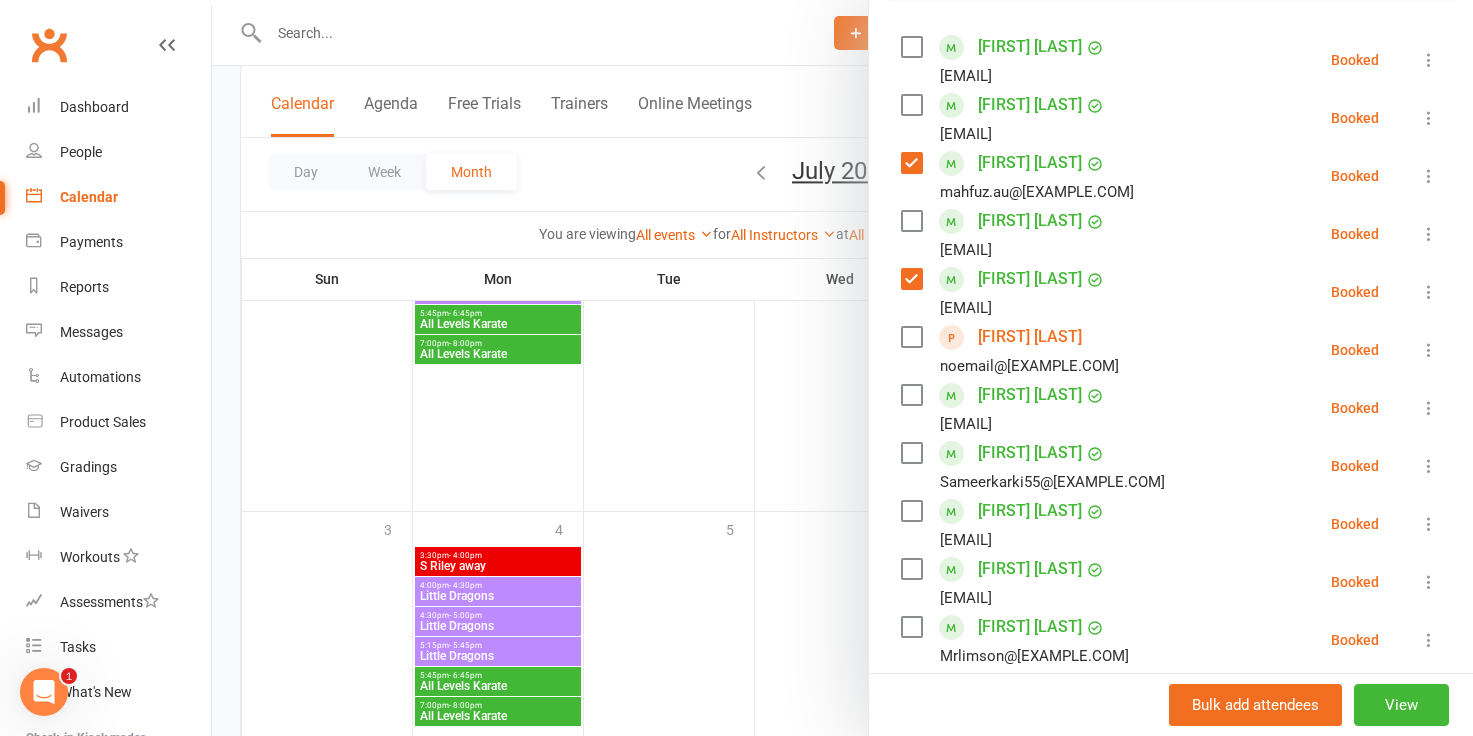click at bounding box center [911, 47] 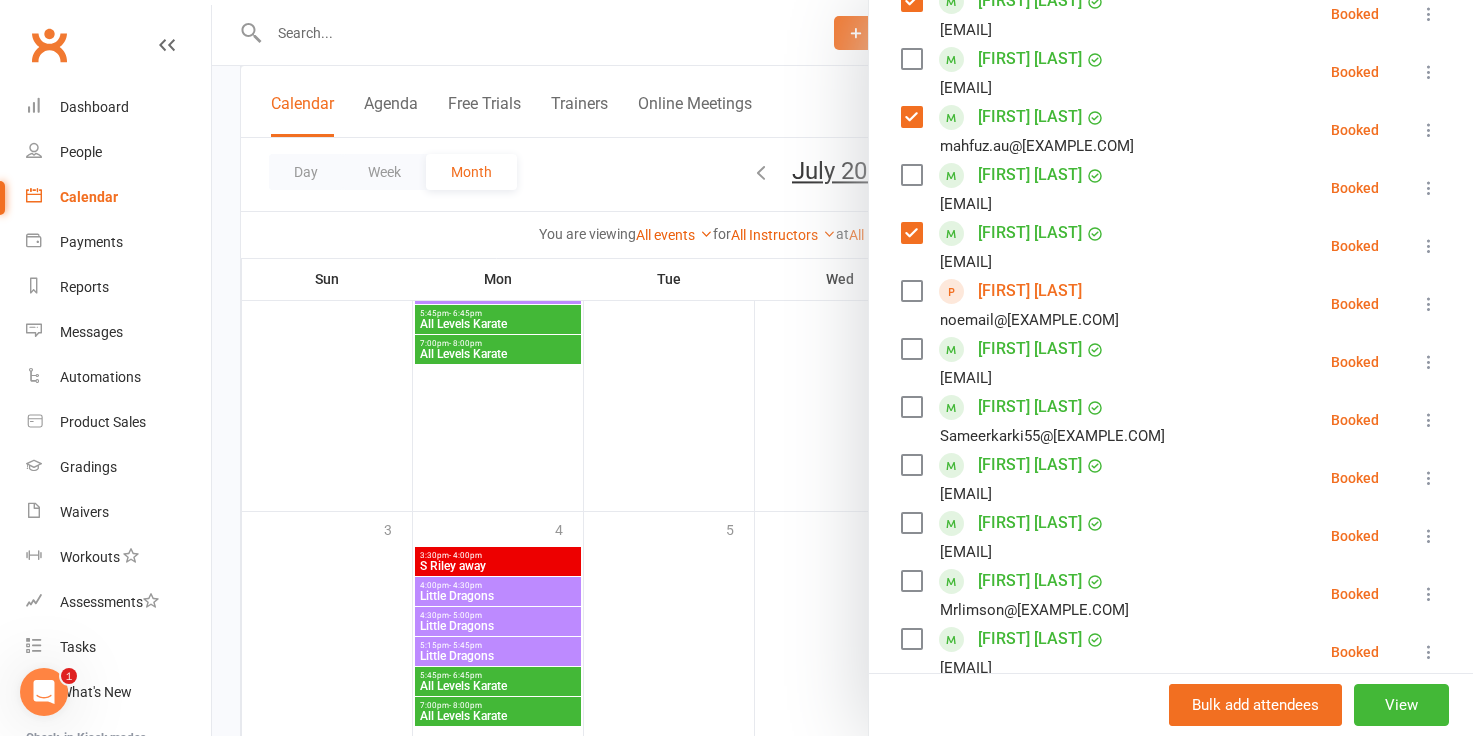 scroll, scrollTop: 389, scrollLeft: 0, axis: vertical 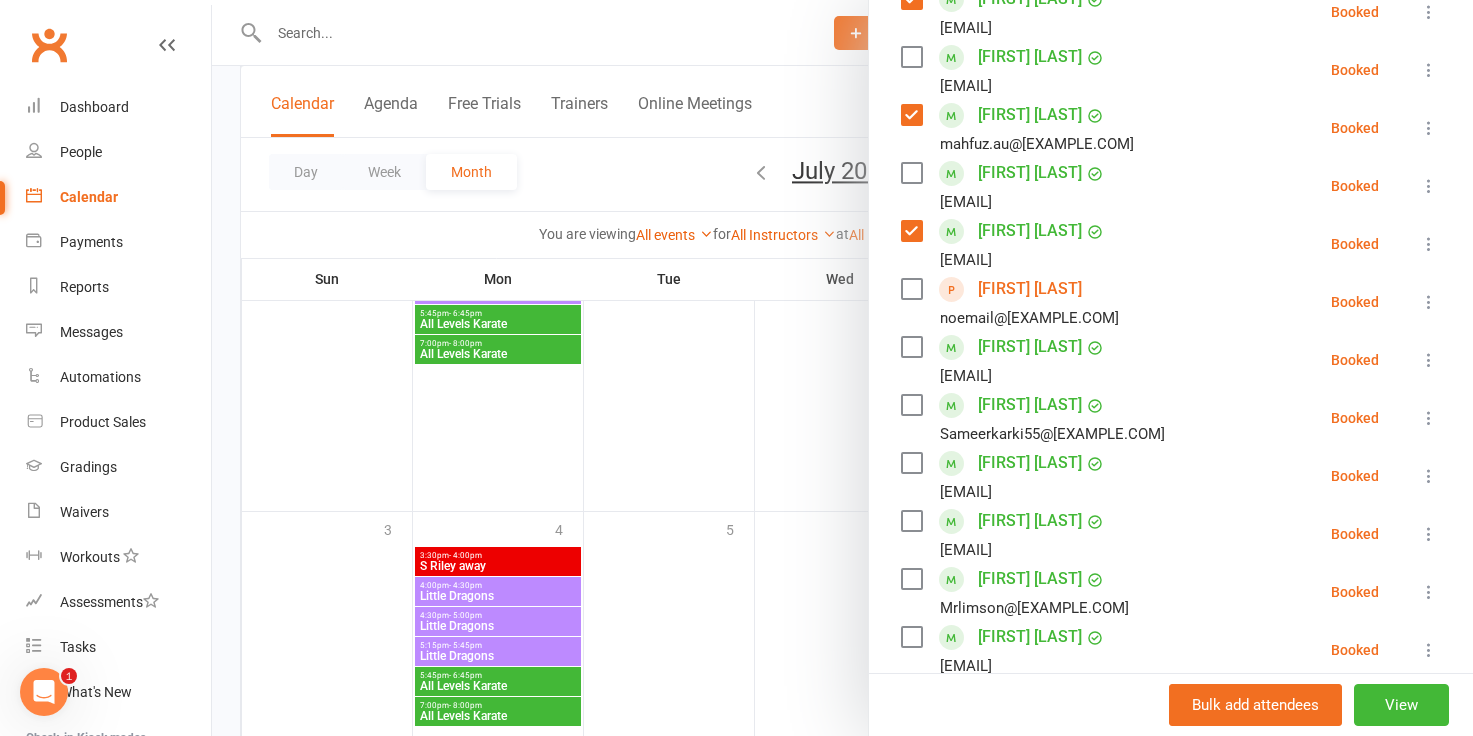 click at bounding box center [911, 173] 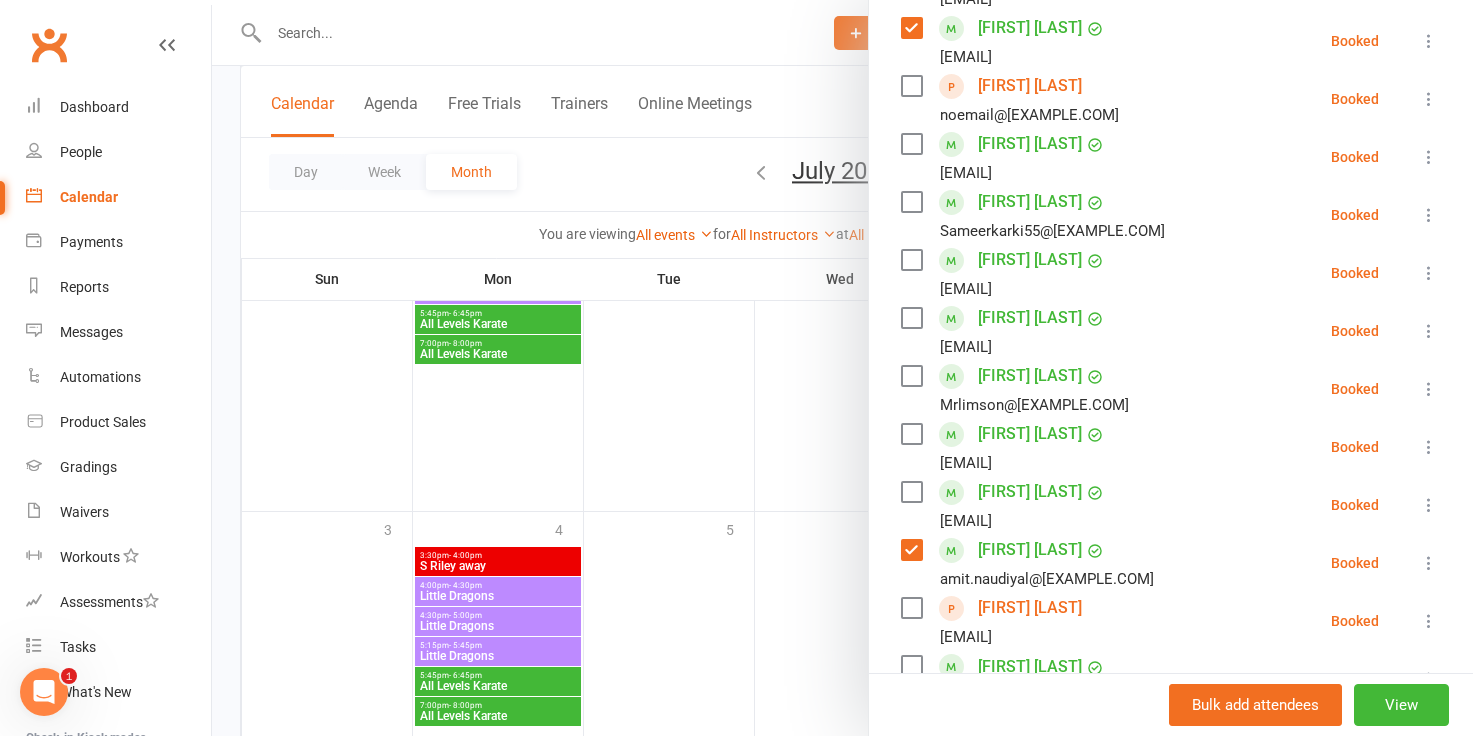 scroll, scrollTop: 594, scrollLeft: 0, axis: vertical 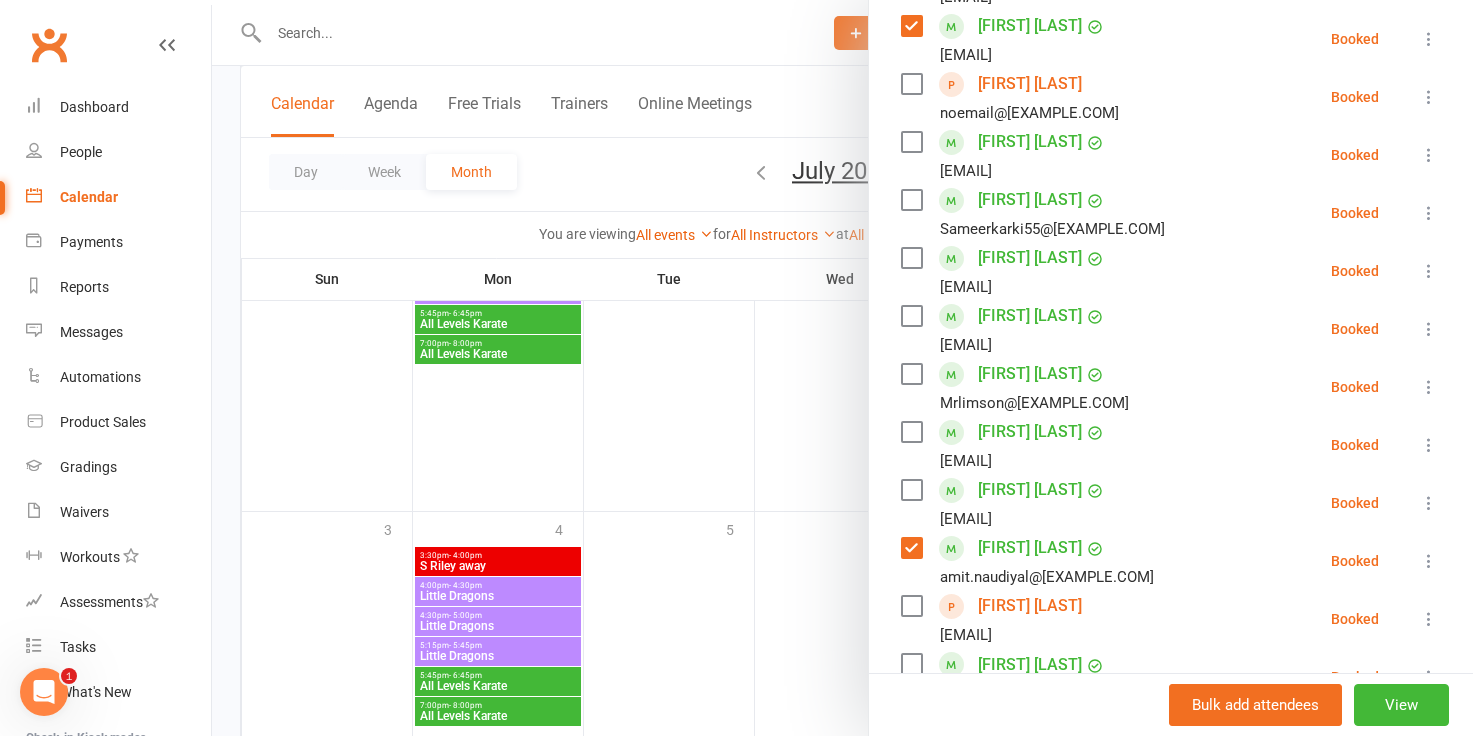 click at bounding box center [911, 432] 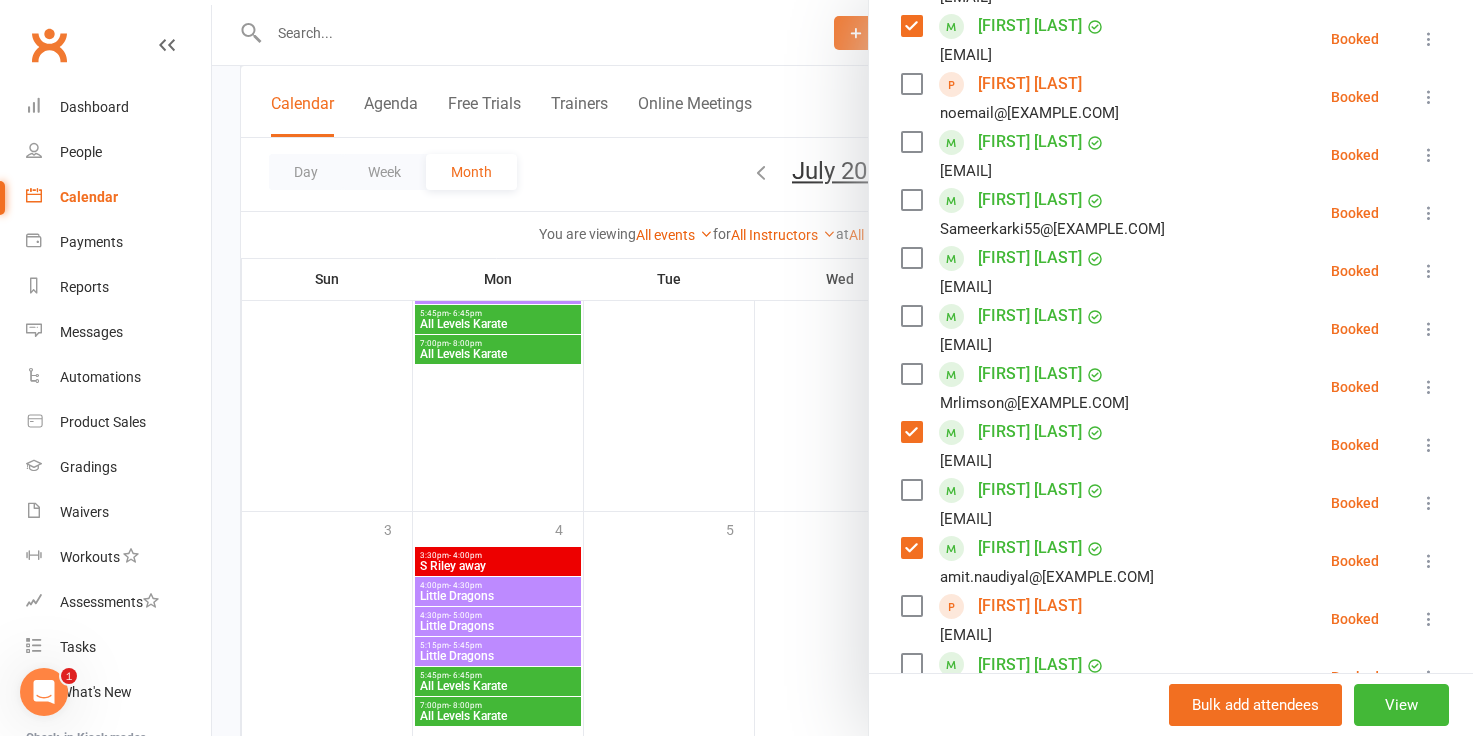 click at bounding box center (911, 490) 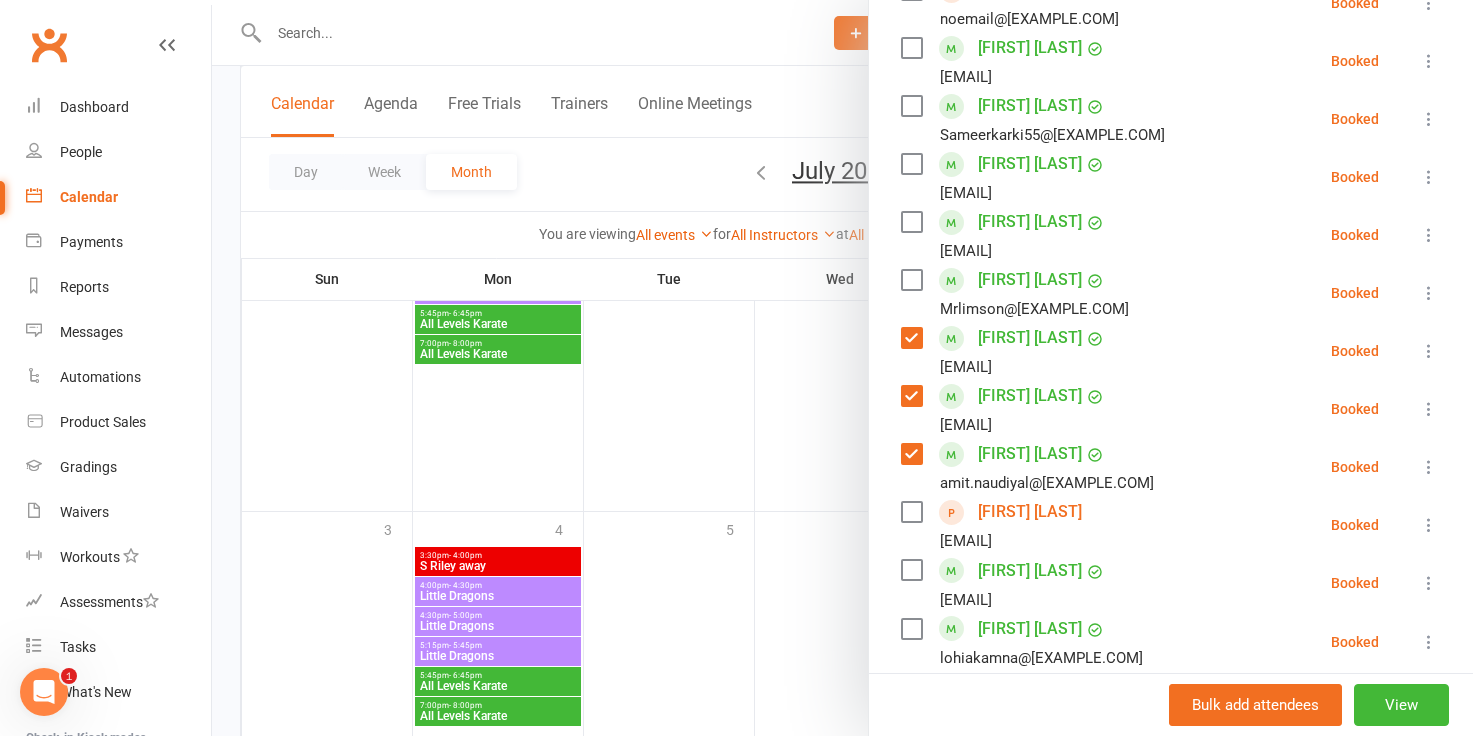 scroll, scrollTop: 689, scrollLeft: 0, axis: vertical 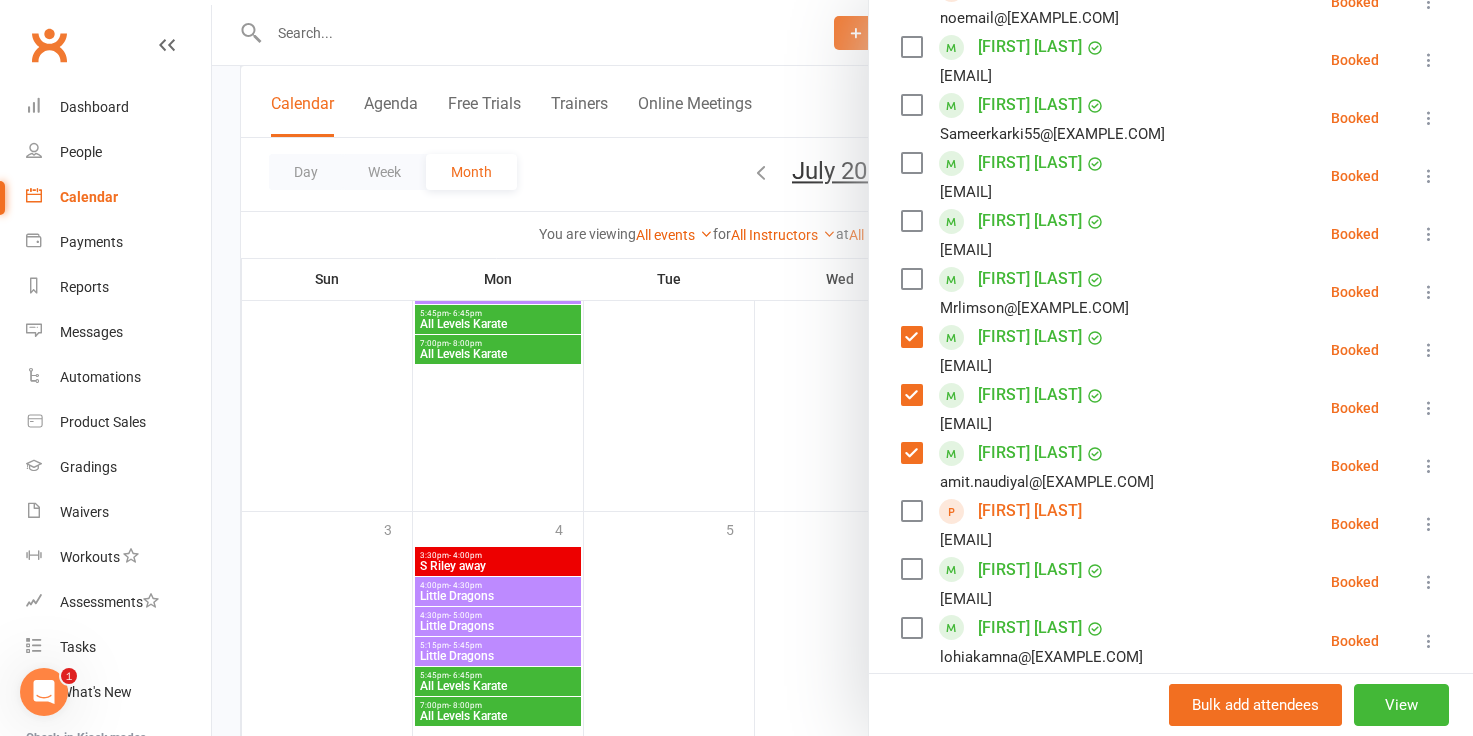 click at bounding box center (842, 368) 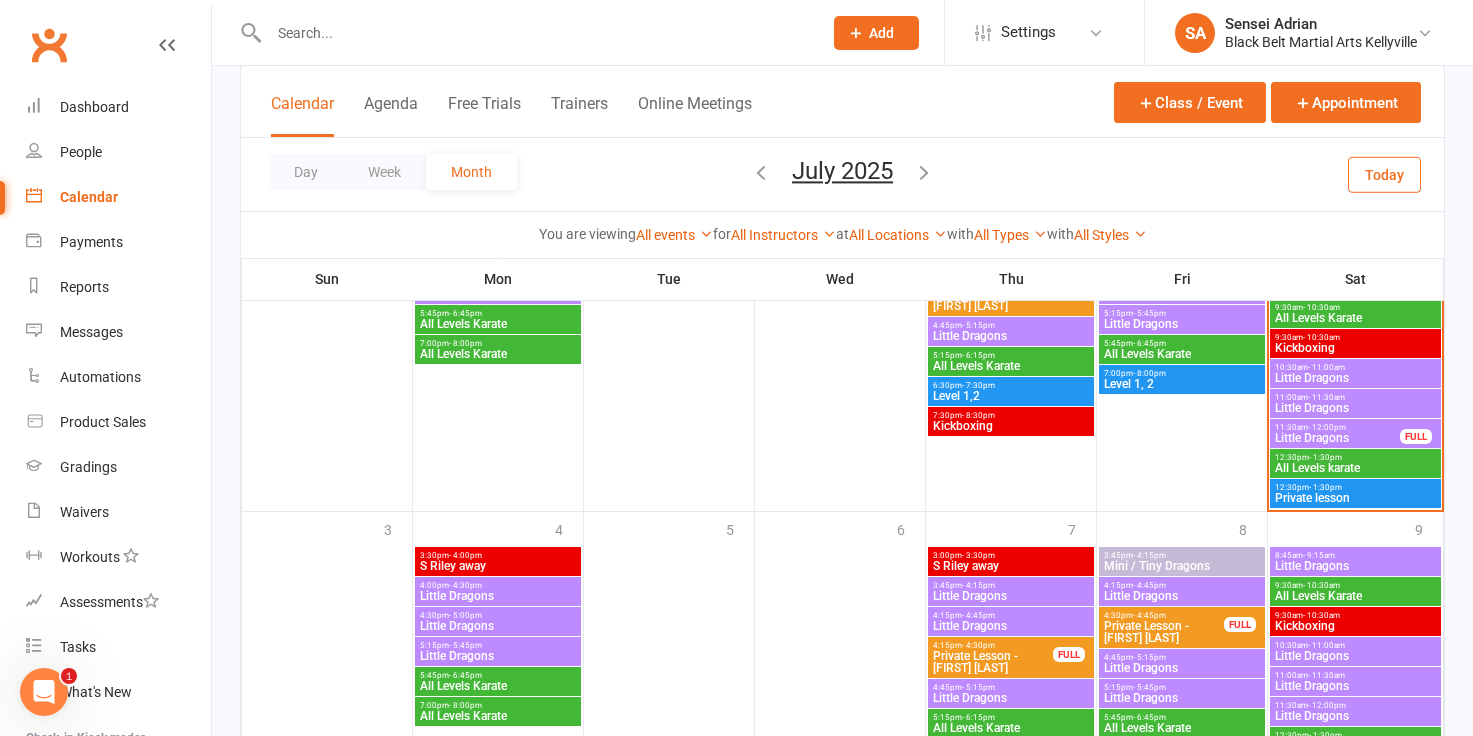 scroll, scrollTop: 1388, scrollLeft: 0, axis: vertical 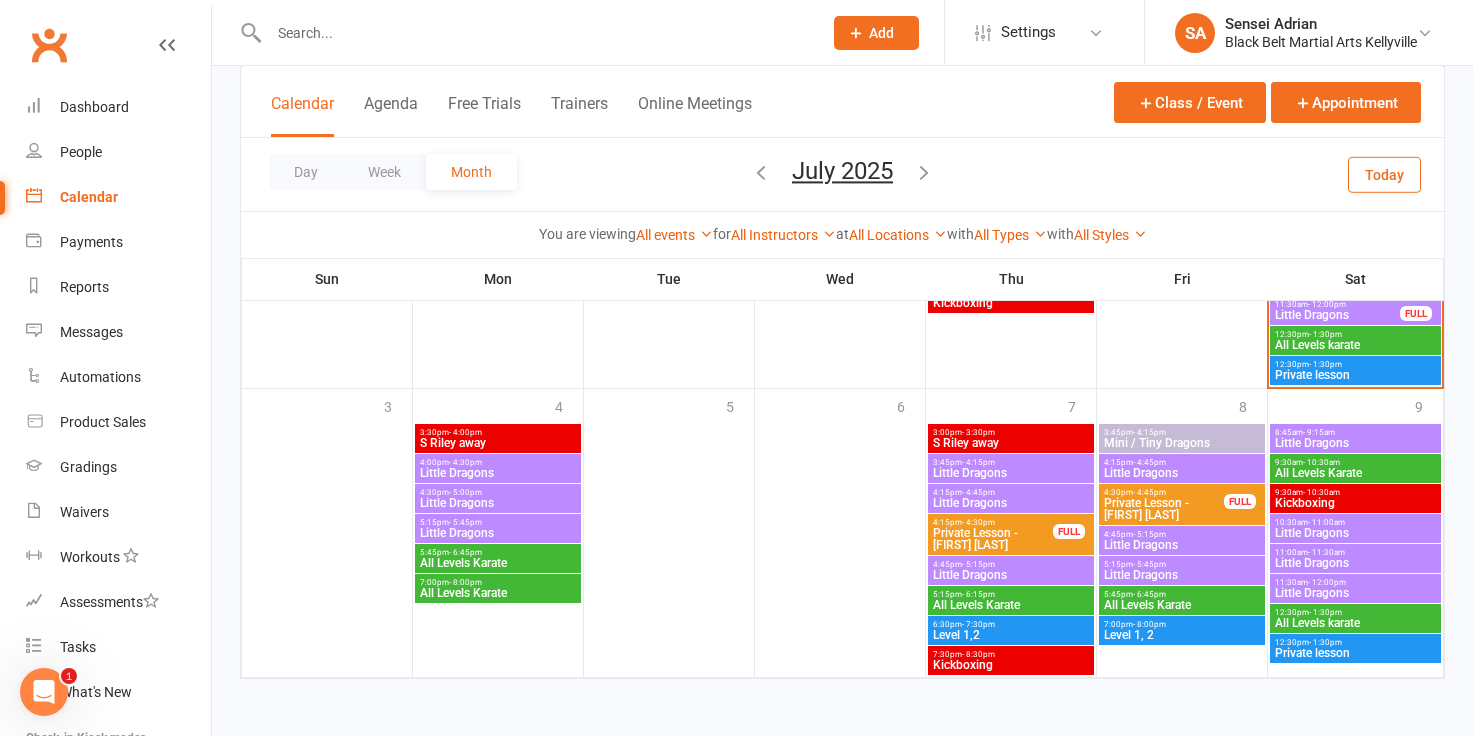 click on "Little Dragons" at bounding box center (1355, 593) 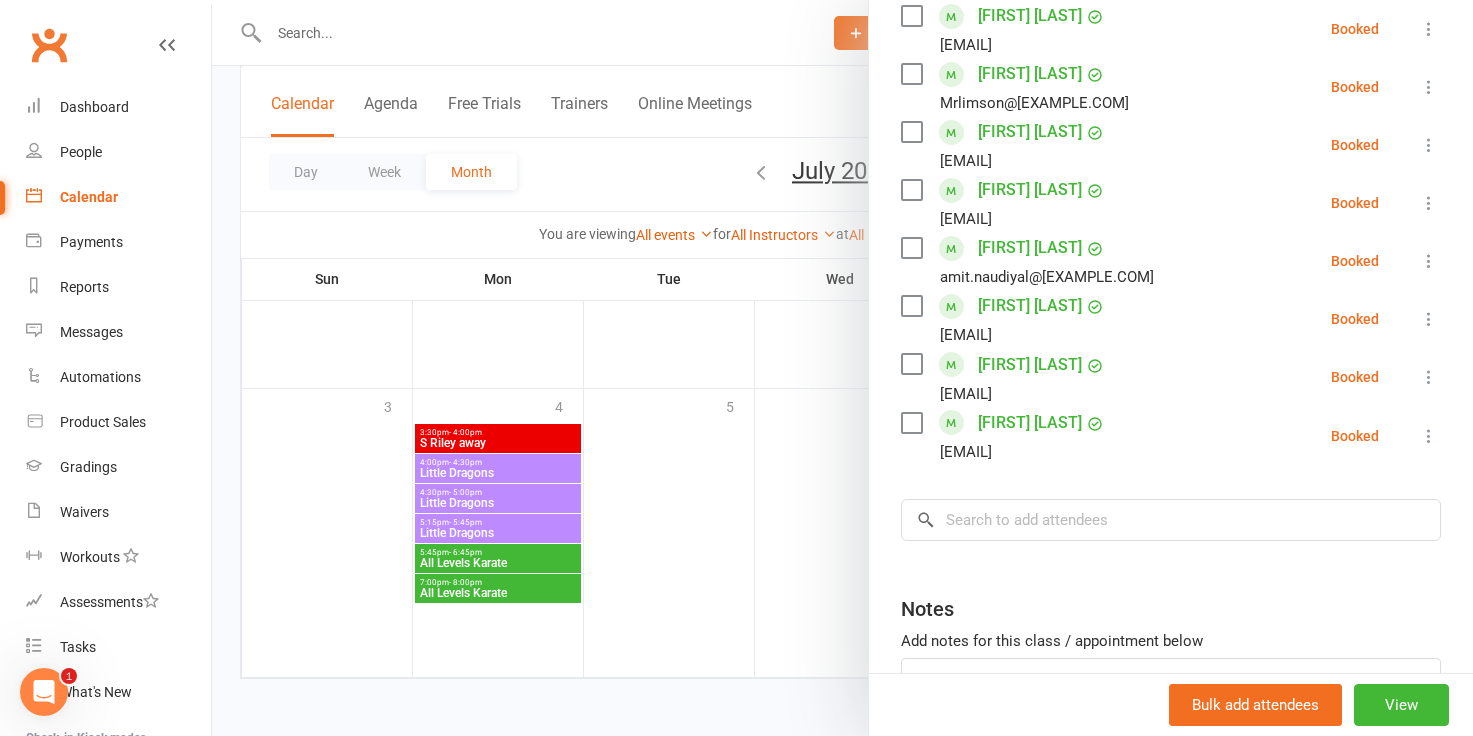 scroll, scrollTop: 1030, scrollLeft: 0, axis: vertical 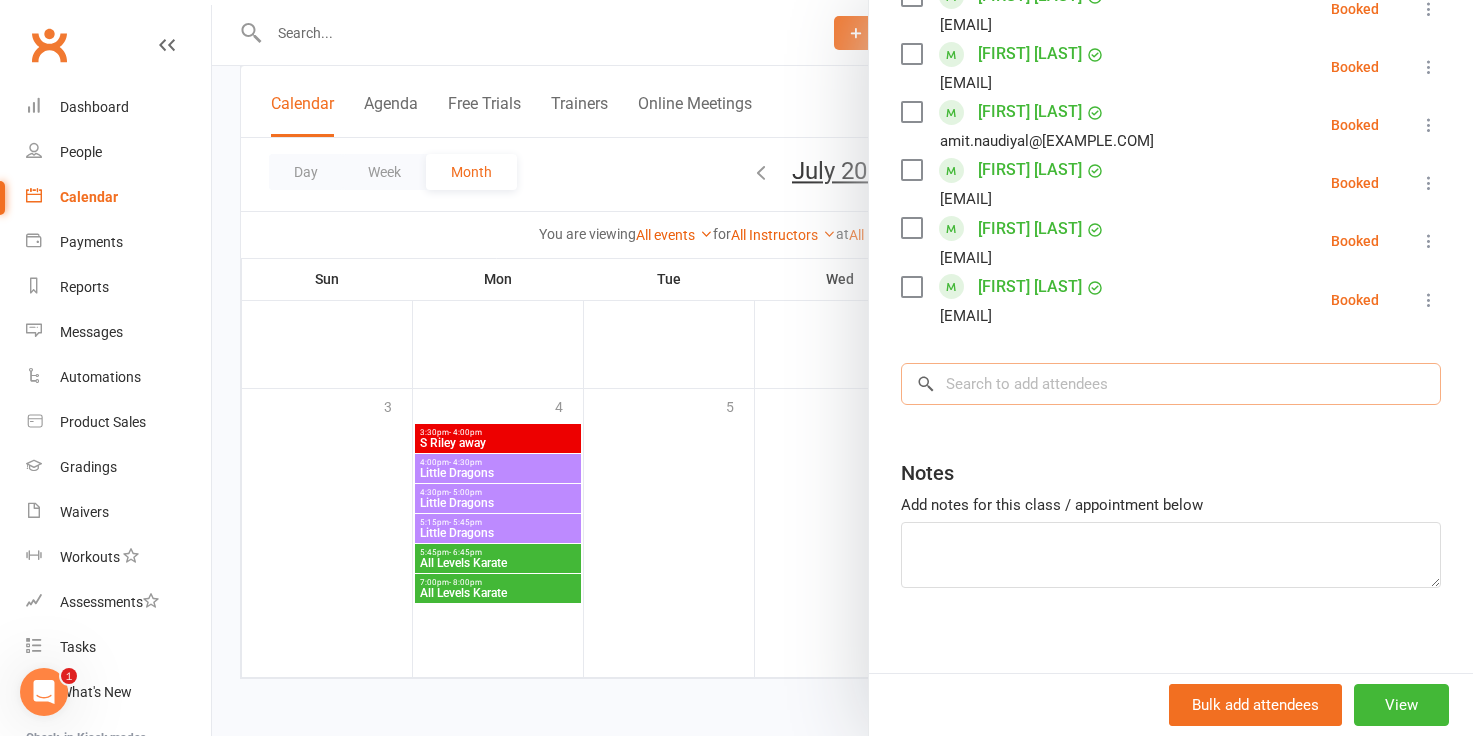 click at bounding box center (1171, 384) 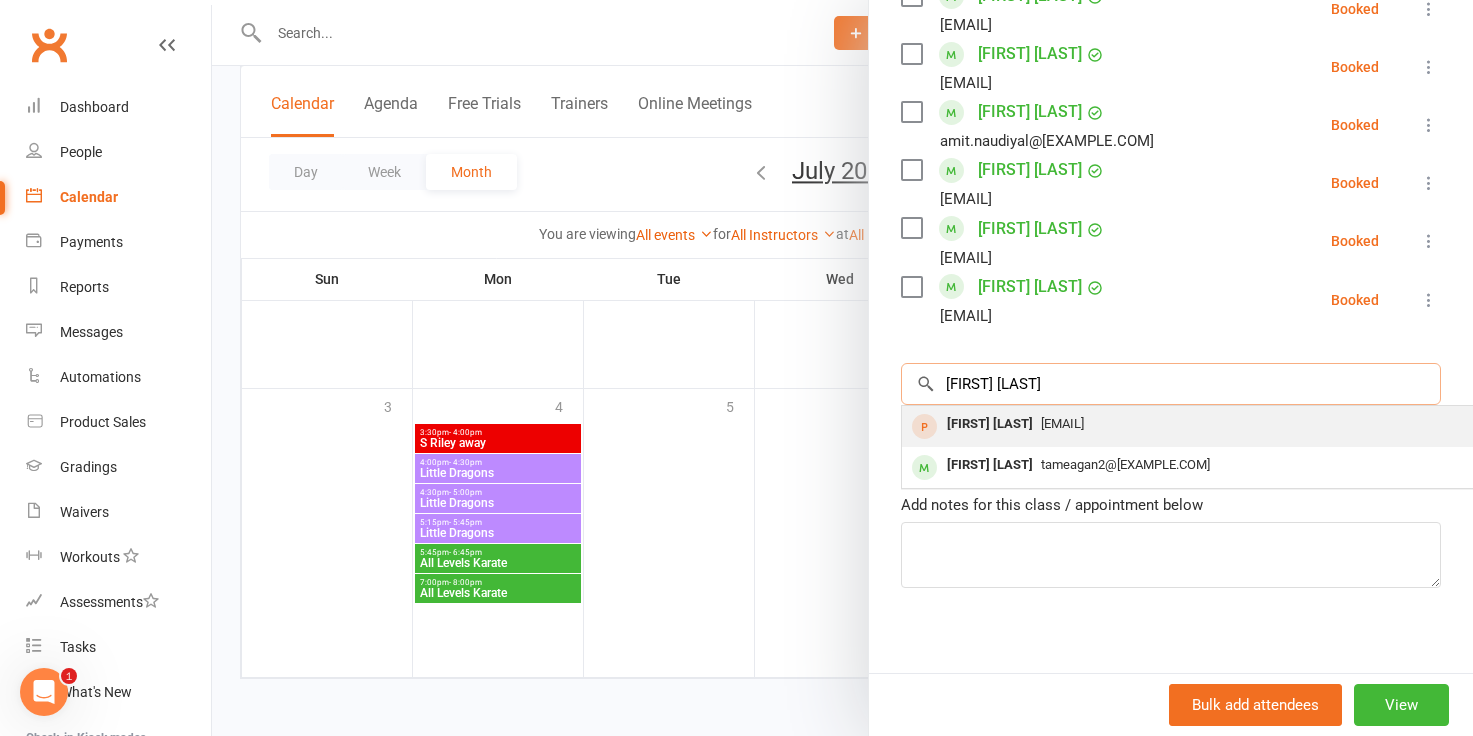 type on "[FIRST] [LAST]" 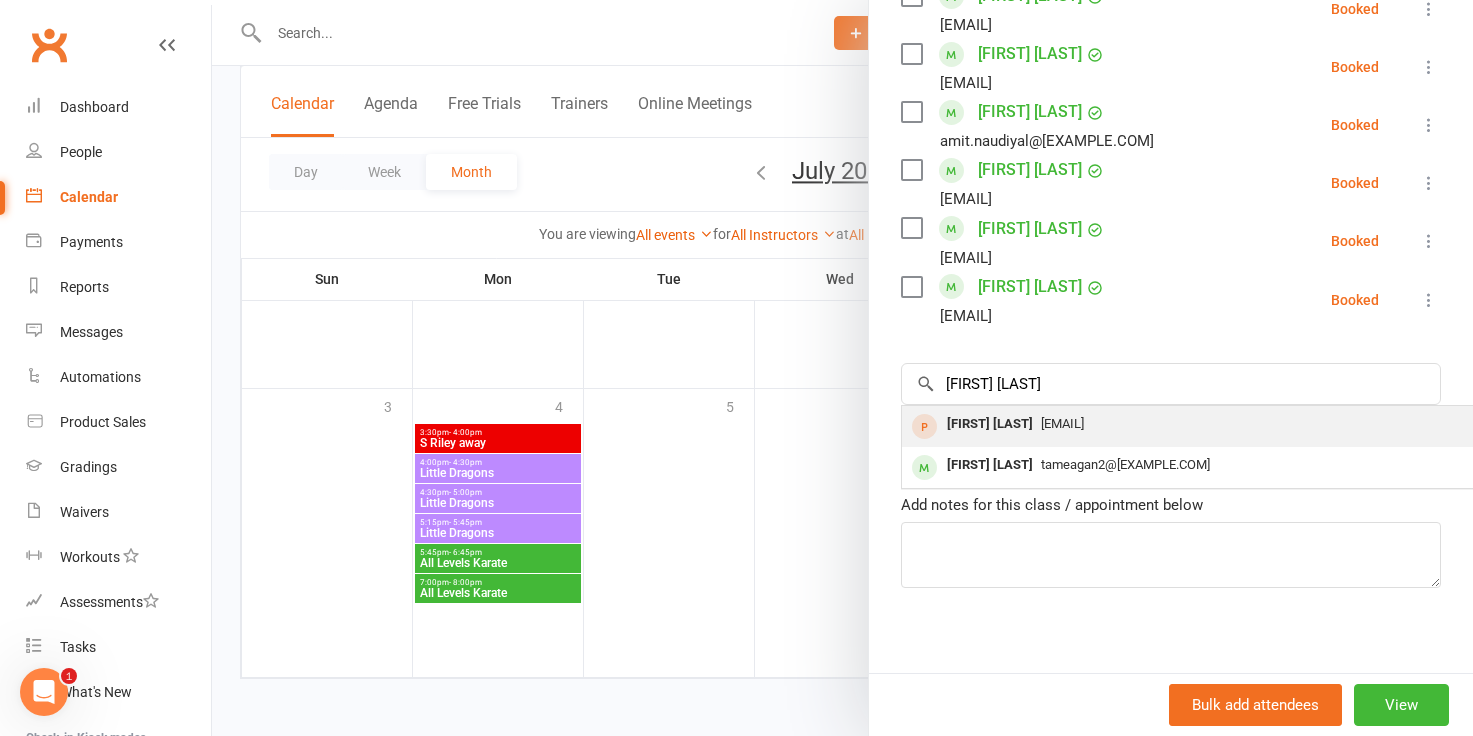 click on "[FIRST] [LAST]" at bounding box center [990, 424] 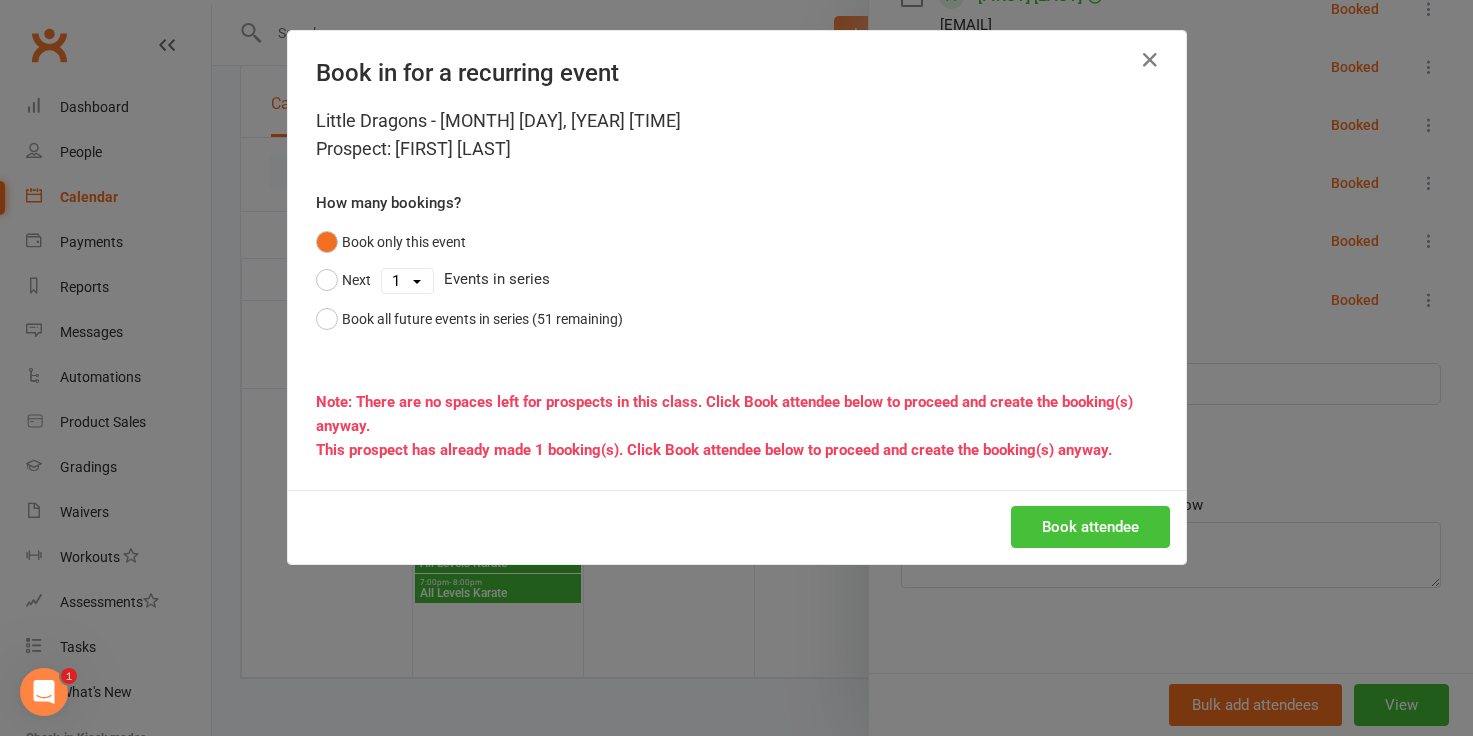 click on "Book attendee" at bounding box center (1090, 527) 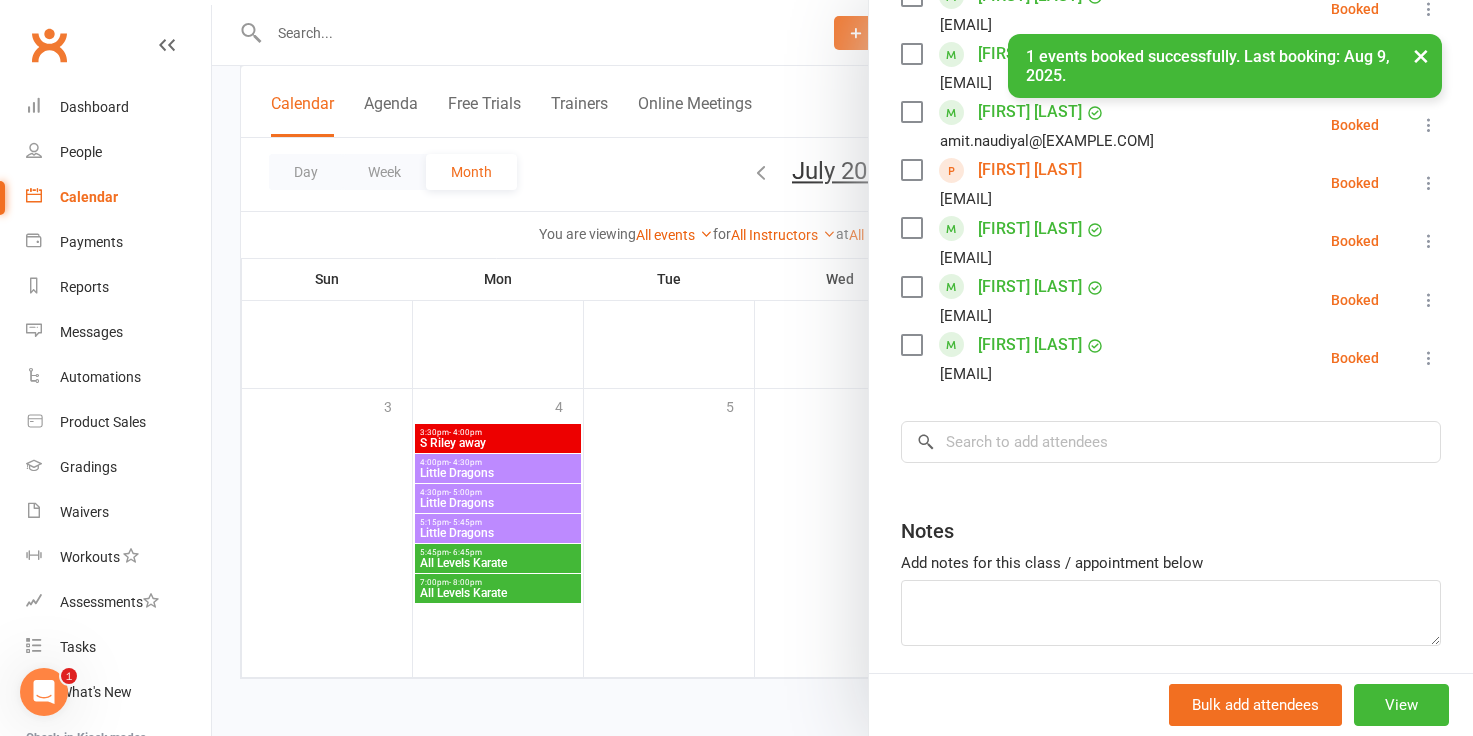 click at bounding box center [842, 368] 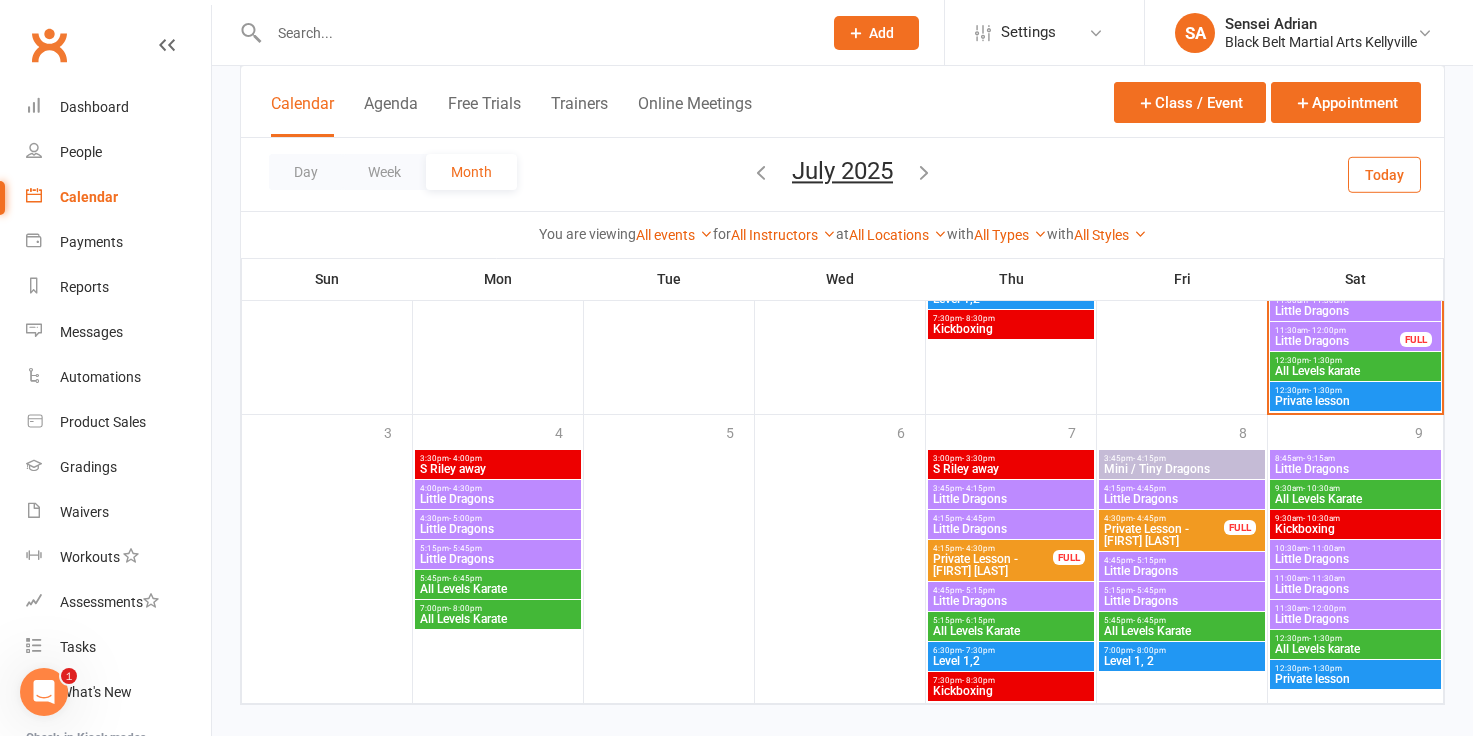 scroll, scrollTop: 1344, scrollLeft: 0, axis: vertical 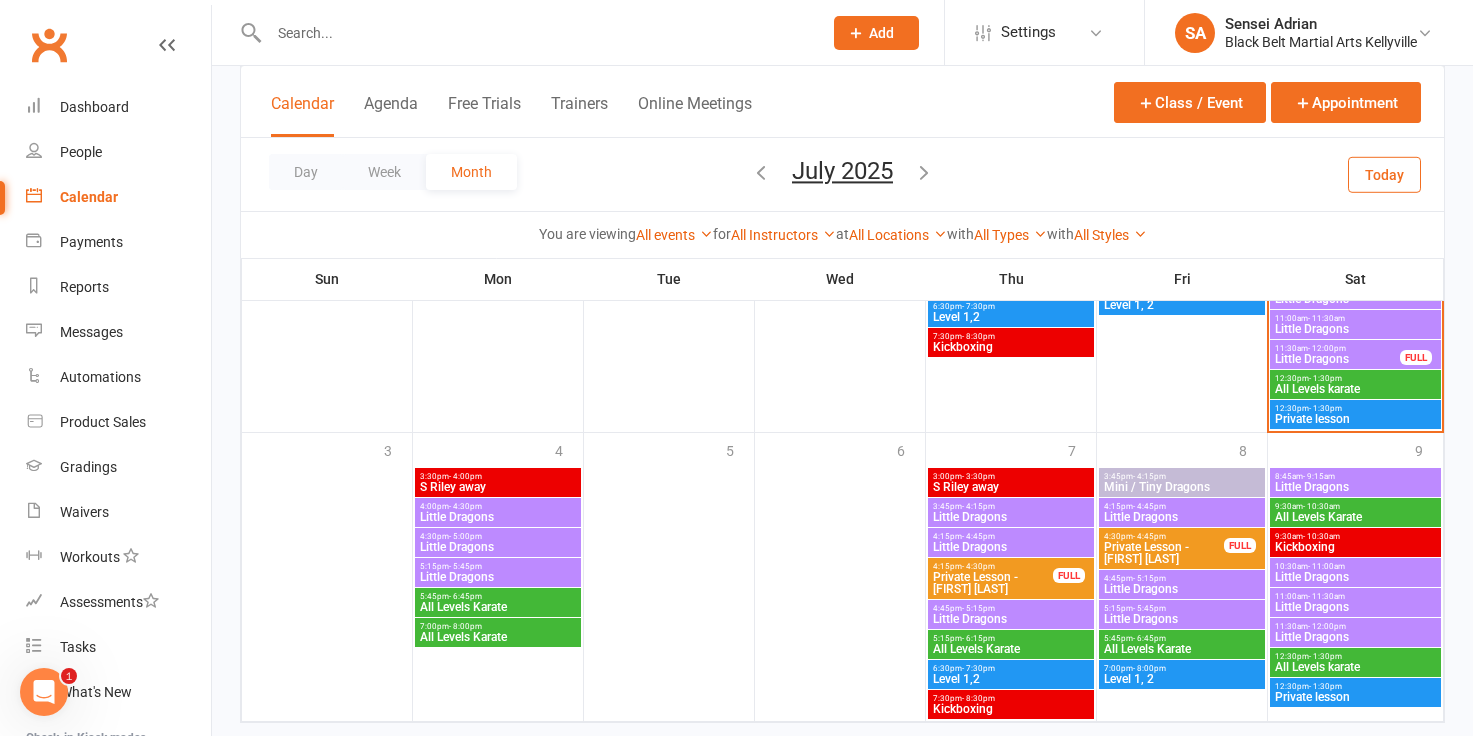 click on "All Levels Karate" at bounding box center [1355, 517] 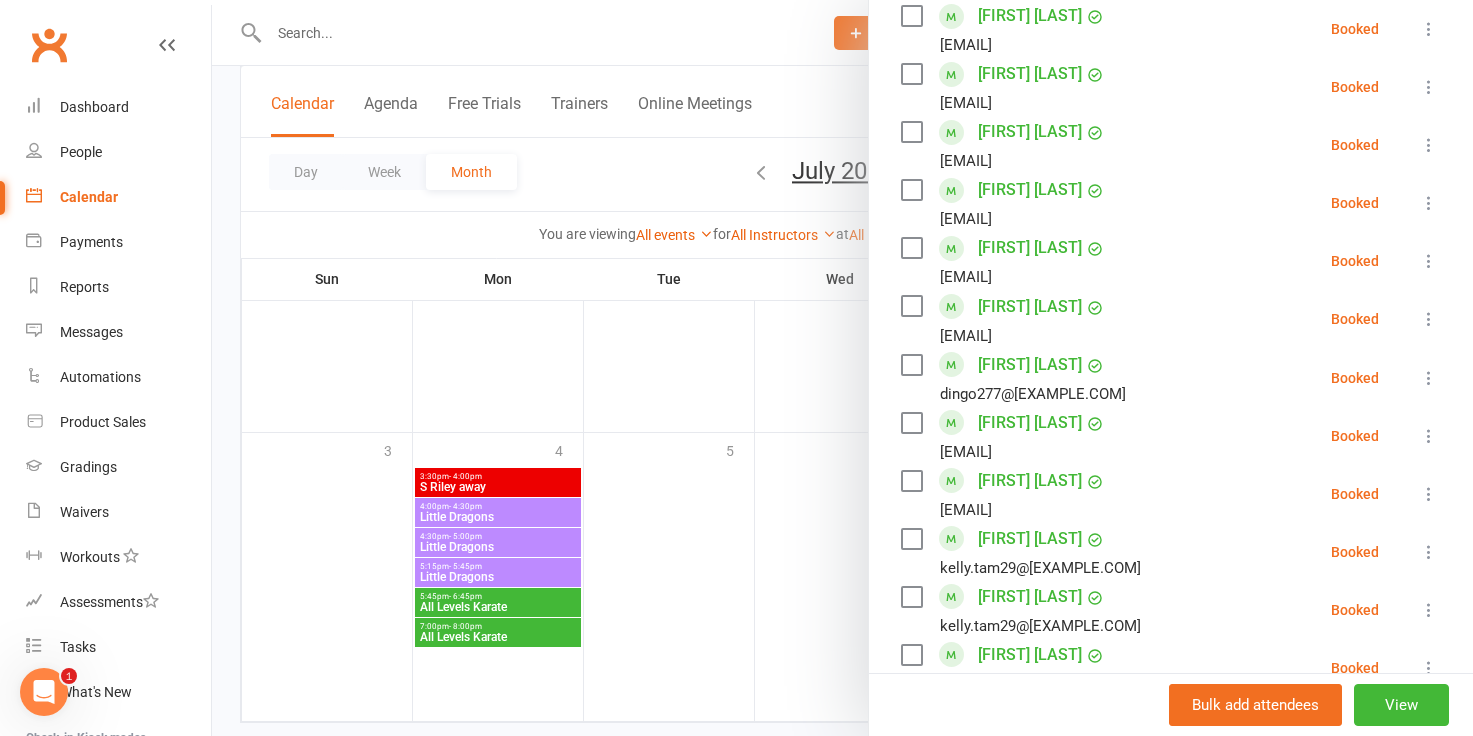 scroll, scrollTop: 1335, scrollLeft: 0, axis: vertical 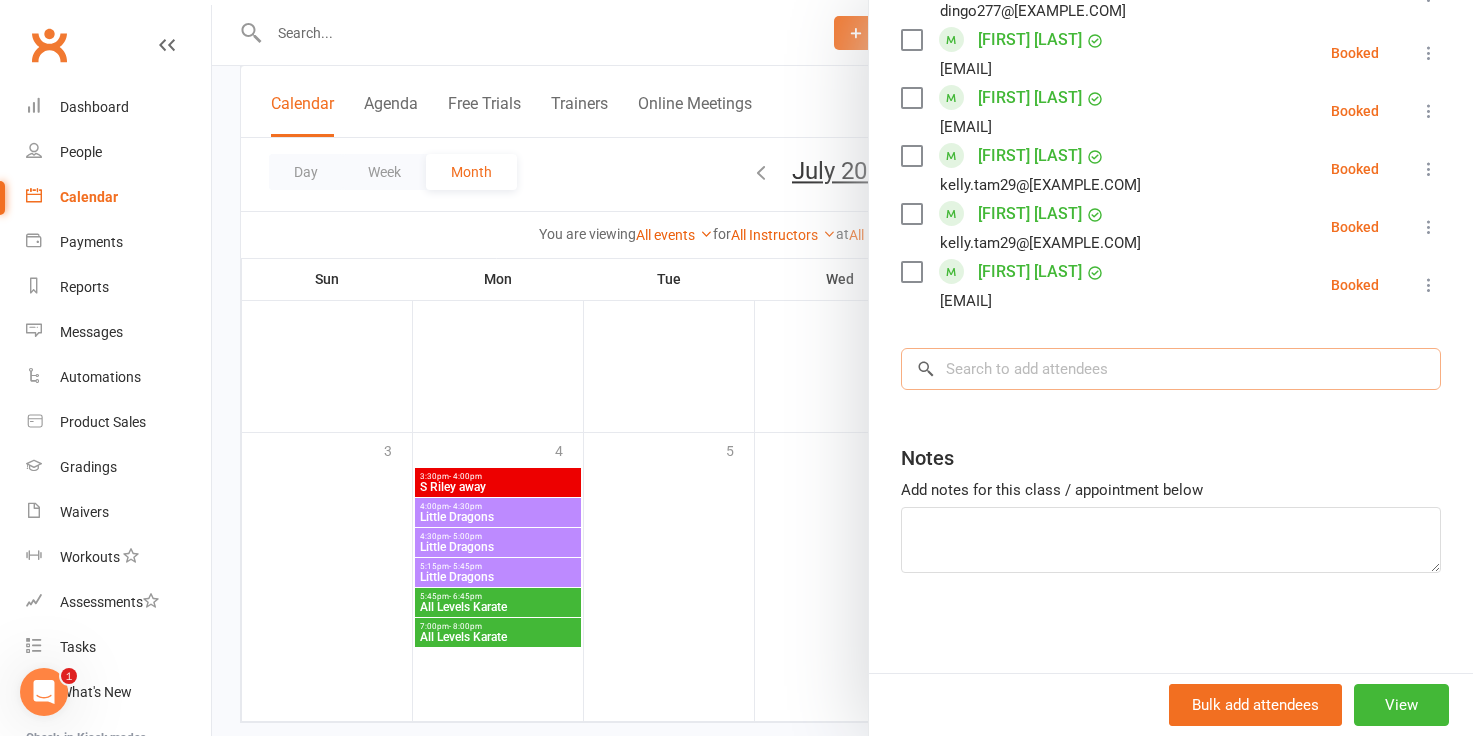 click at bounding box center (1171, 369) 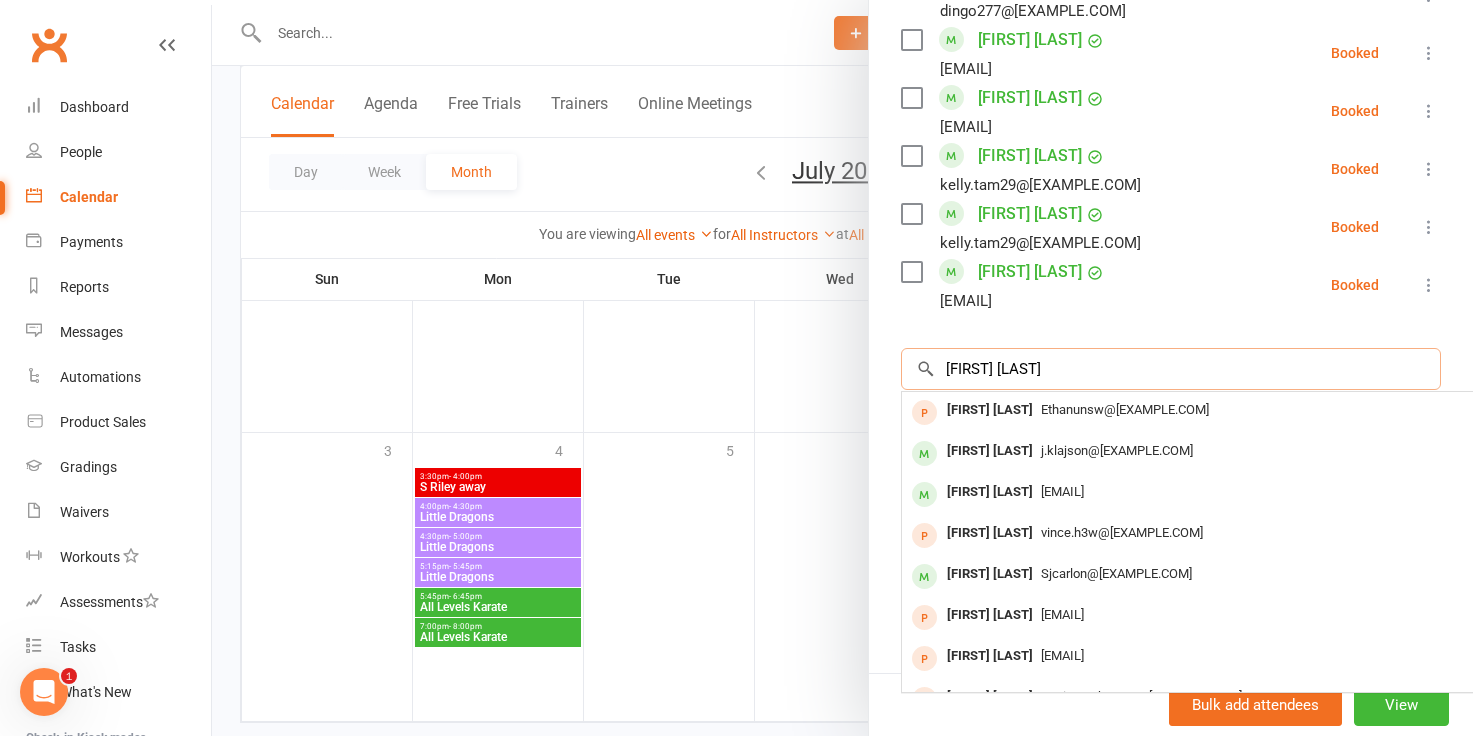 type on "[FIRST] [LAST]" 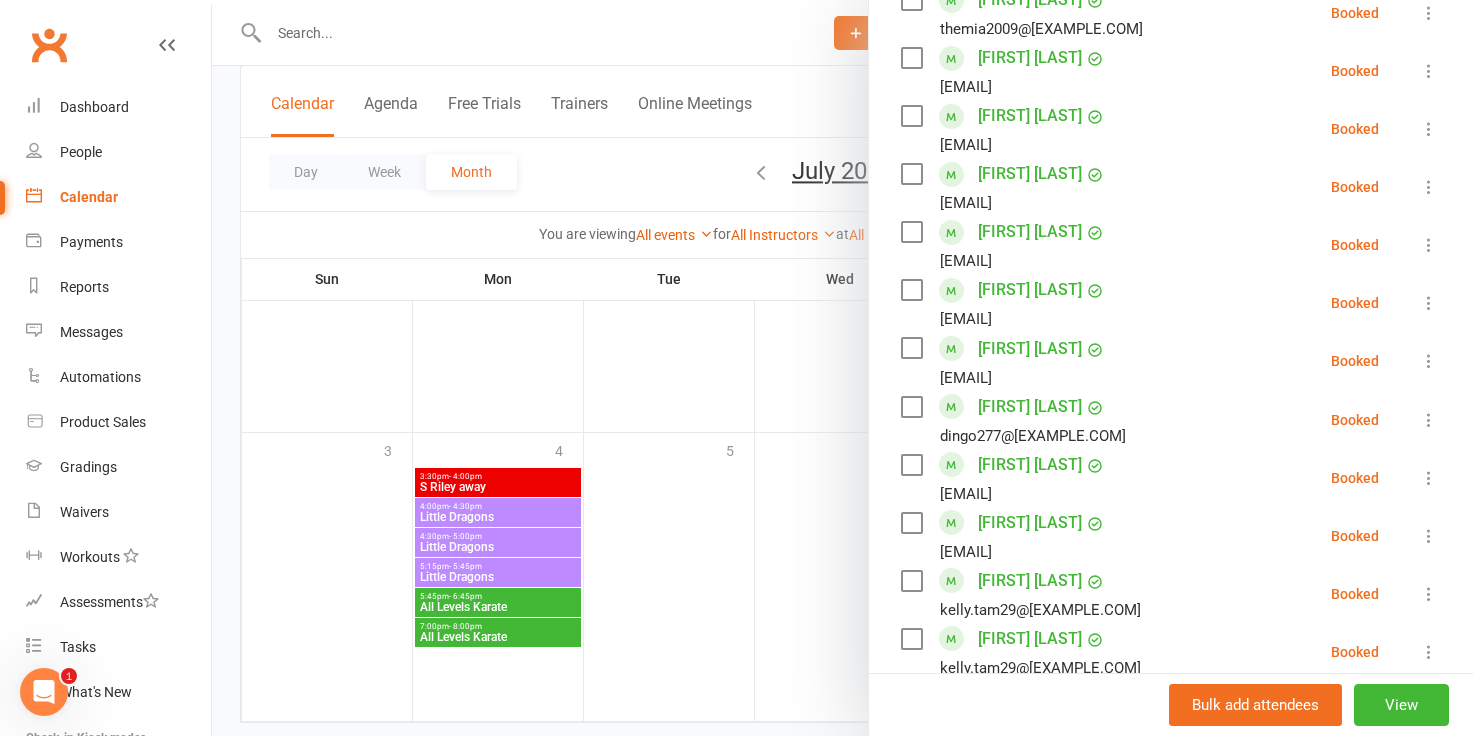 scroll, scrollTop: 1335, scrollLeft: 0, axis: vertical 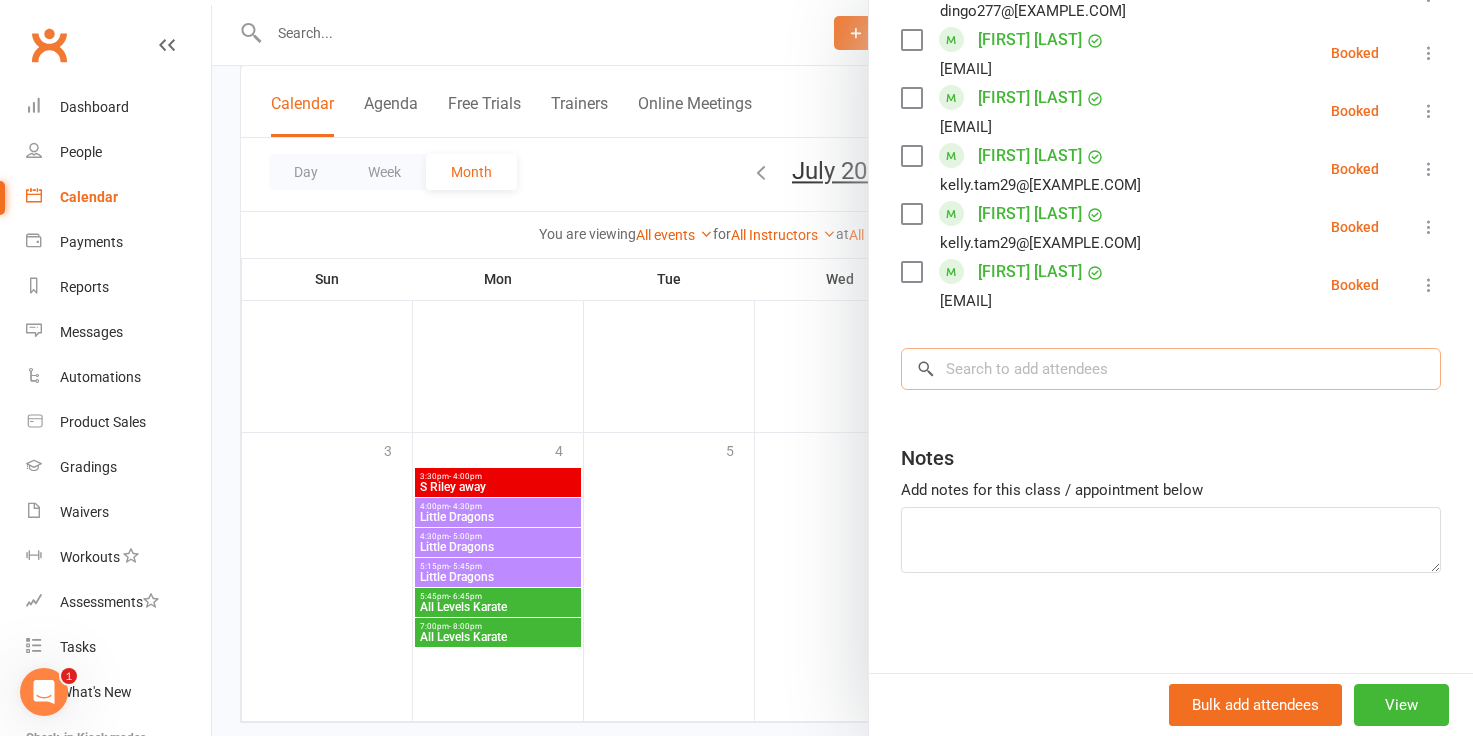 click at bounding box center [1171, 369] 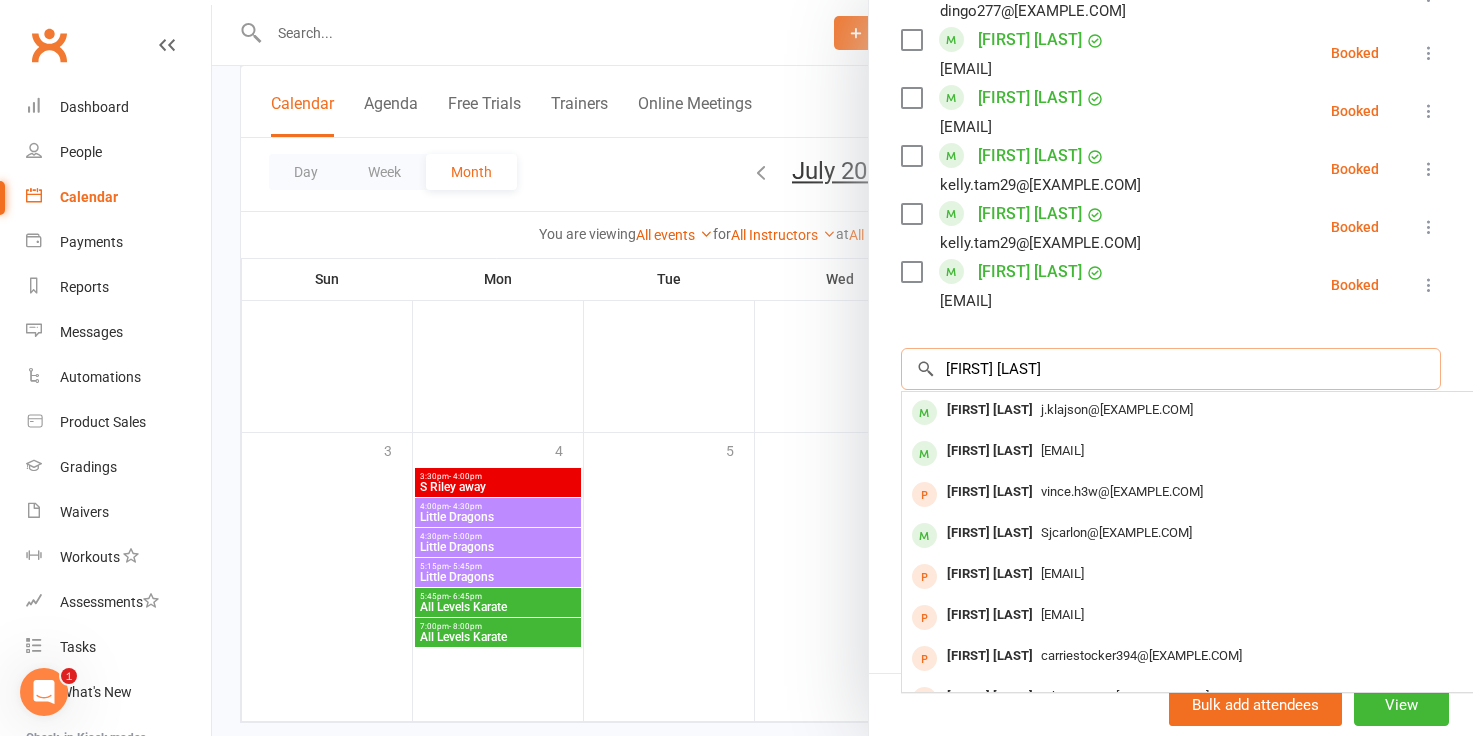 type on "[FIRST] [LAST]" 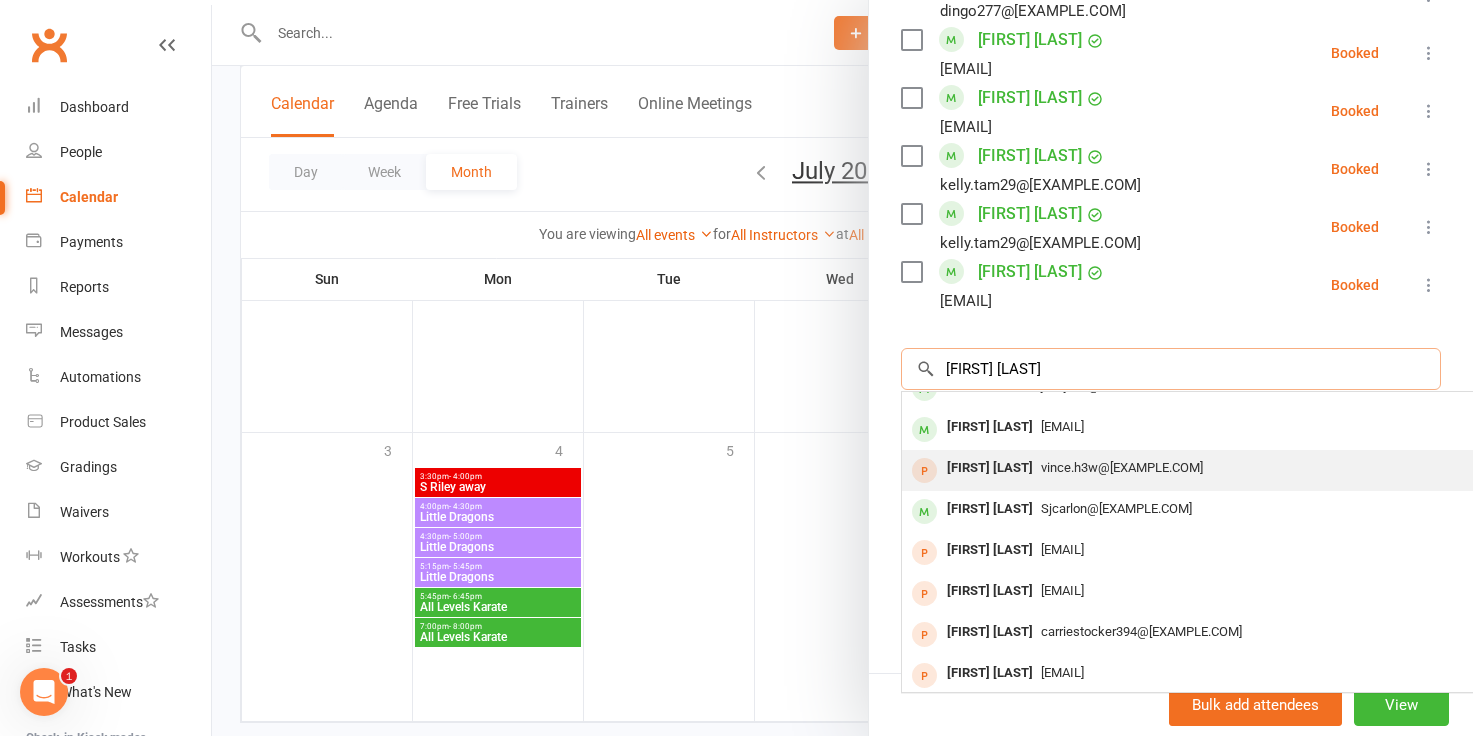 scroll, scrollTop: 69, scrollLeft: 0, axis: vertical 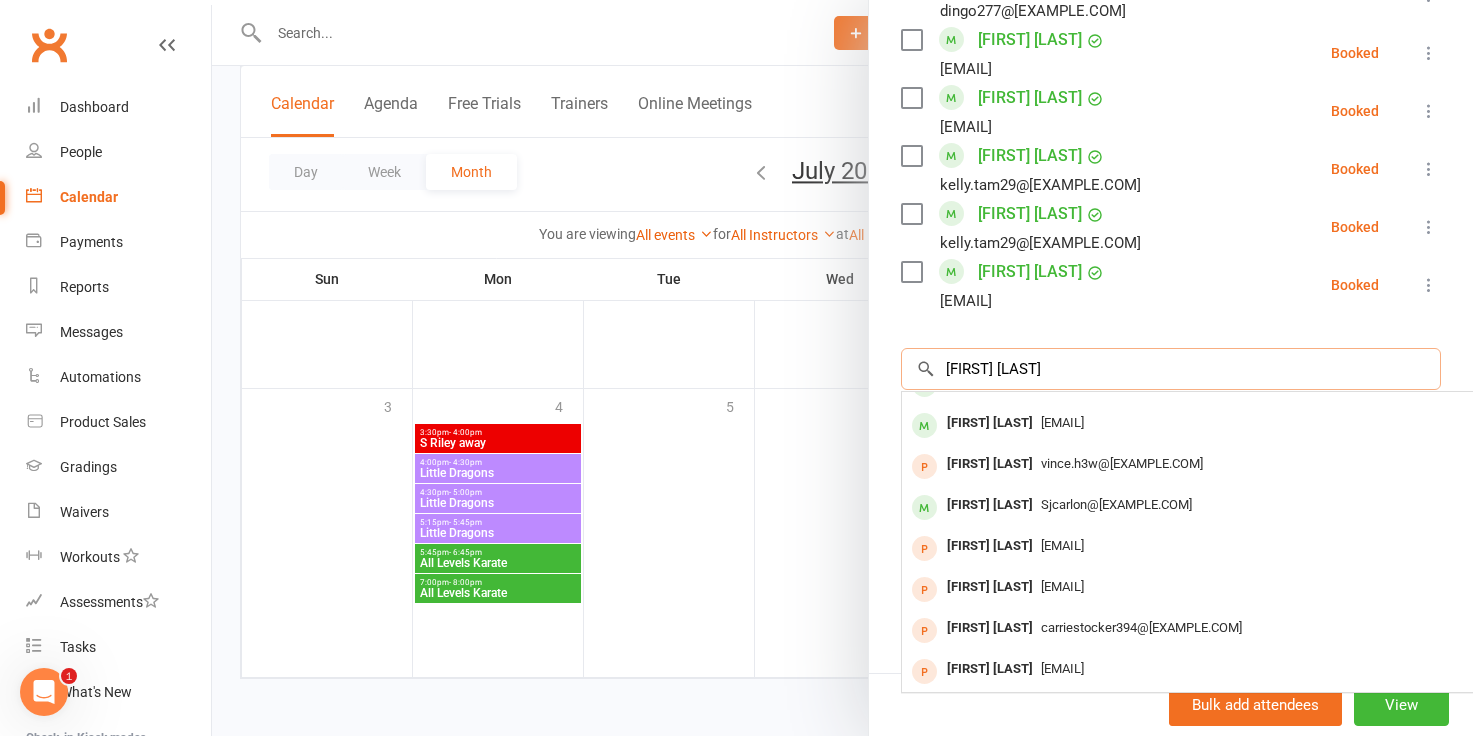 click on "[FIRST] [LAST]" at bounding box center (1171, 369) 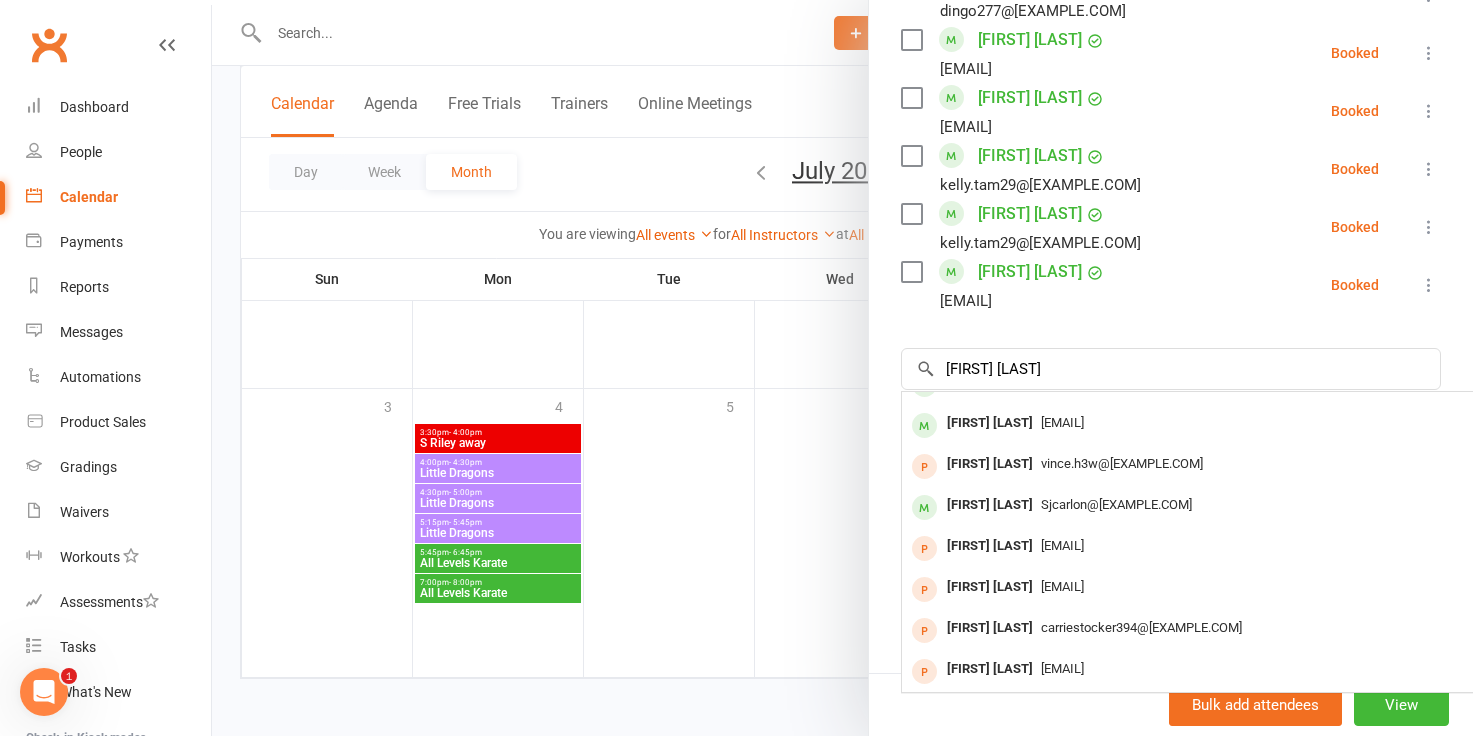 type 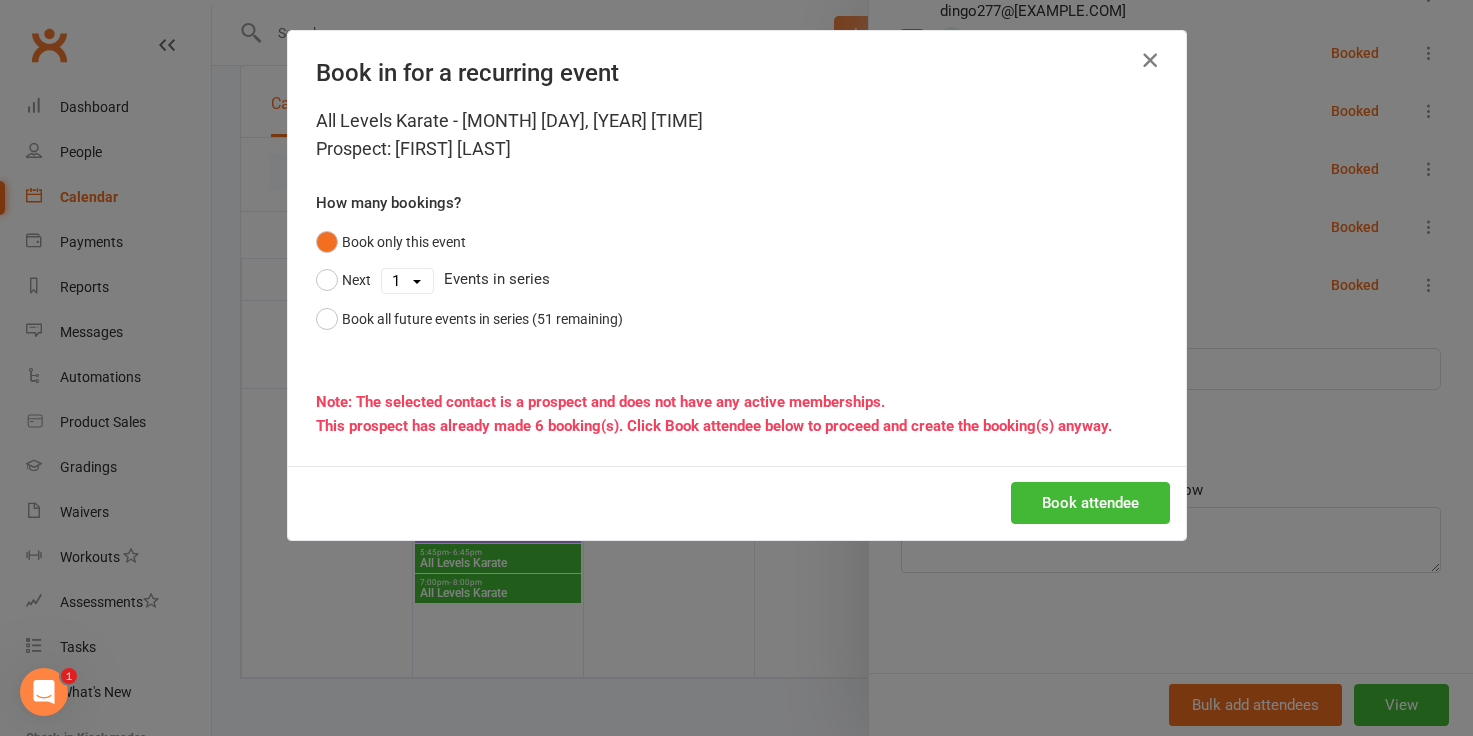 click at bounding box center (1150, 60) 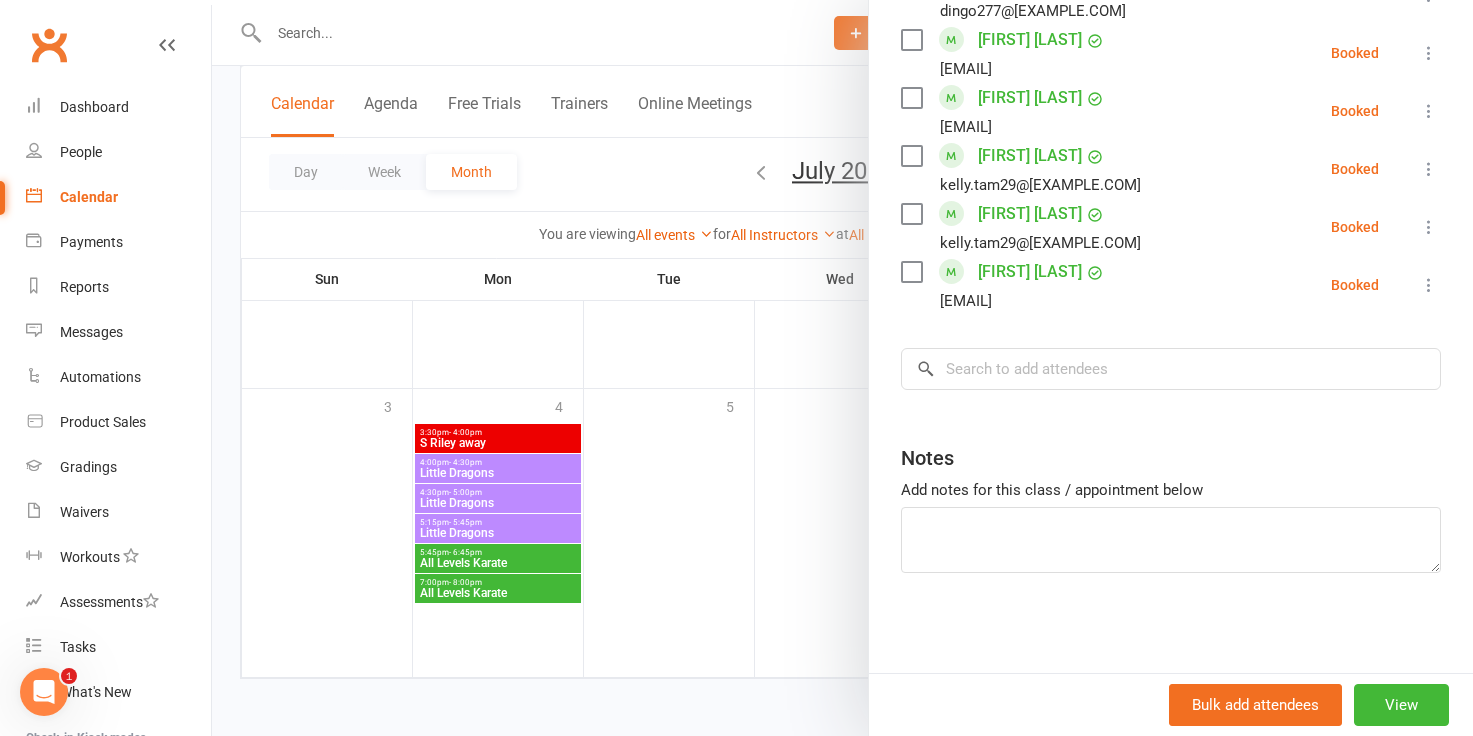 click at bounding box center (842, 368) 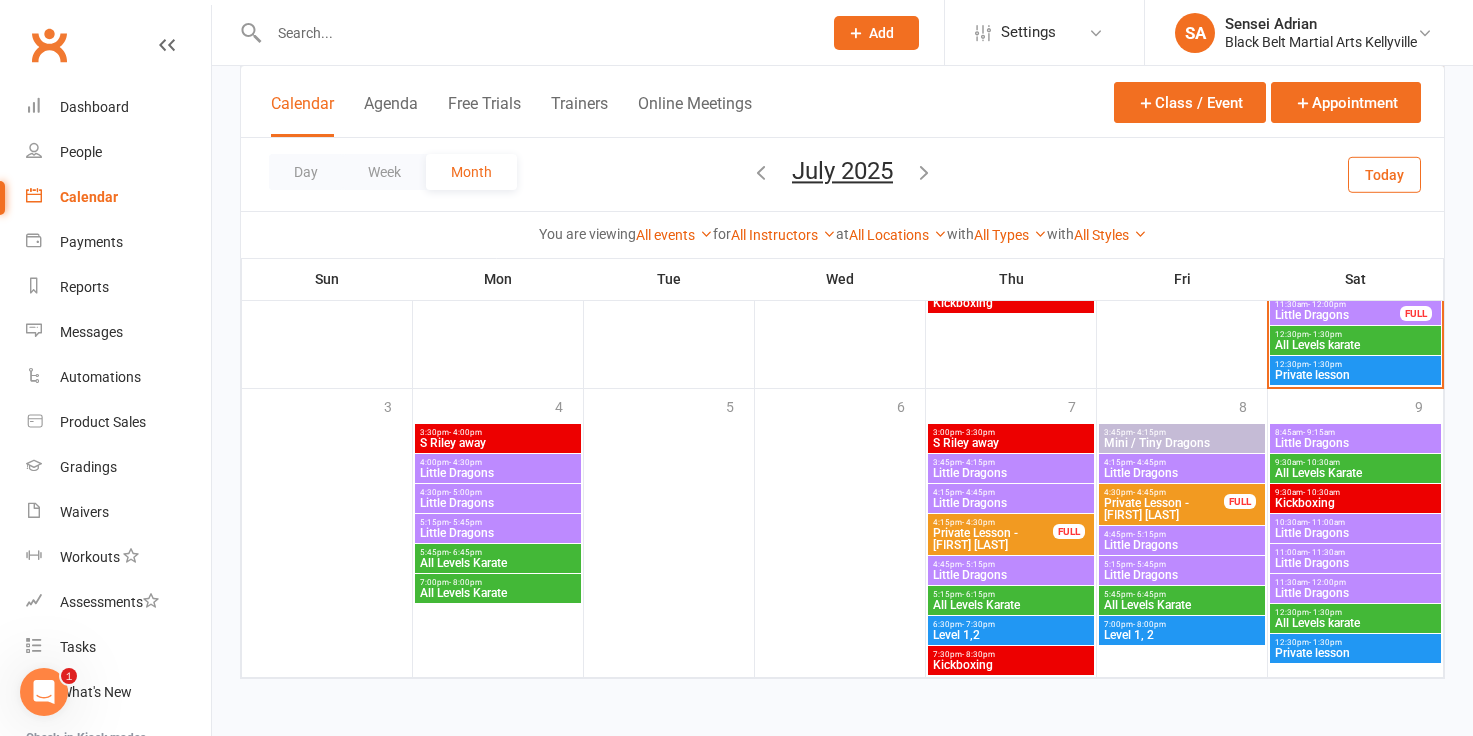 click on "Private lesson" at bounding box center [1355, 375] 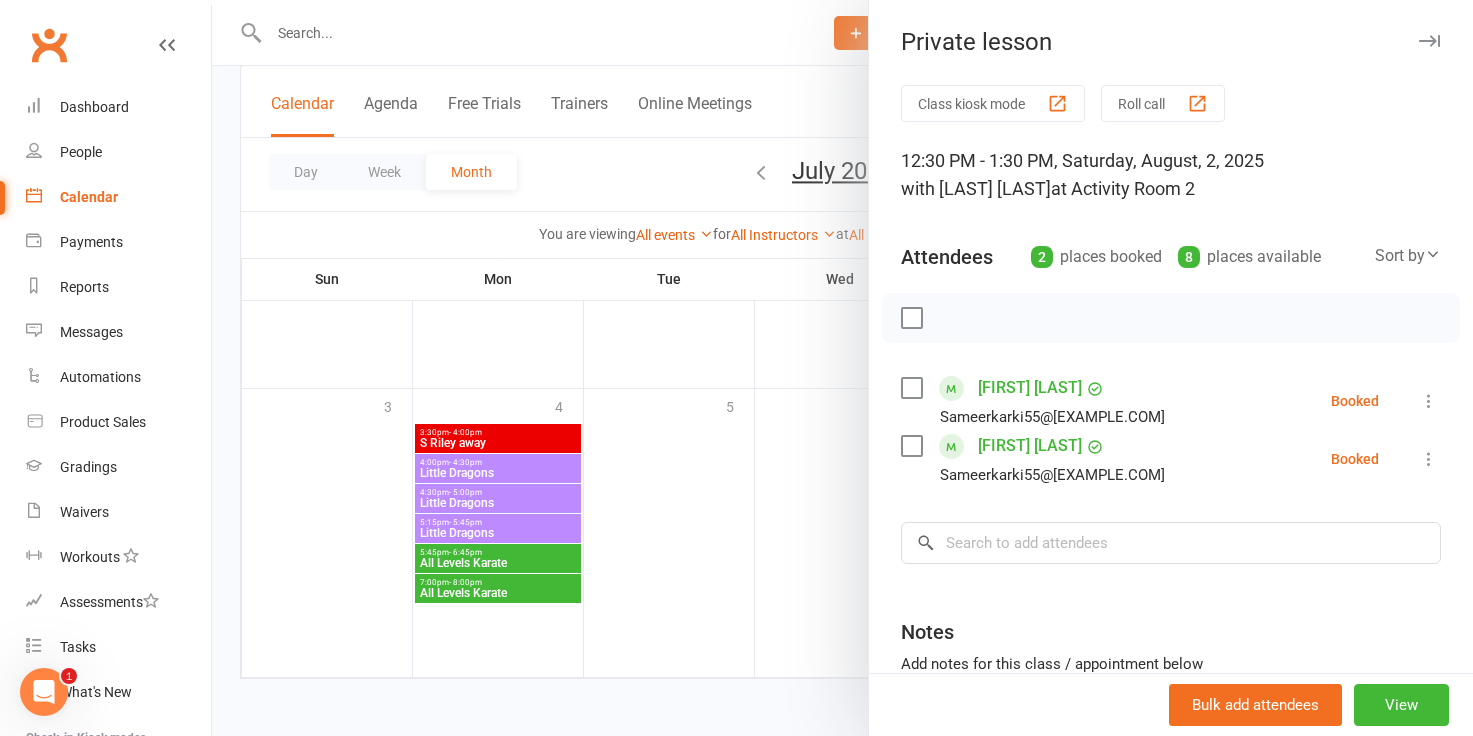 click at bounding box center (842, 368) 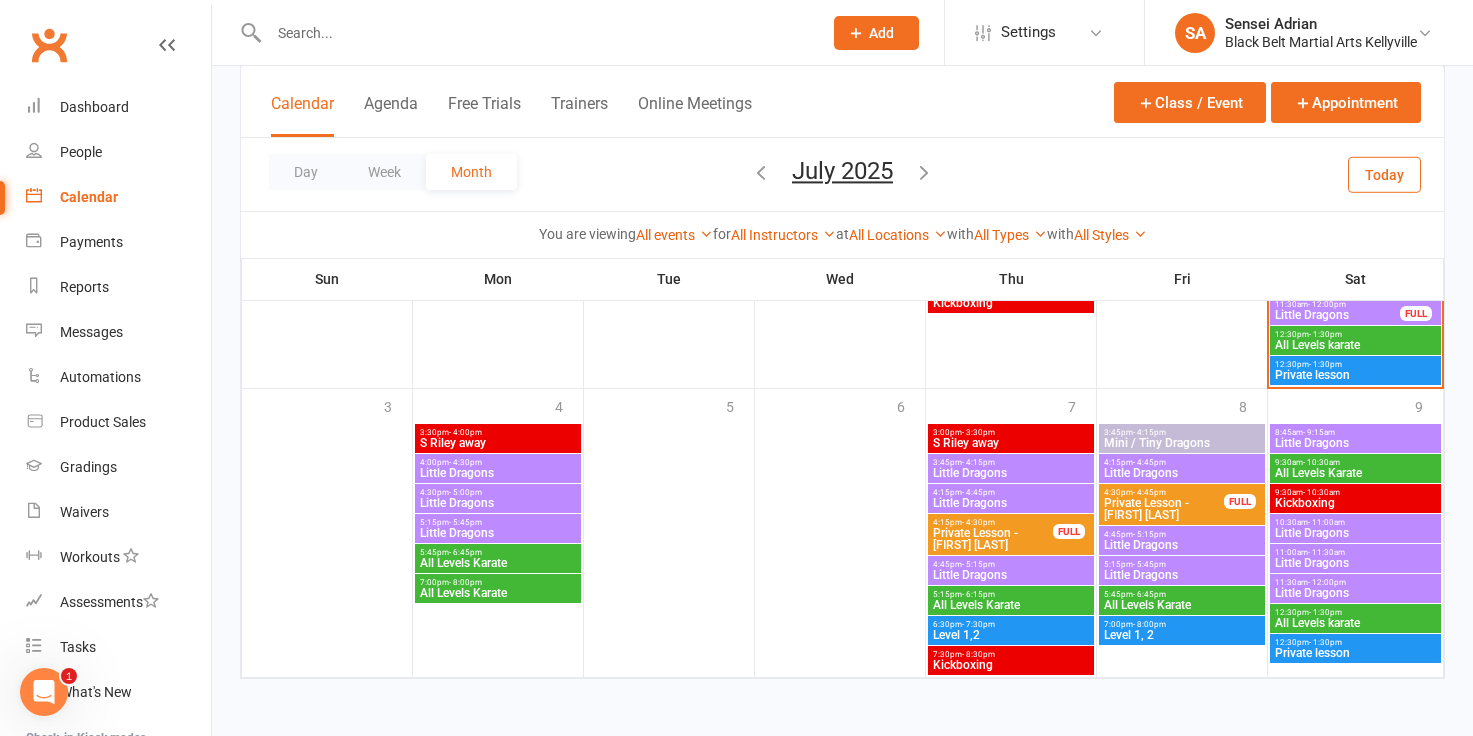 click on "All Levels karate" at bounding box center (1355, 345) 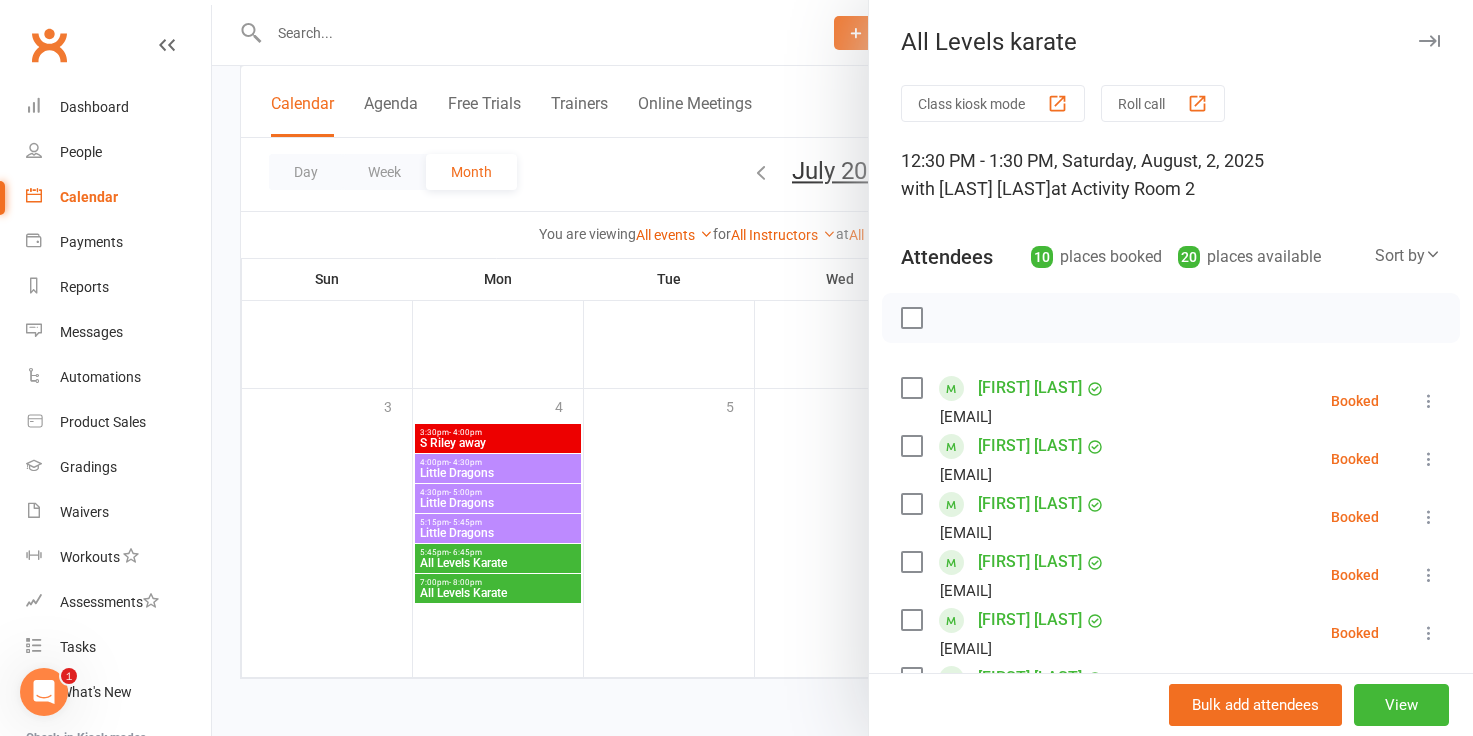 click at bounding box center (842, 368) 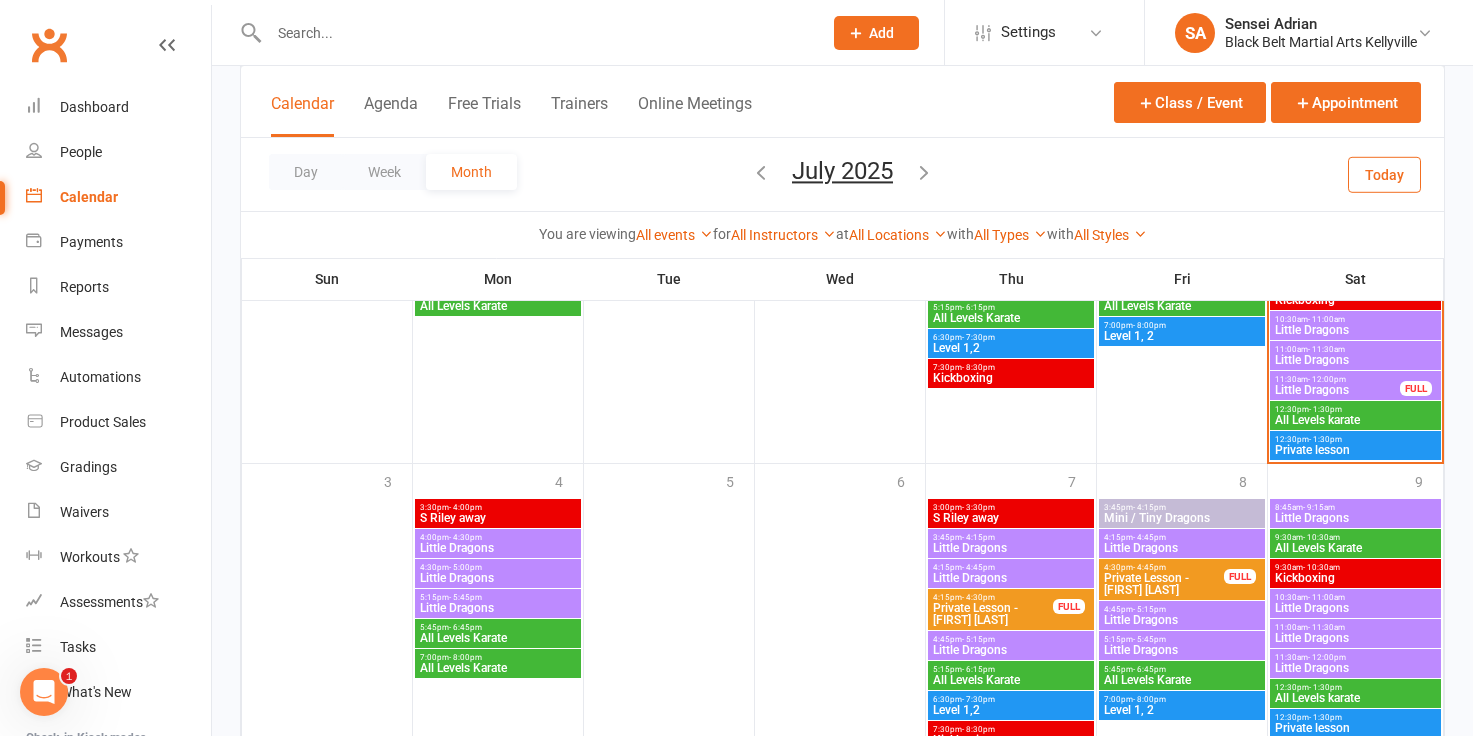 scroll, scrollTop: 1311, scrollLeft: 0, axis: vertical 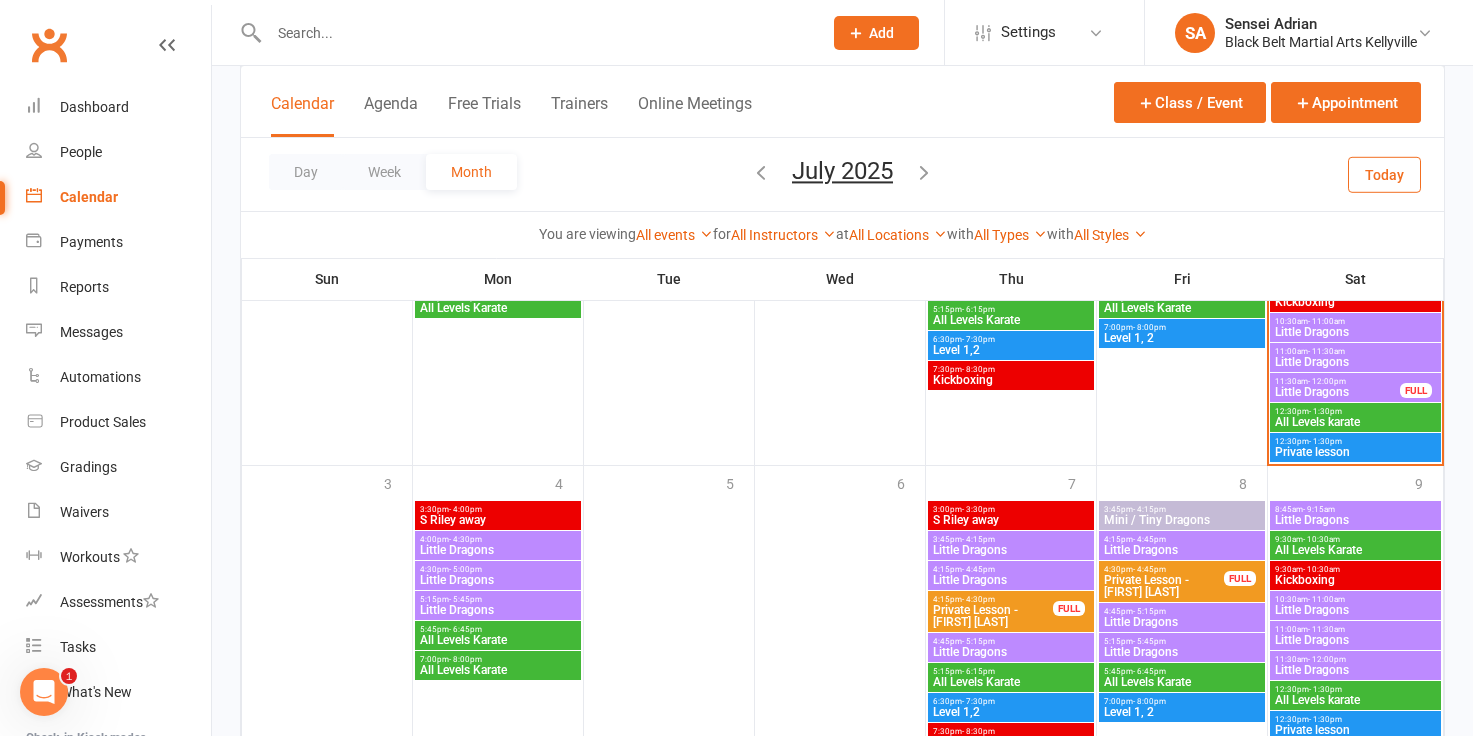 click on "[TIME]  - [TIME]" at bounding box center [1337, 381] 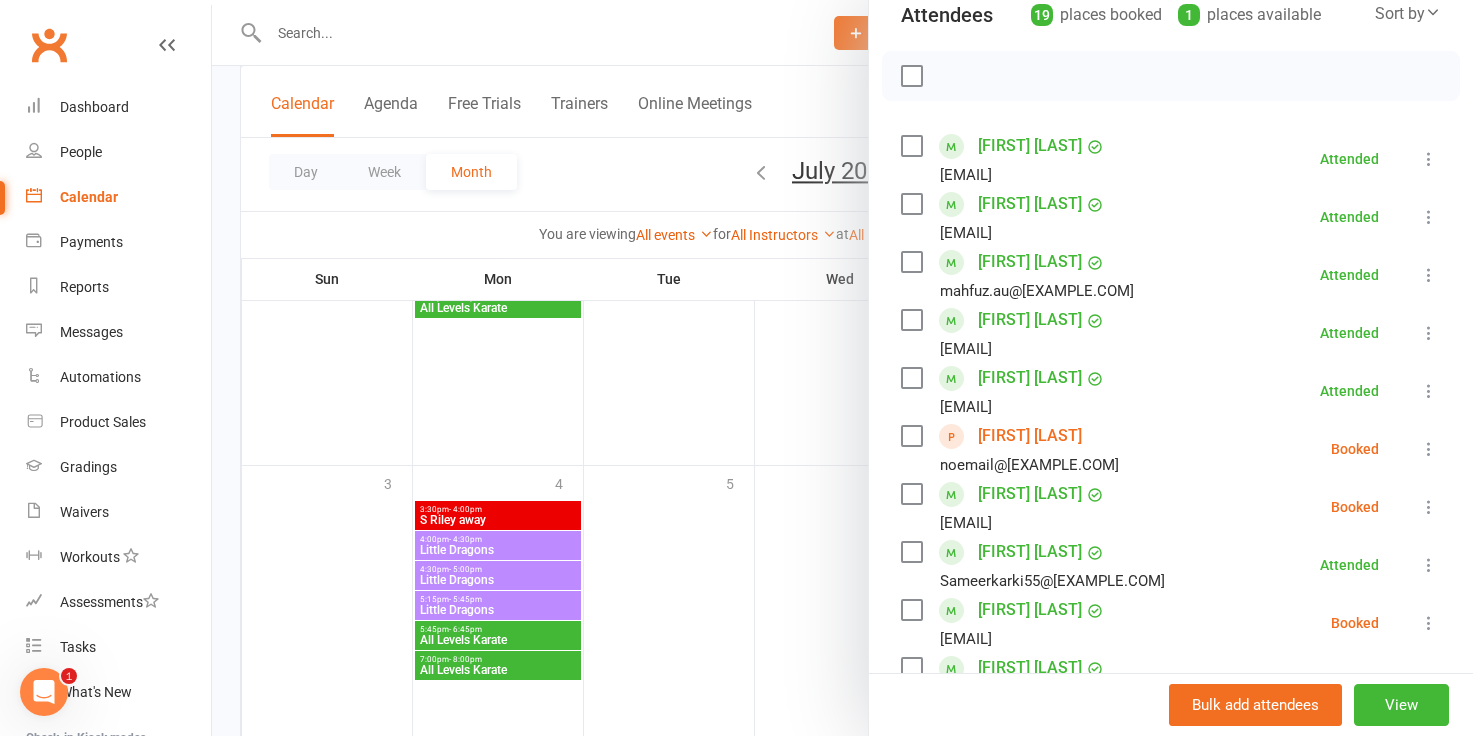 scroll, scrollTop: 281, scrollLeft: 0, axis: vertical 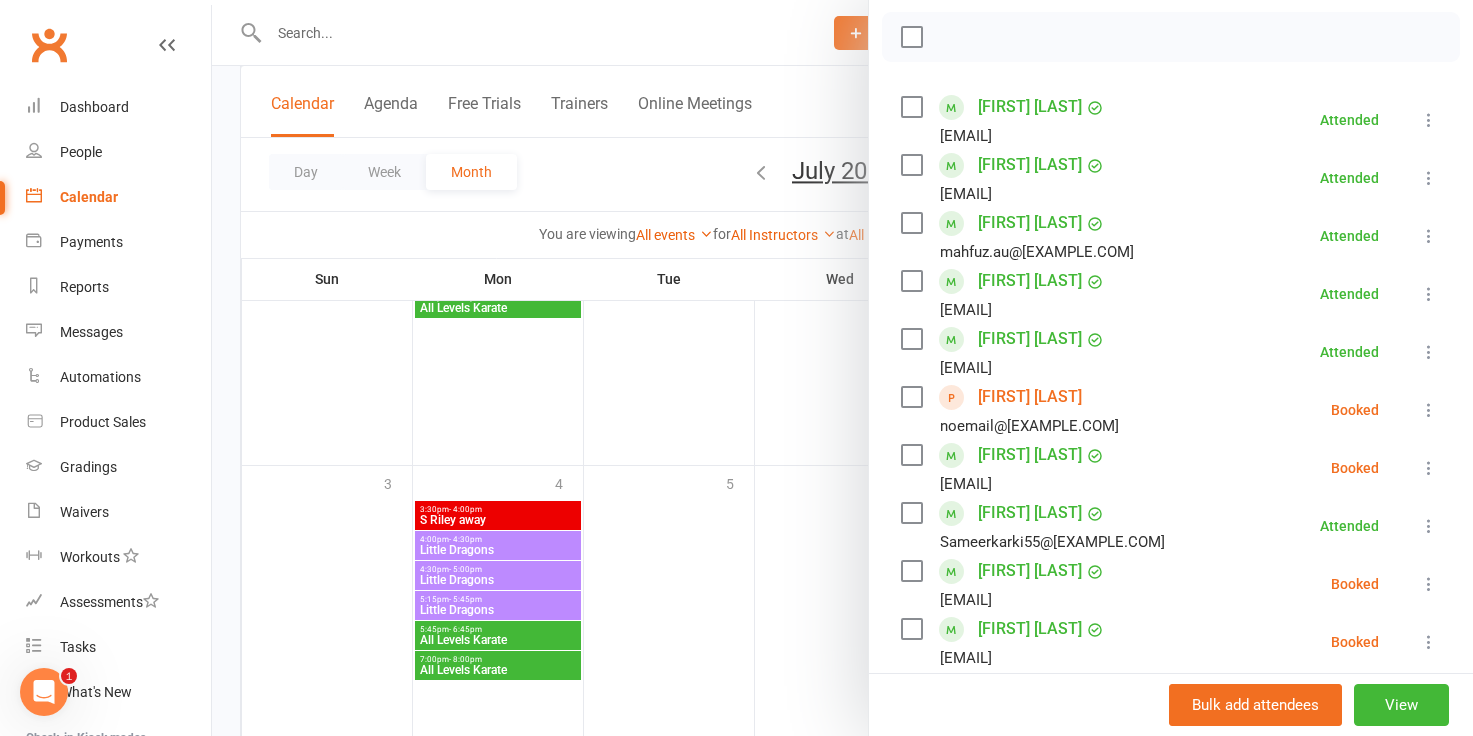 click on "[FIRST] [LAST]" at bounding box center (1030, 513) 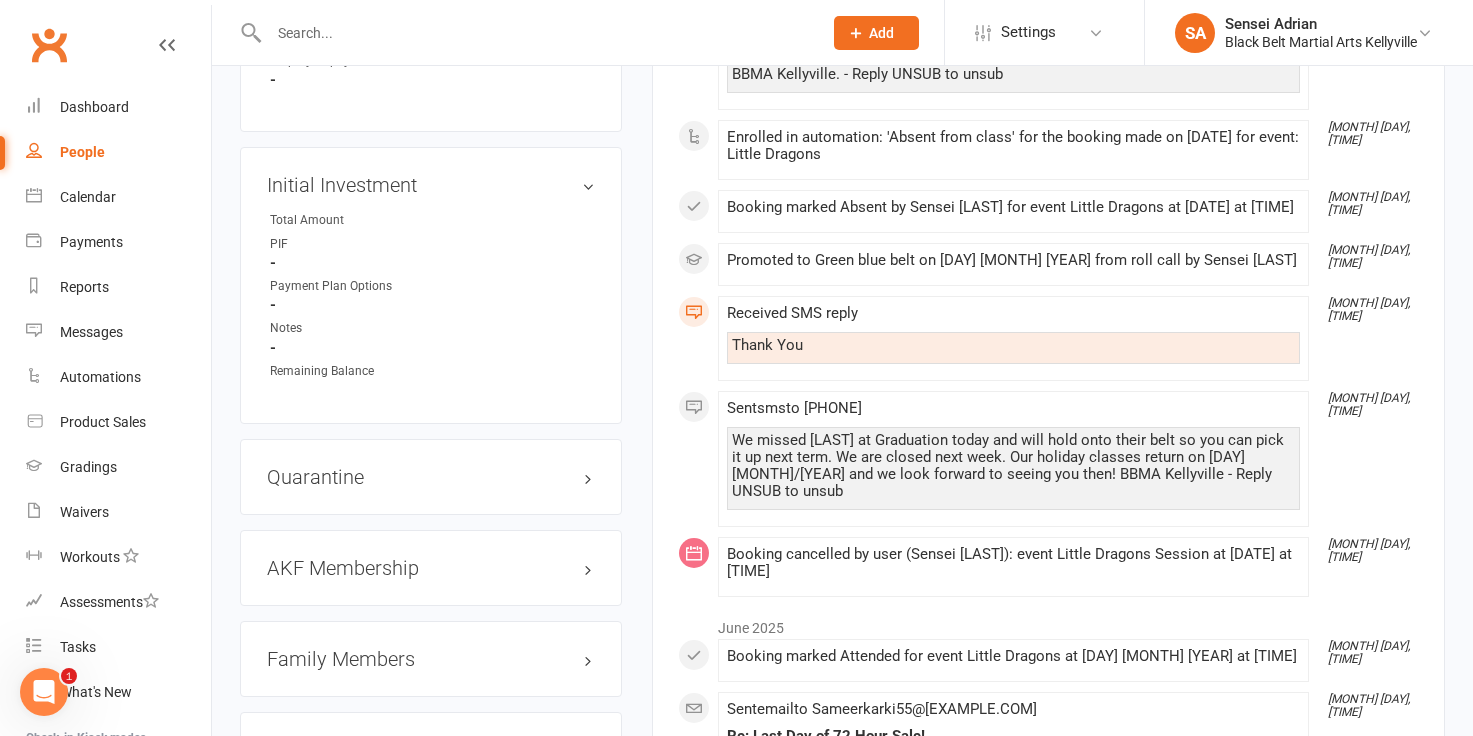 scroll, scrollTop: 1822, scrollLeft: 0, axis: vertical 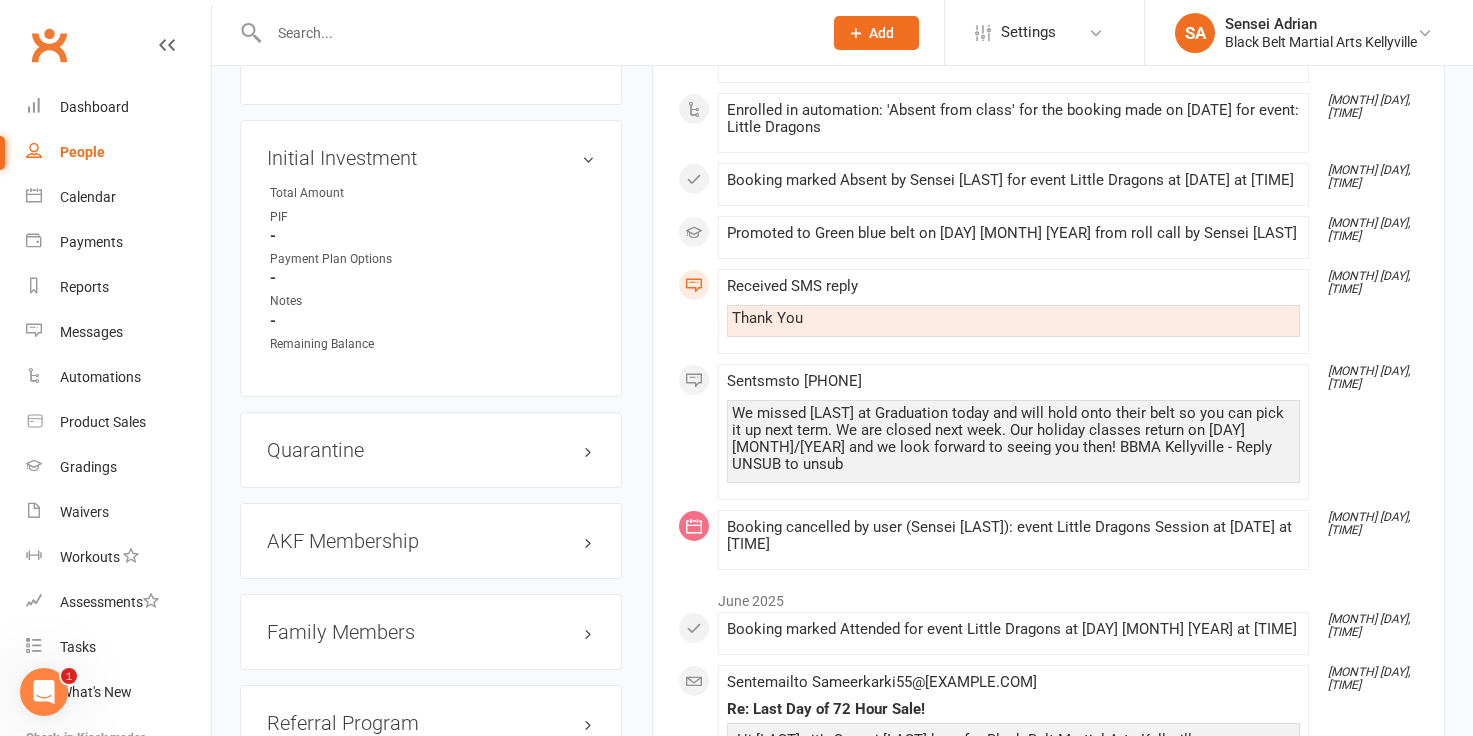 click on "Family Members" at bounding box center [431, 632] 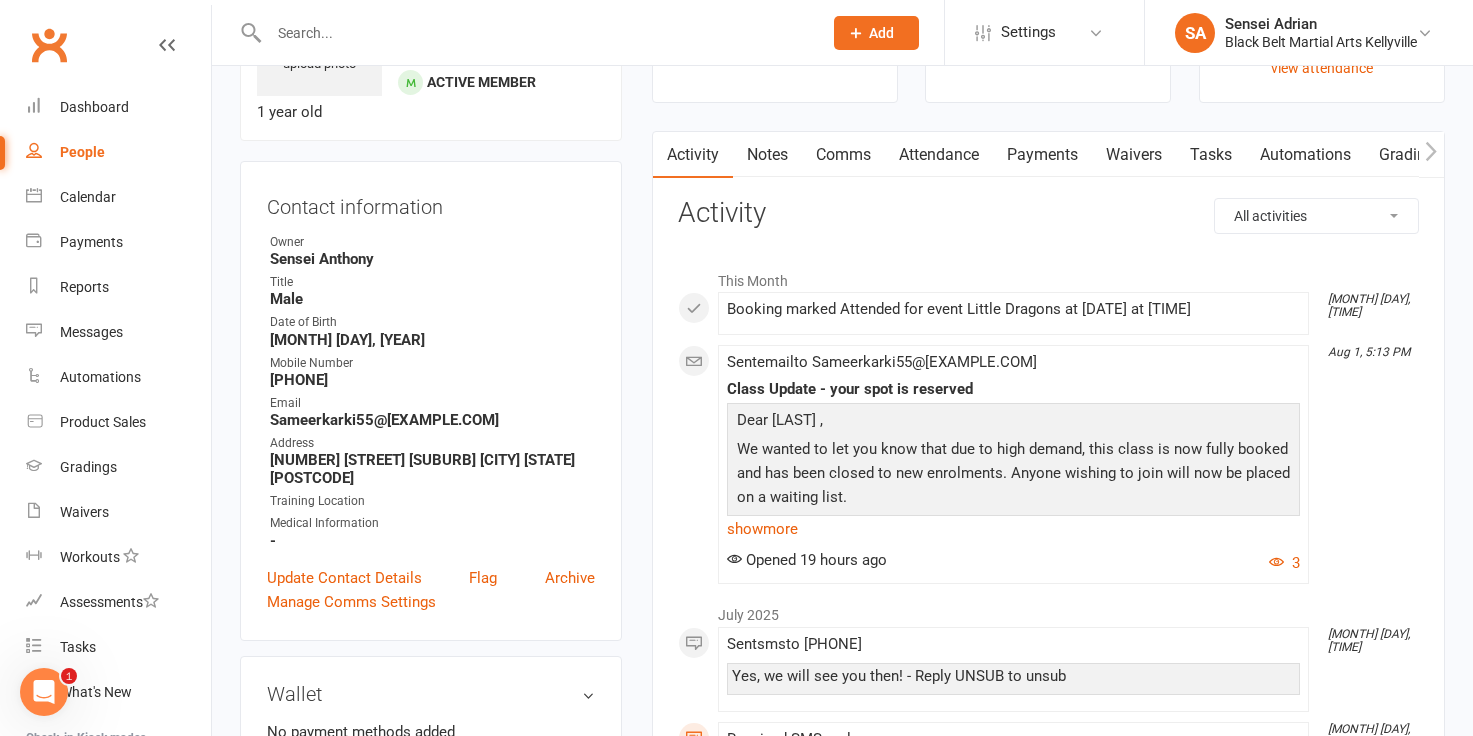 scroll, scrollTop: 103, scrollLeft: 0, axis: vertical 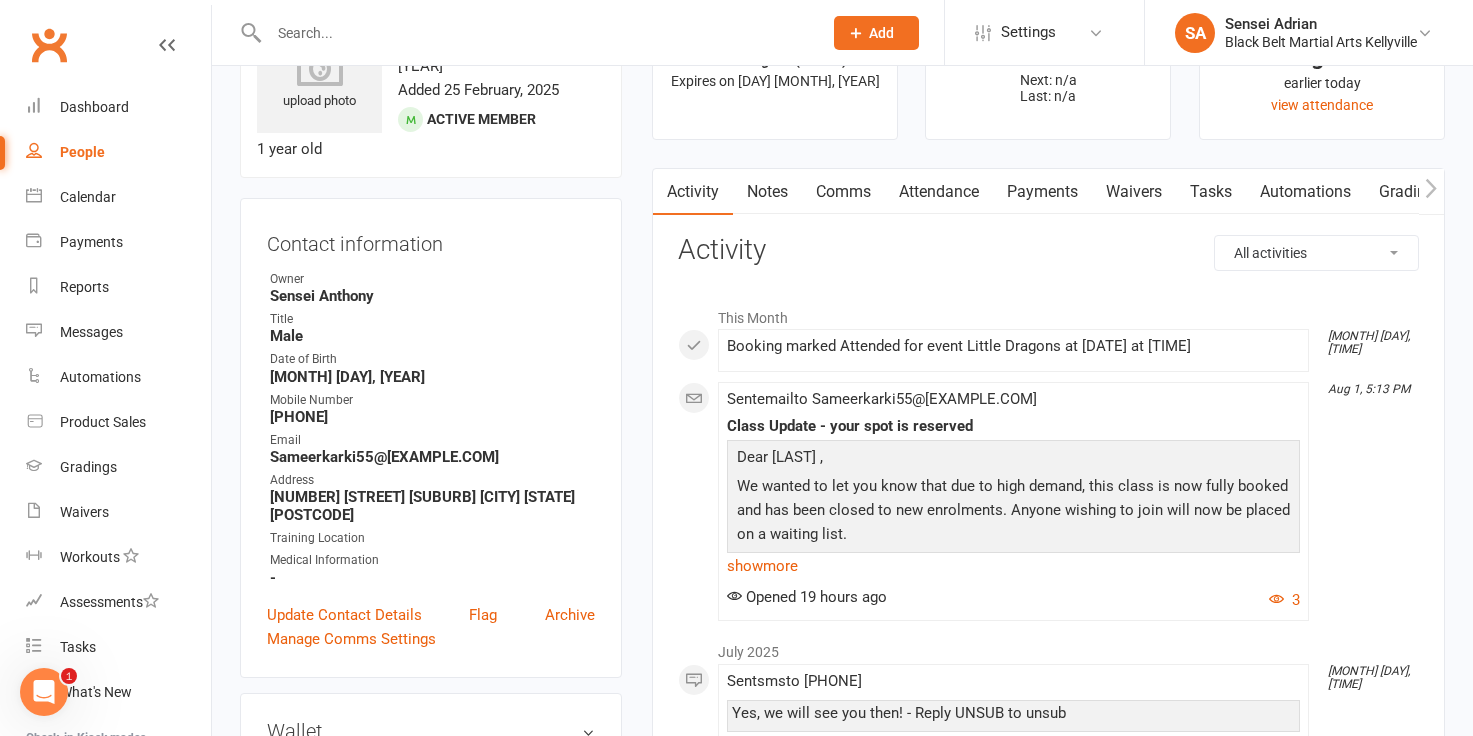 click on "Payments" at bounding box center (1042, 192) 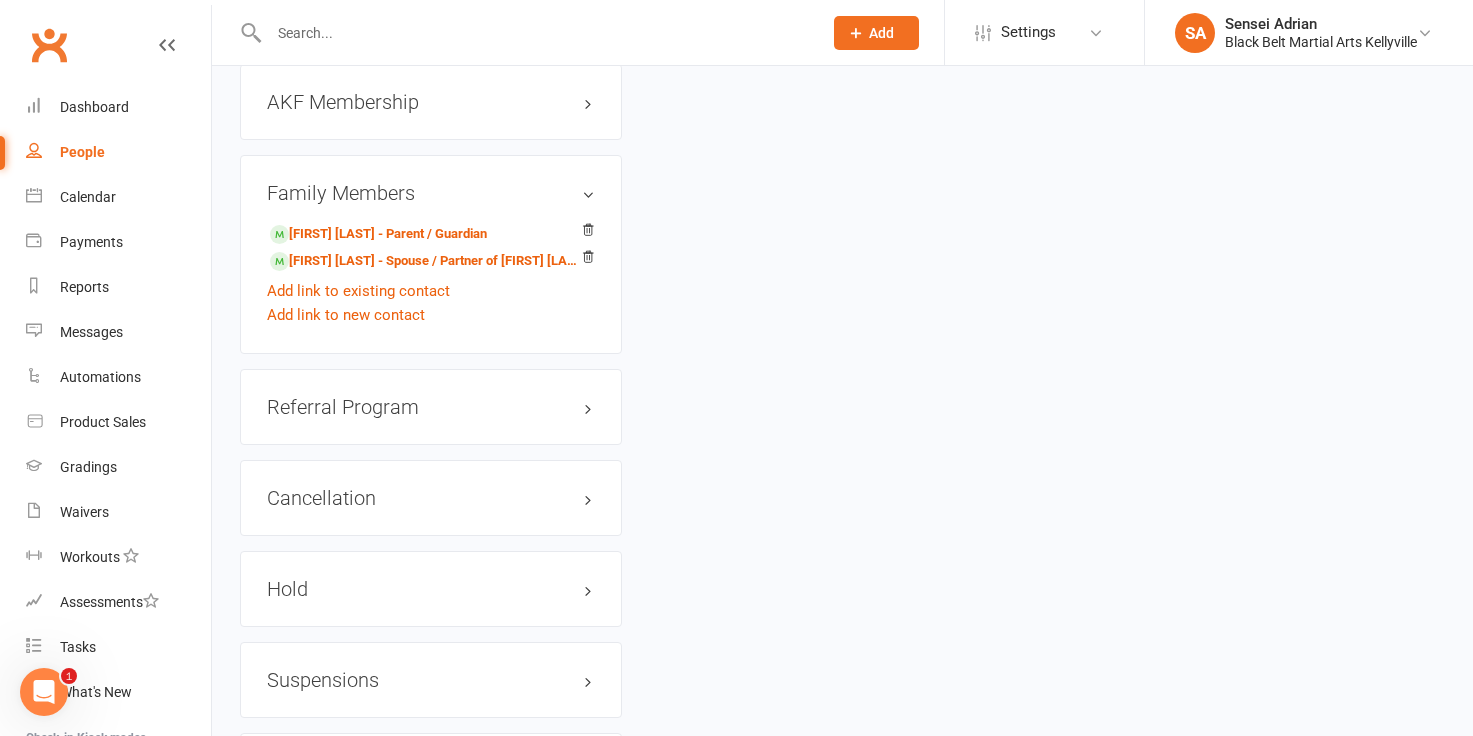 scroll, scrollTop: 2244, scrollLeft: 0, axis: vertical 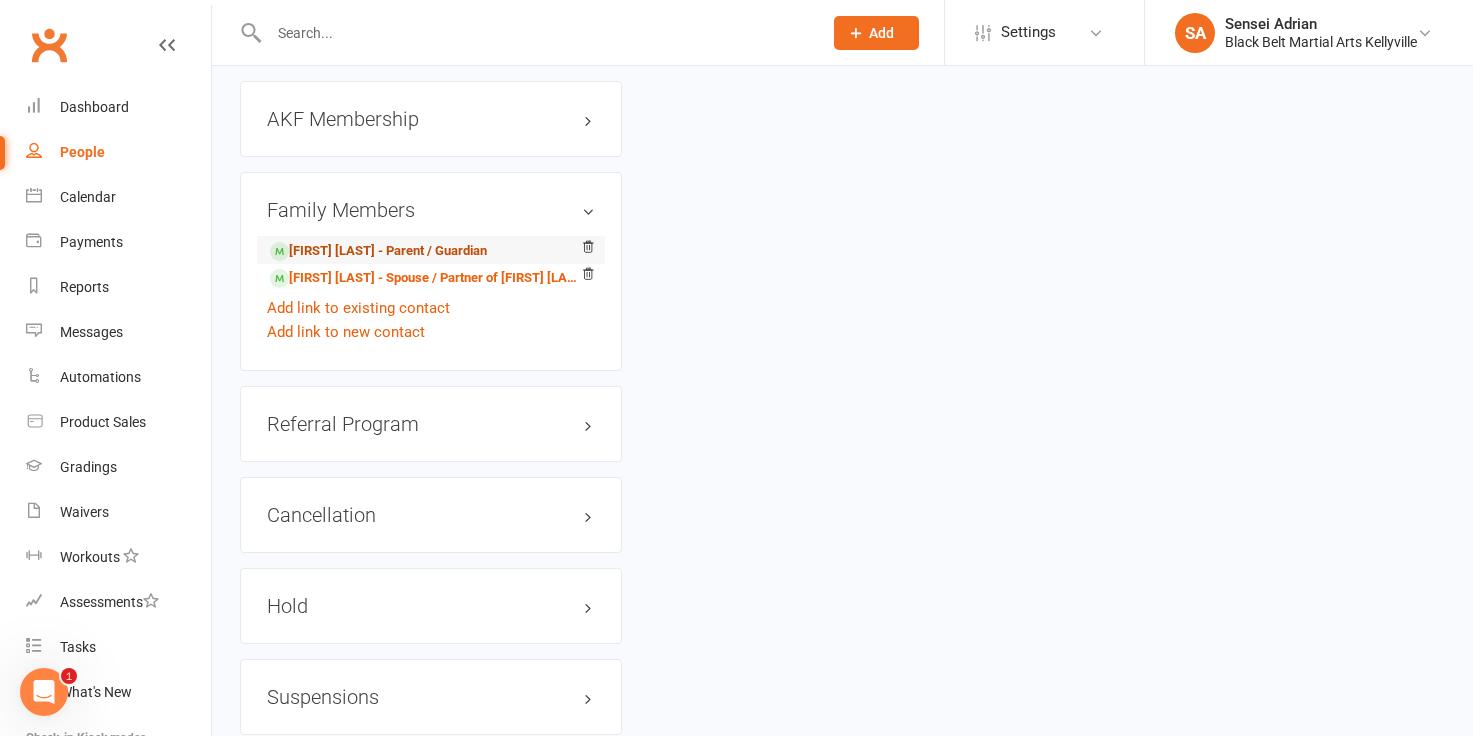 click on "[FIRST] [LAST] - Parent / Guardian" at bounding box center (378, 251) 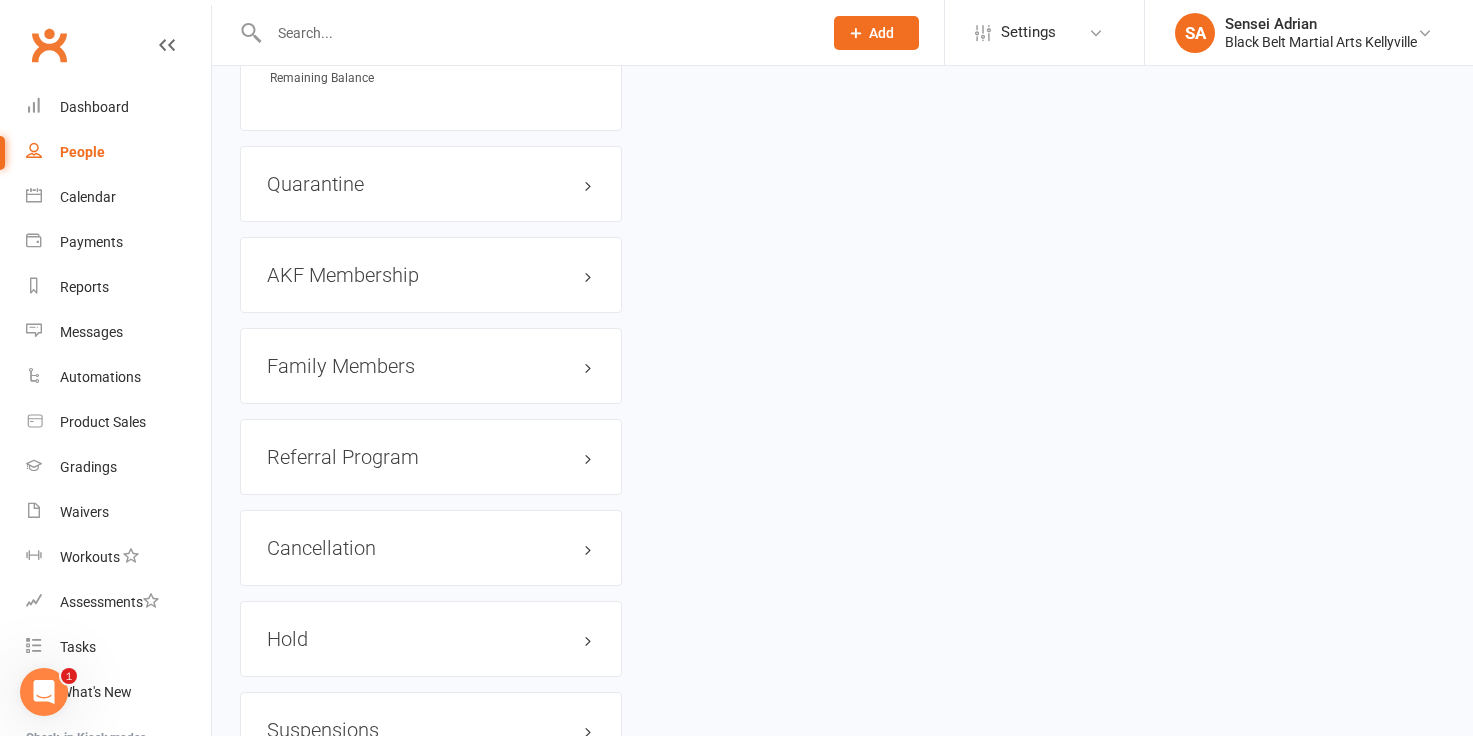 scroll, scrollTop: 0, scrollLeft: 0, axis: both 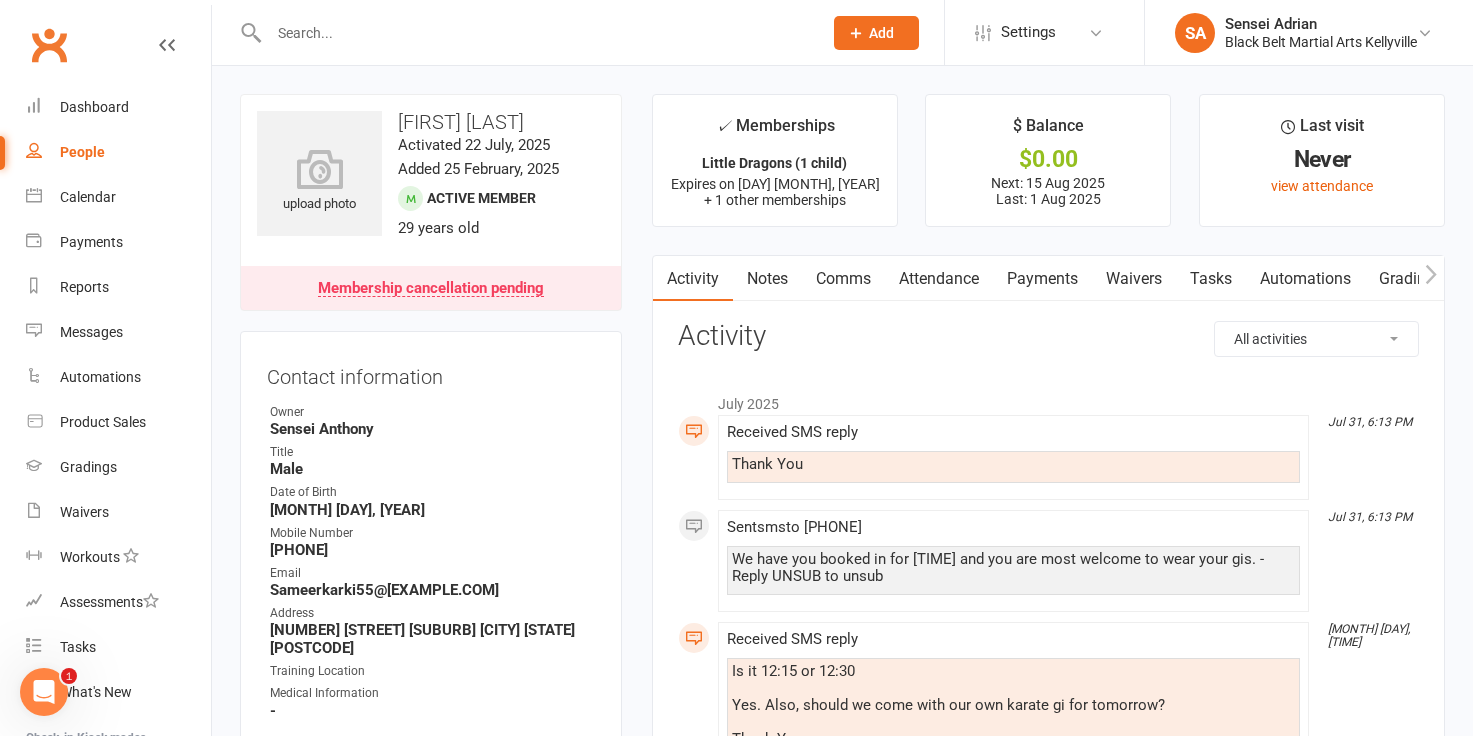 click on "Payments" at bounding box center (1042, 279) 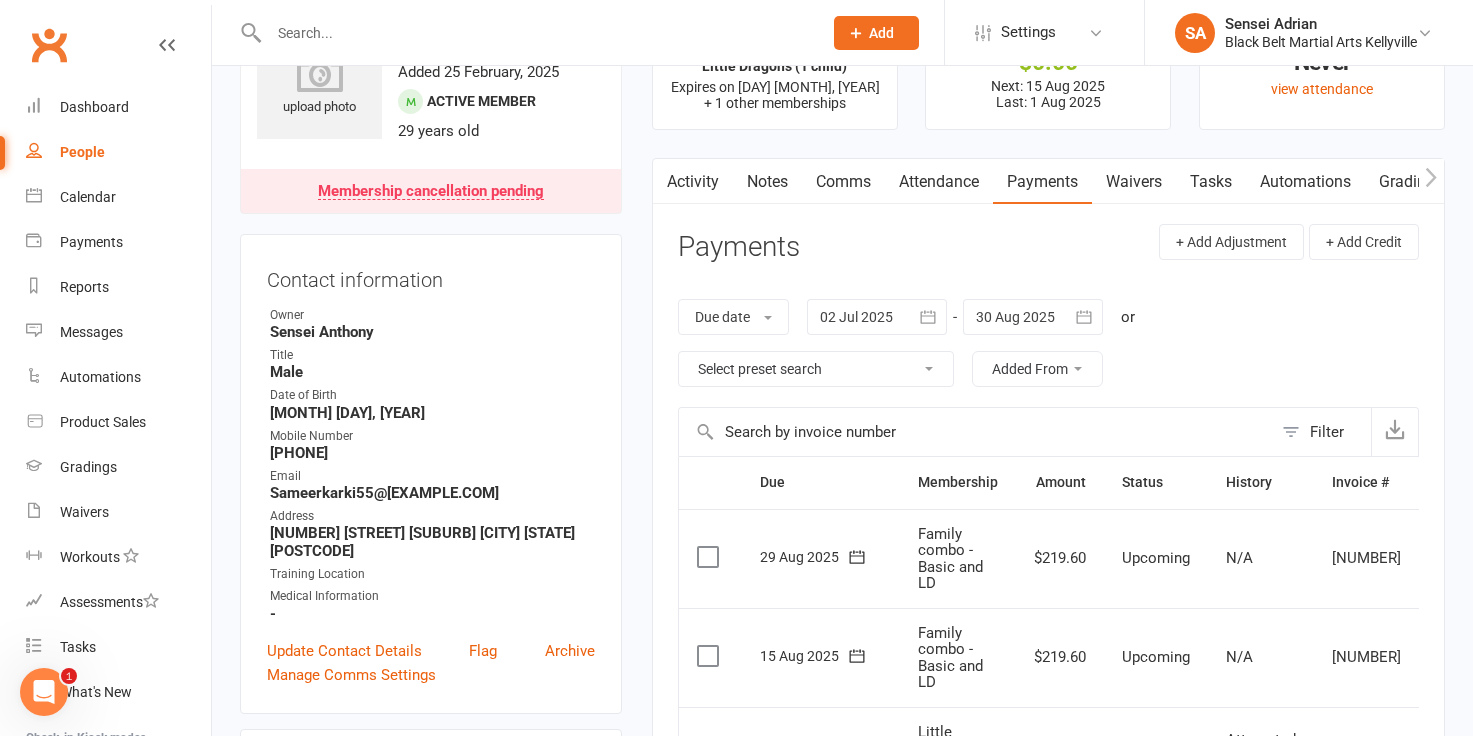 scroll, scrollTop: 105, scrollLeft: 0, axis: vertical 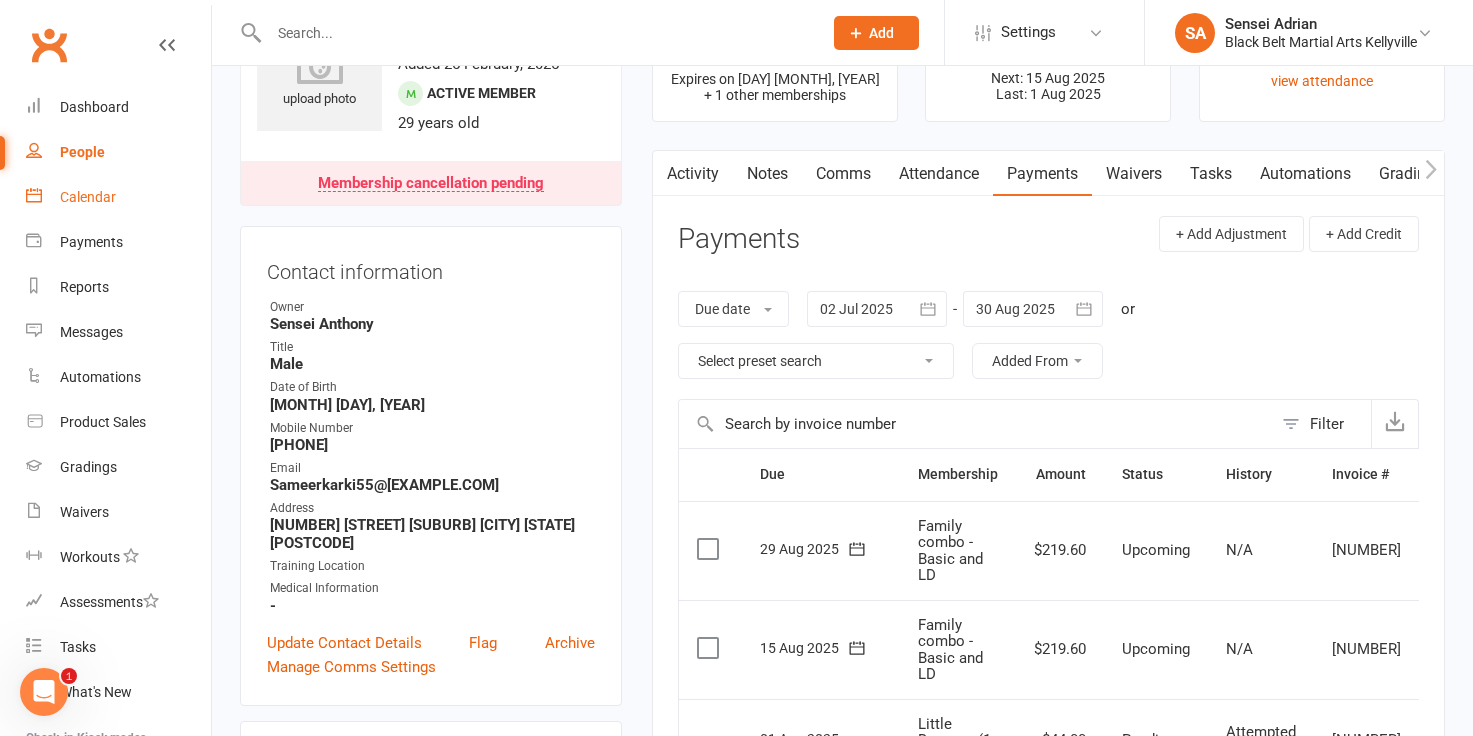 click on "Calendar" at bounding box center [118, 197] 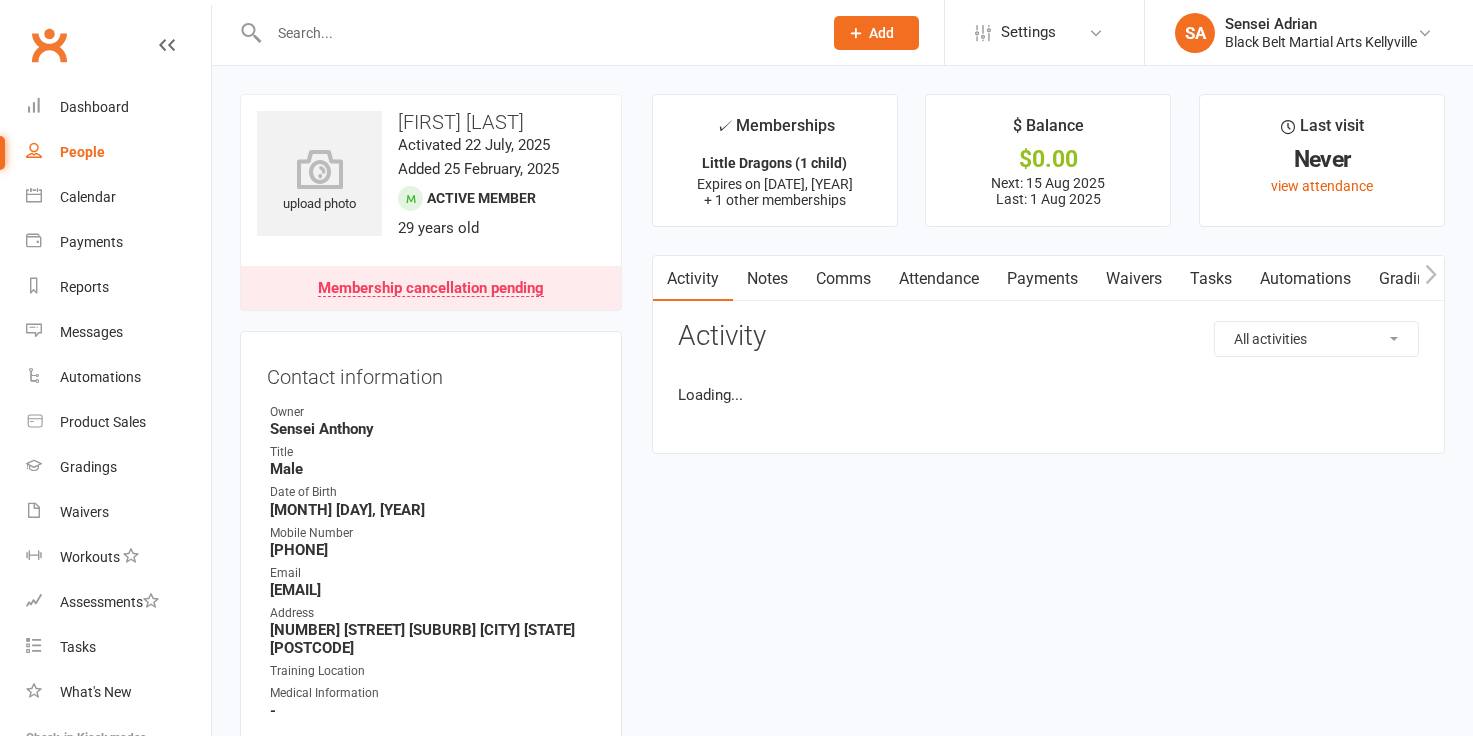 scroll, scrollTop: 0, scrollLeft: 0, axis: both 